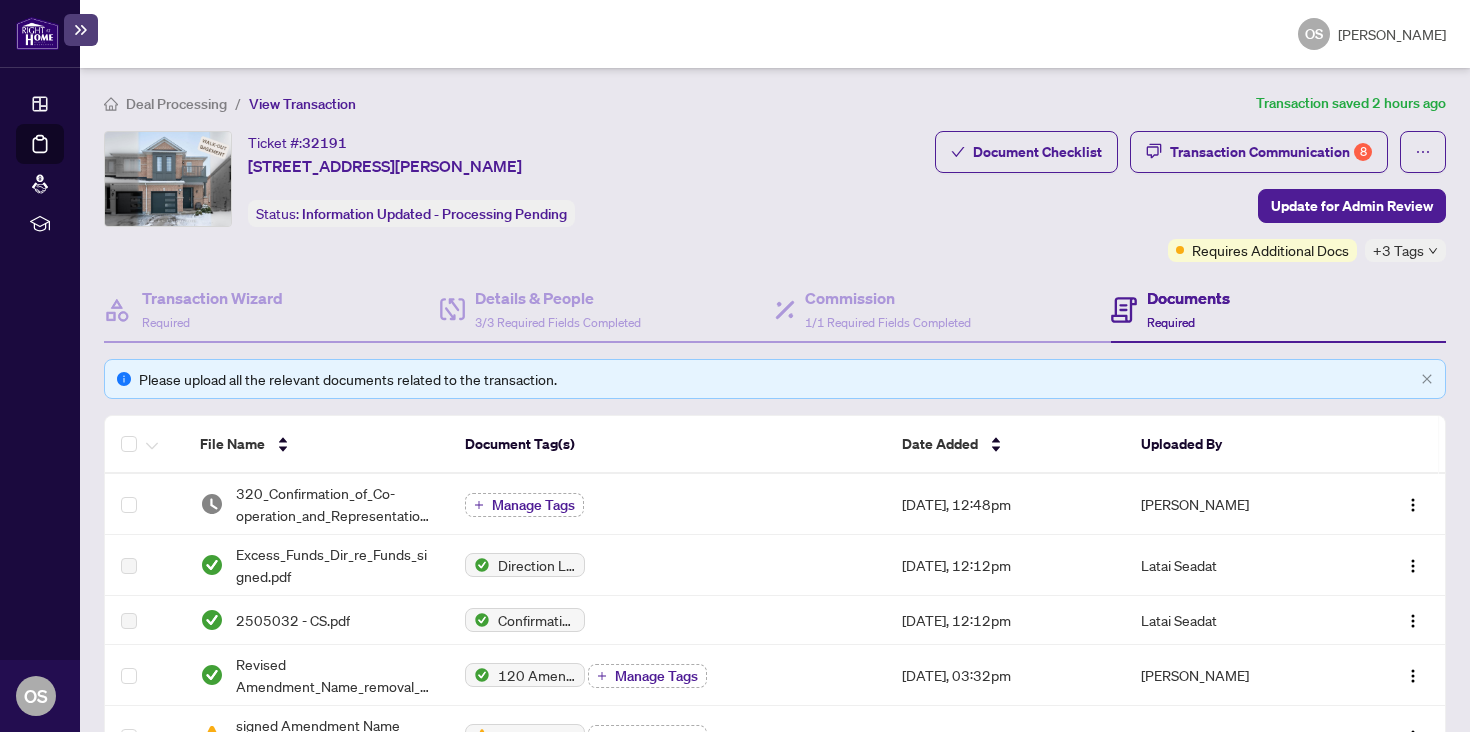 scroll, scrollTop: 0, scrollLeft: 0, axis: both 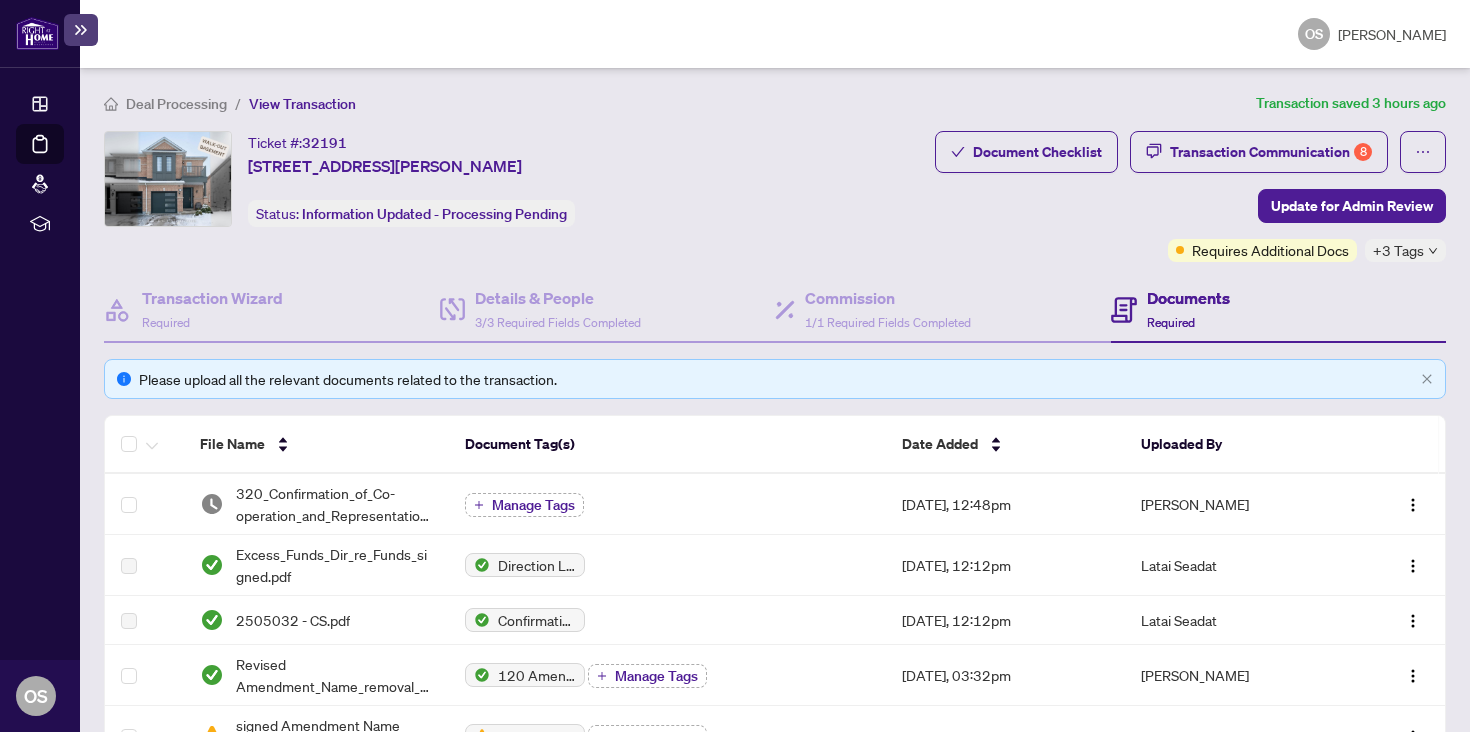 click at bounding box center [37, 33] 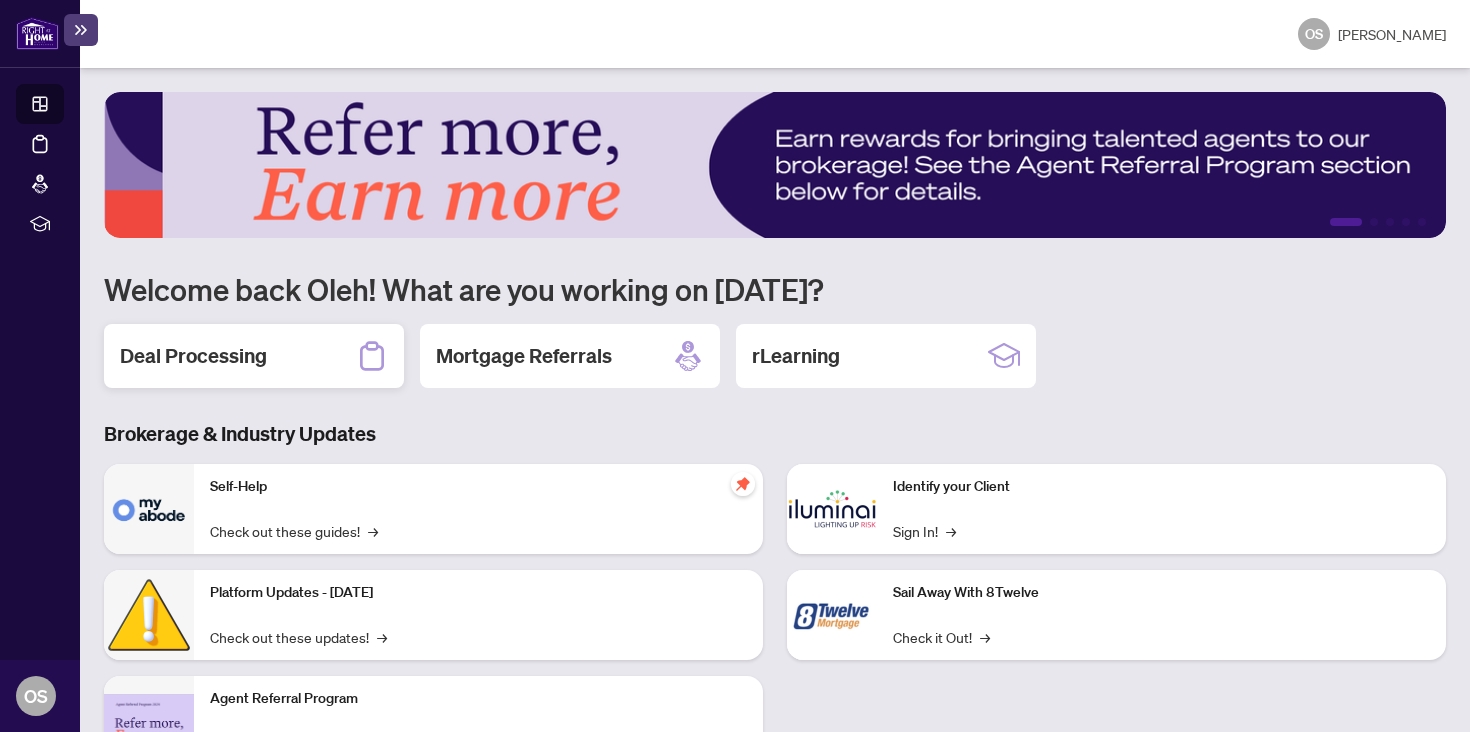 click on "Deal Processing" at bounding box center [254, 356] 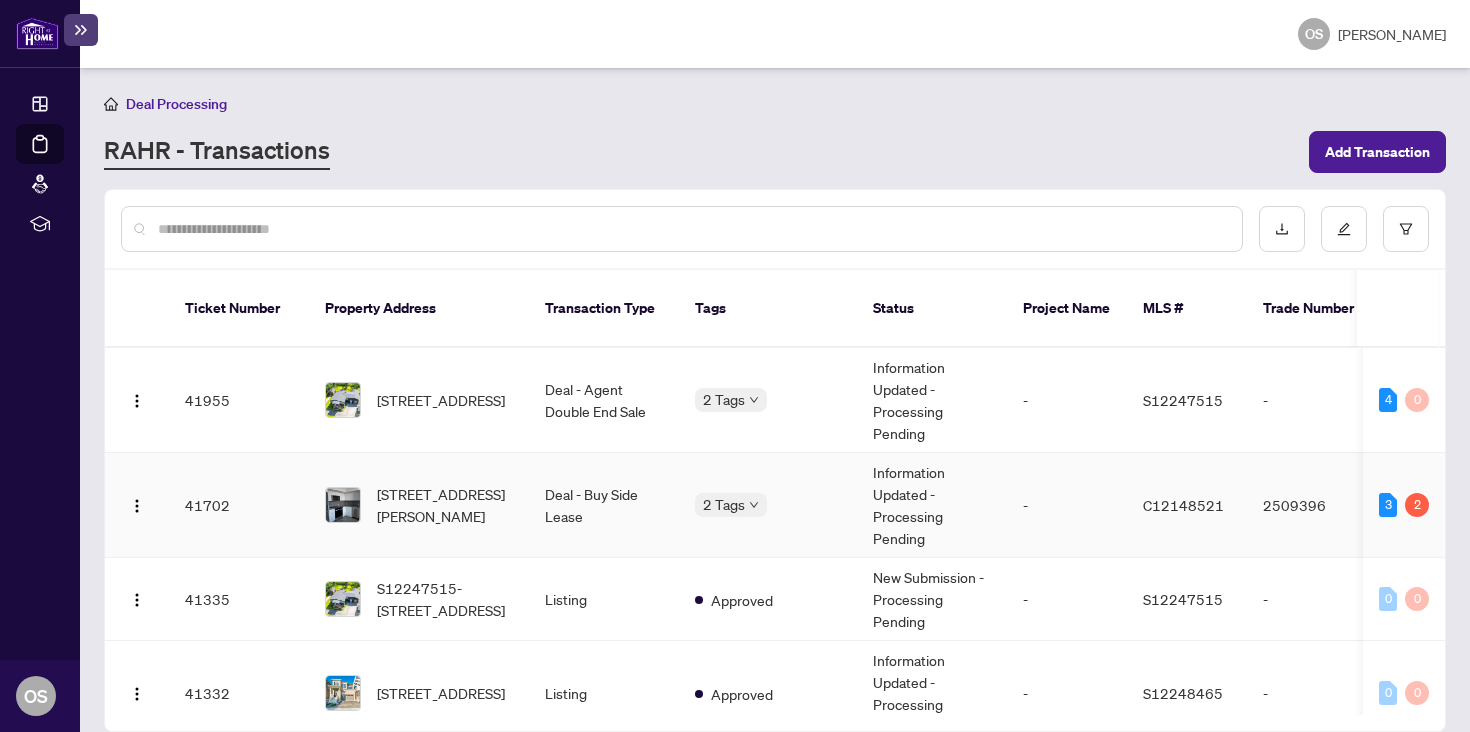 click on "Deal - Buy Side Lease" at bounding box center [604, 505] 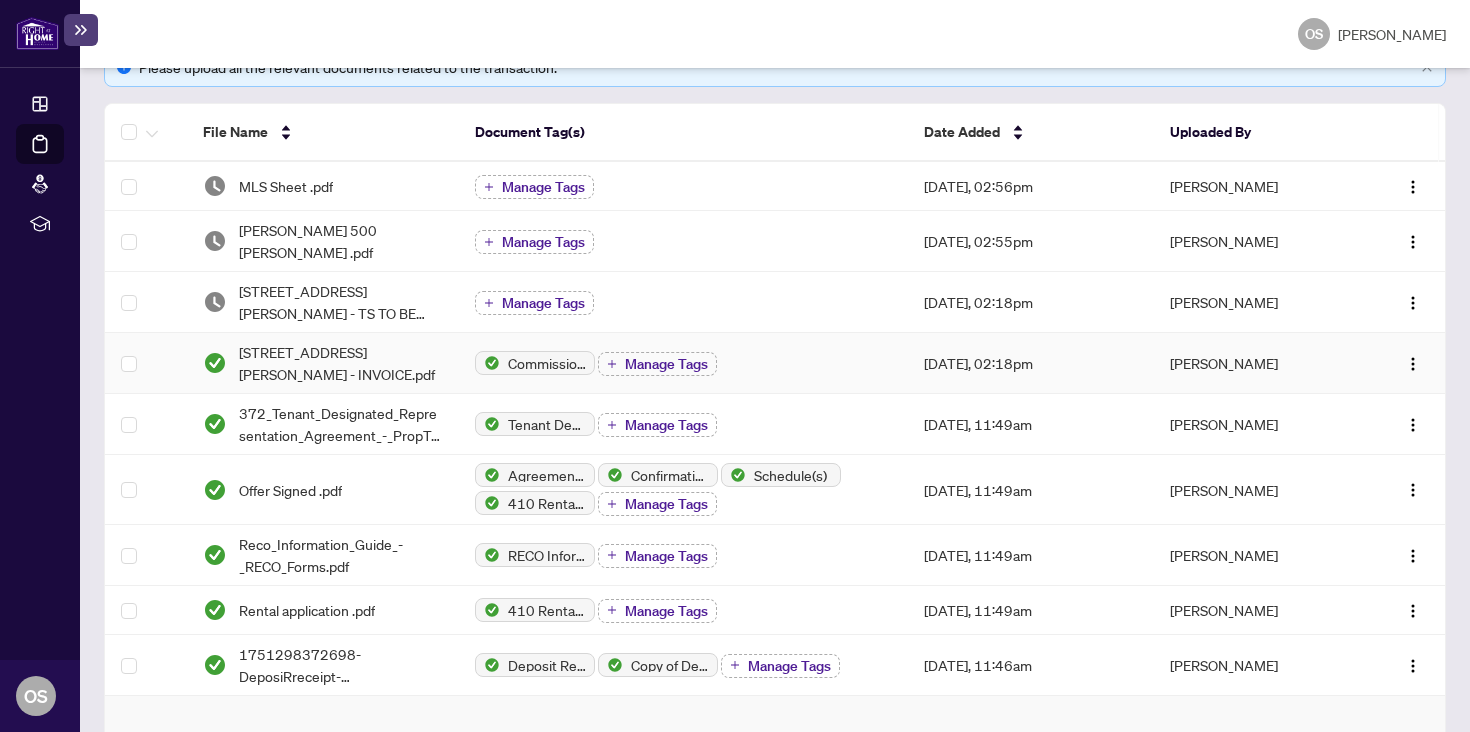 scroll, scrollTop: 0, scrollLeft: 0, axis: both 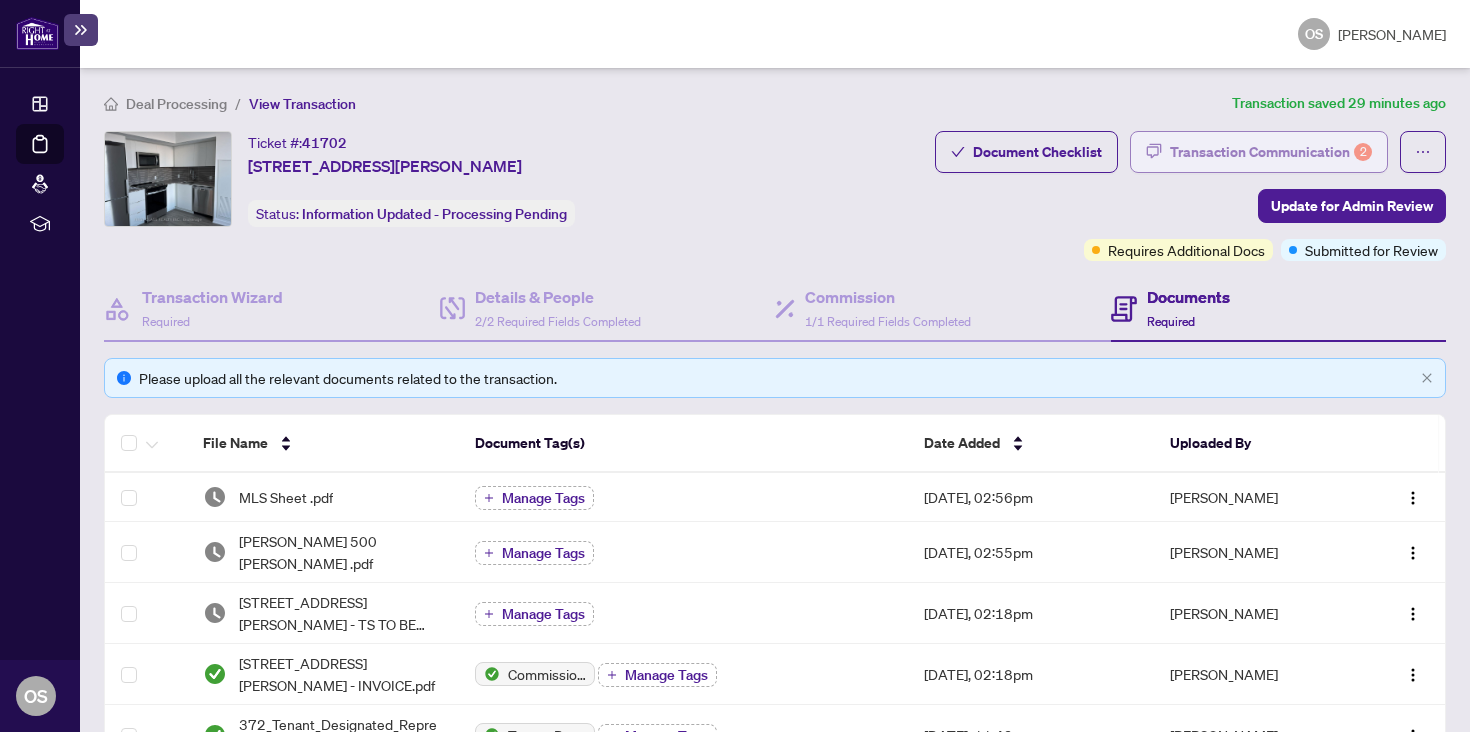 click on "Transaction Communication 2" at bounding box center (1271, 152) 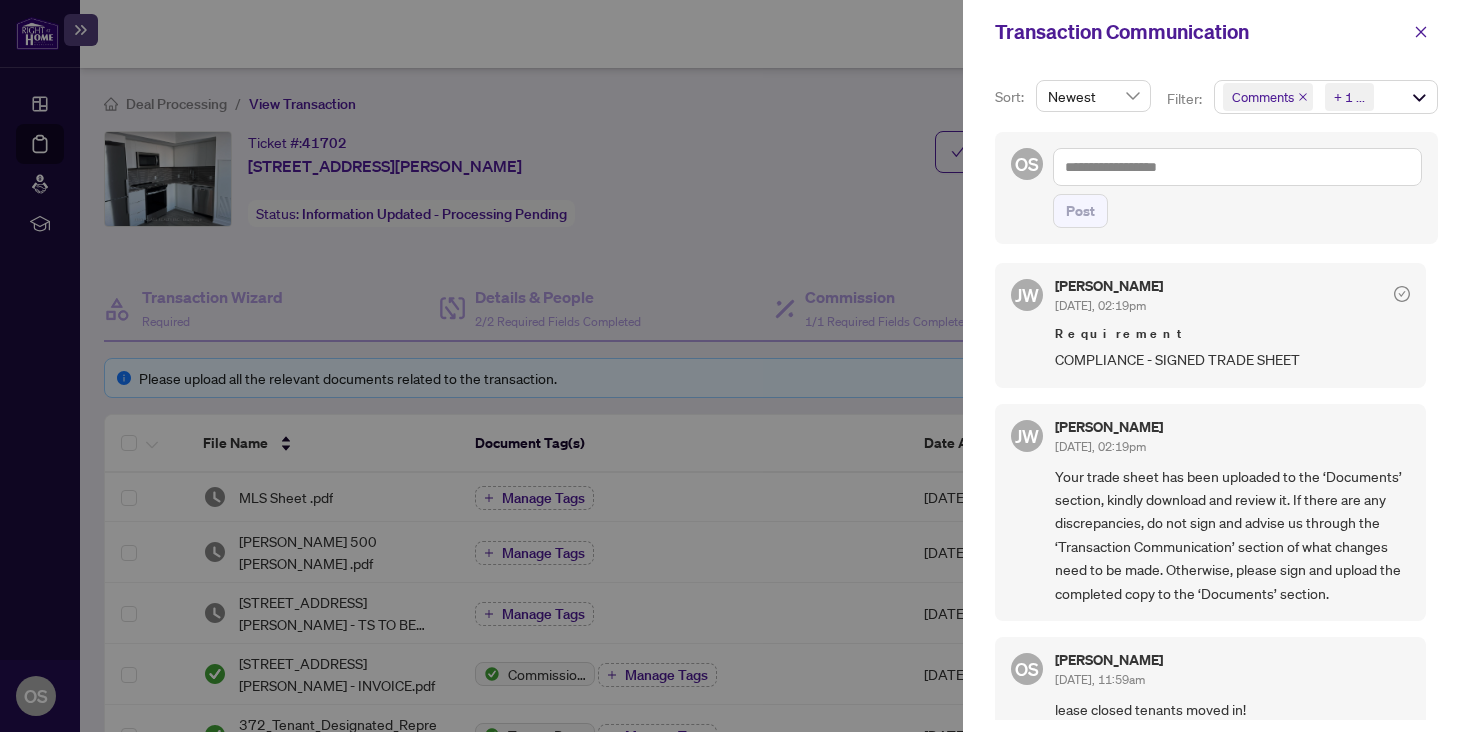 scroll, scrollTop: 389, scrollLeft: 0, axis: vertical 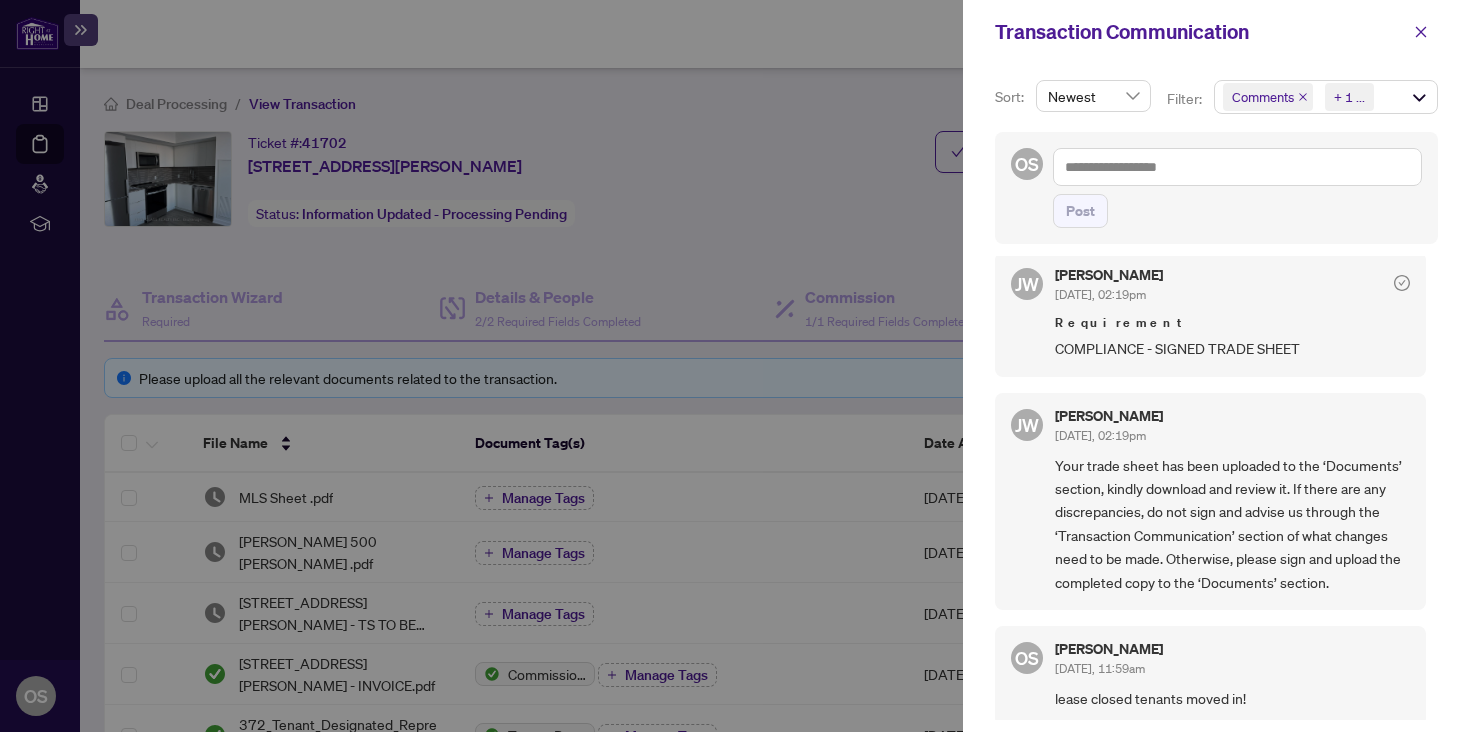 click at bounding box center [735, 366] 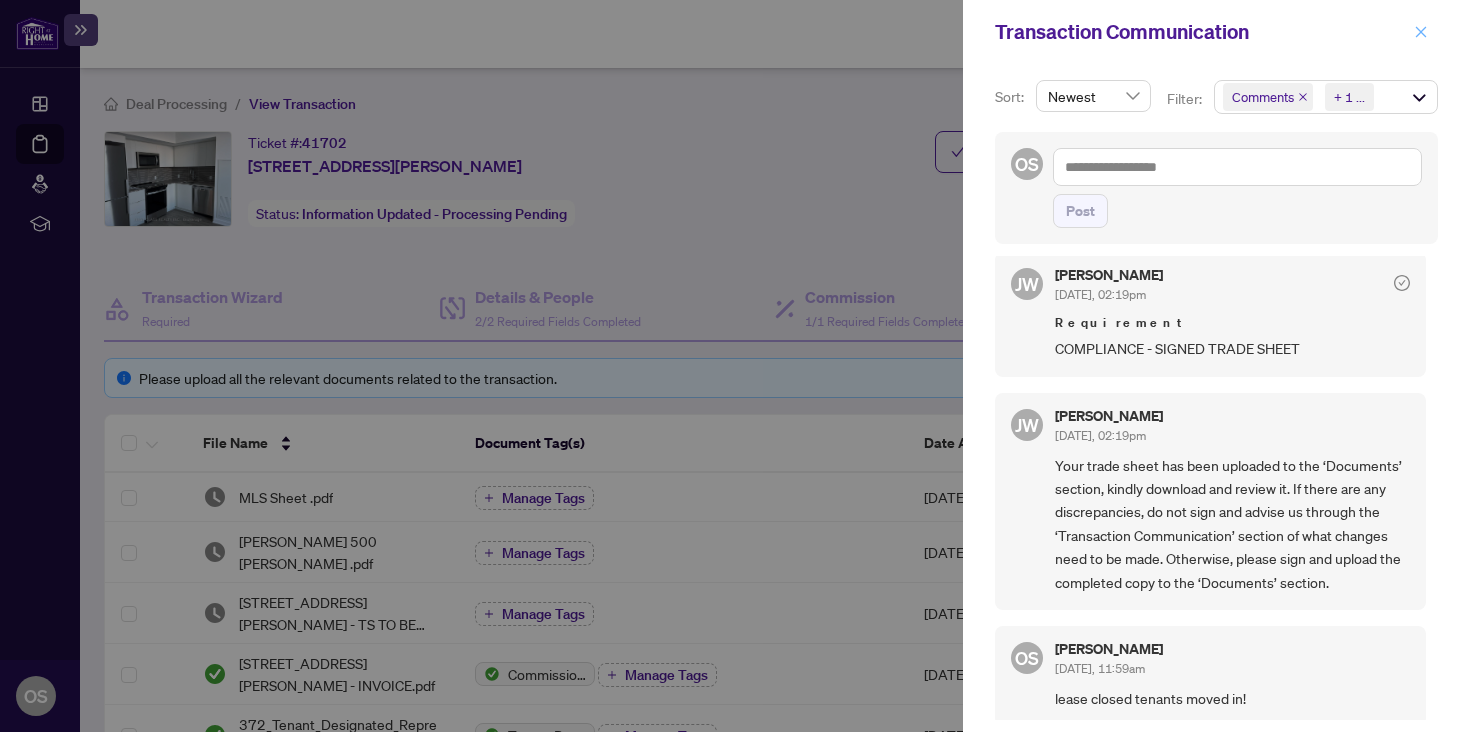 click at bounding box center [1421, 32] 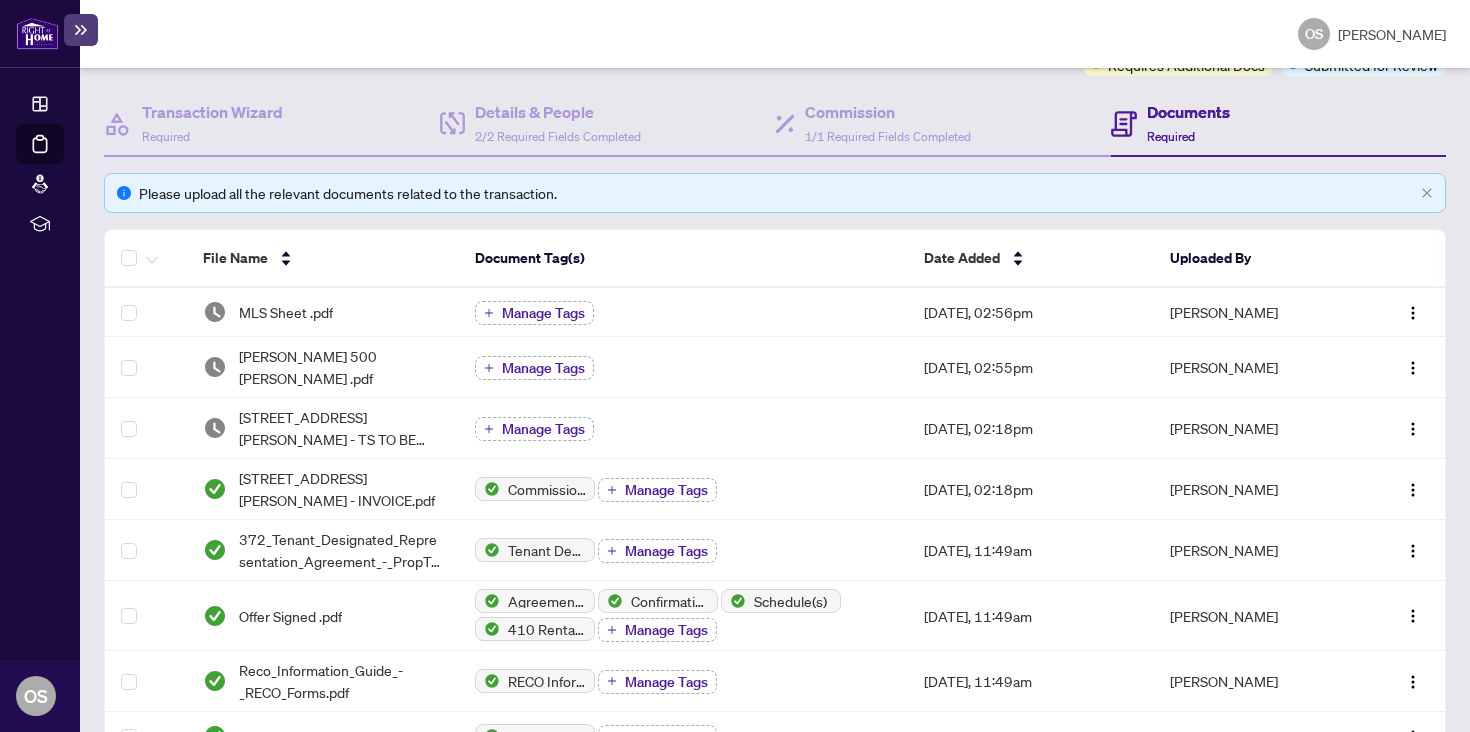 scroll, scrollTop: 189, scrollLeft: 0, axis: vertical 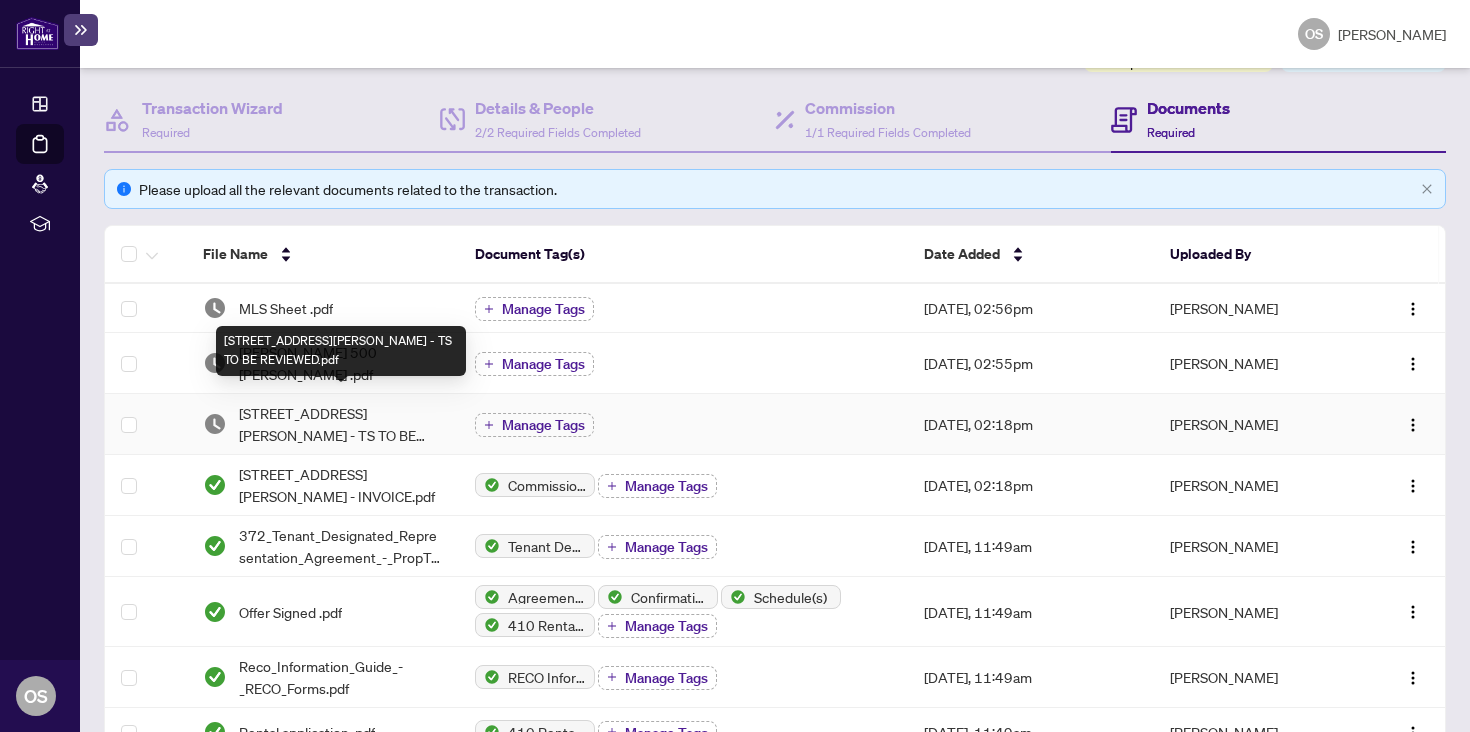 click on "[STREET_ADDRESS][PERSON_NAME] - TS TO BE REVIEWED.pdf" at bounding box center [341, 424] 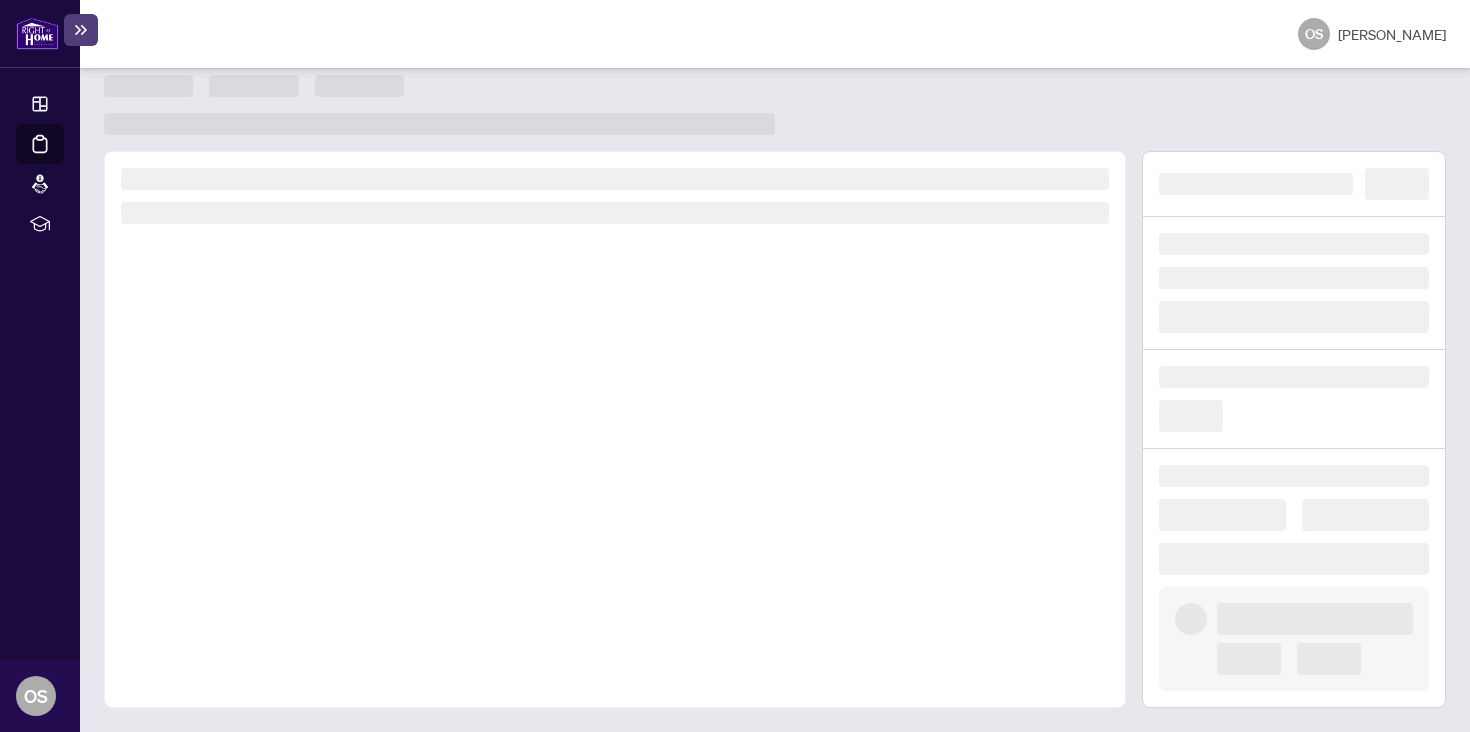 scroll, scrollTop: 0, scrollLeft: 0, axis: both 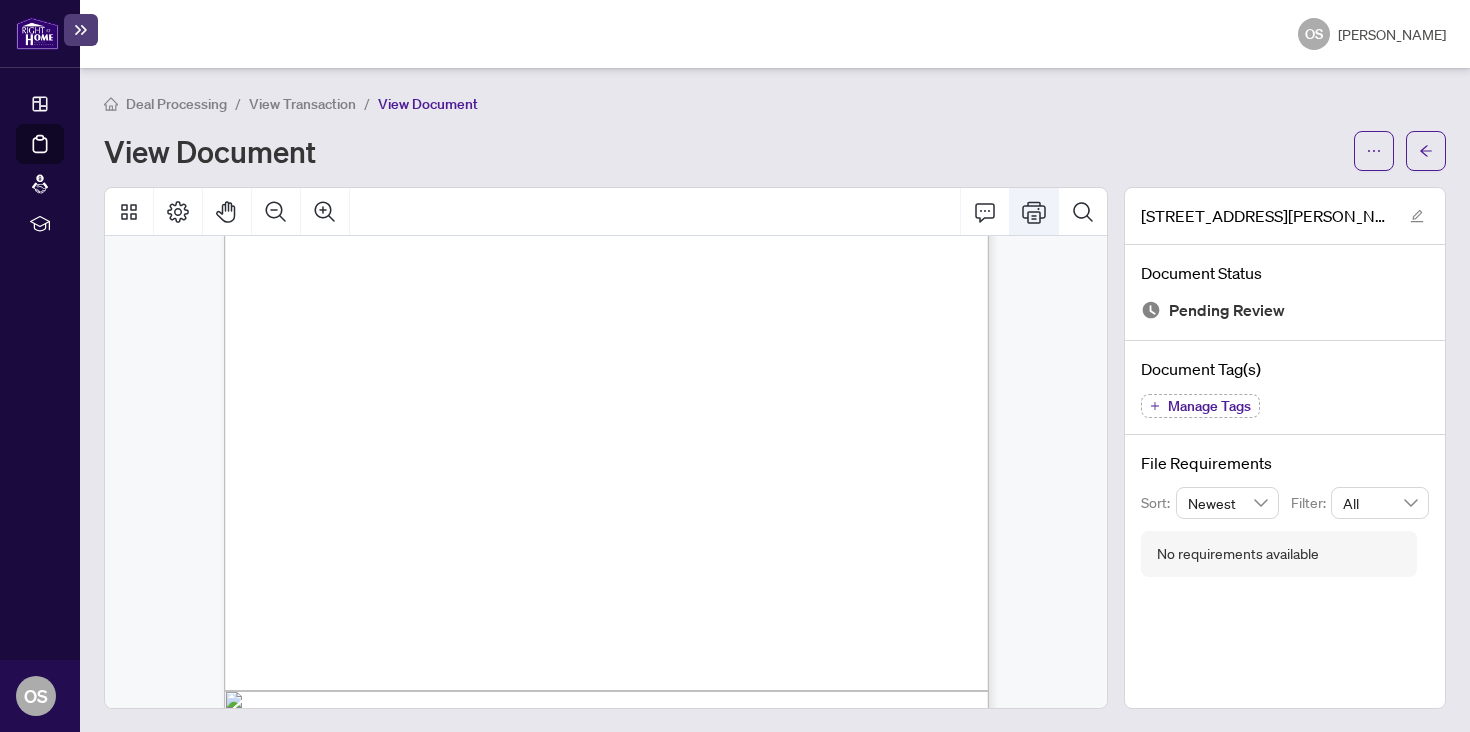 click 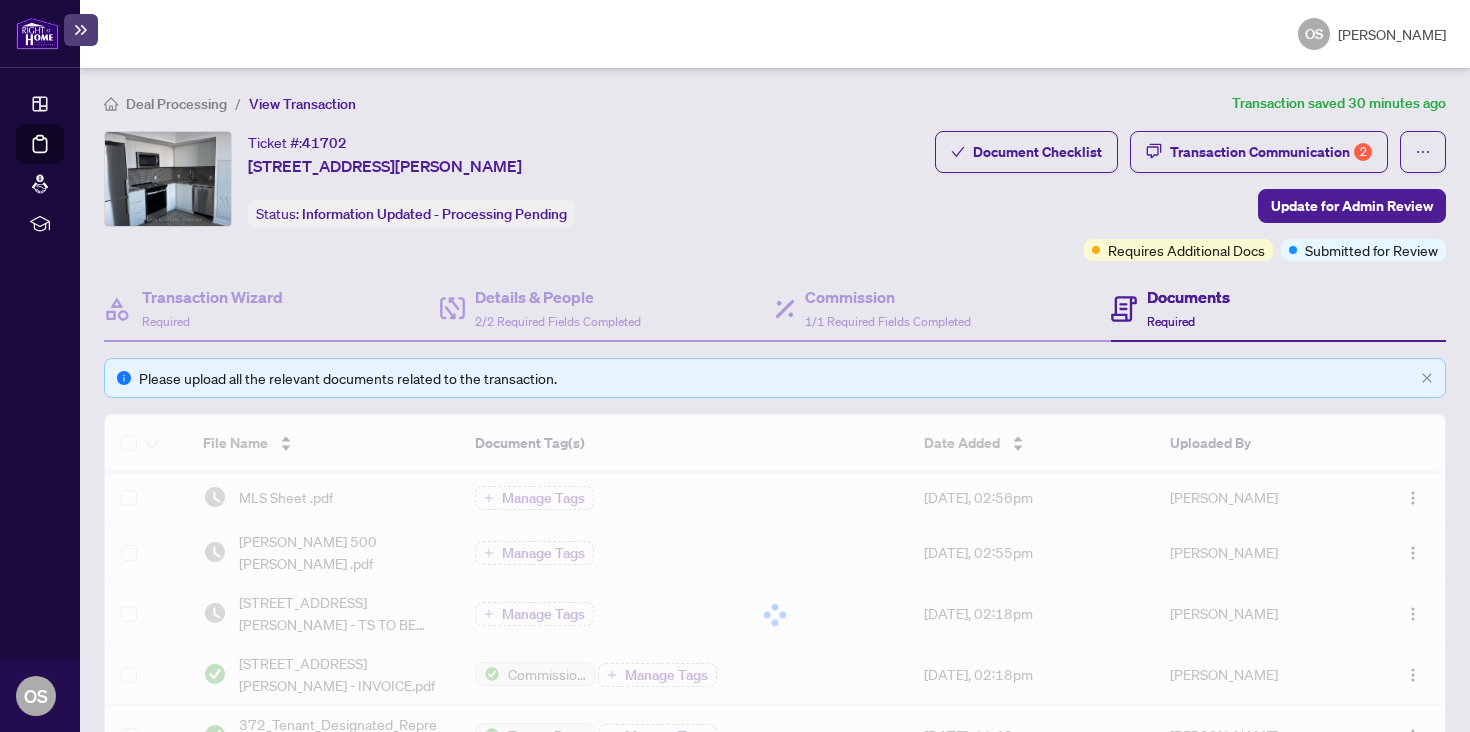 scroll, scrollTop: 706, scrollLeft: 0, axis: vertical 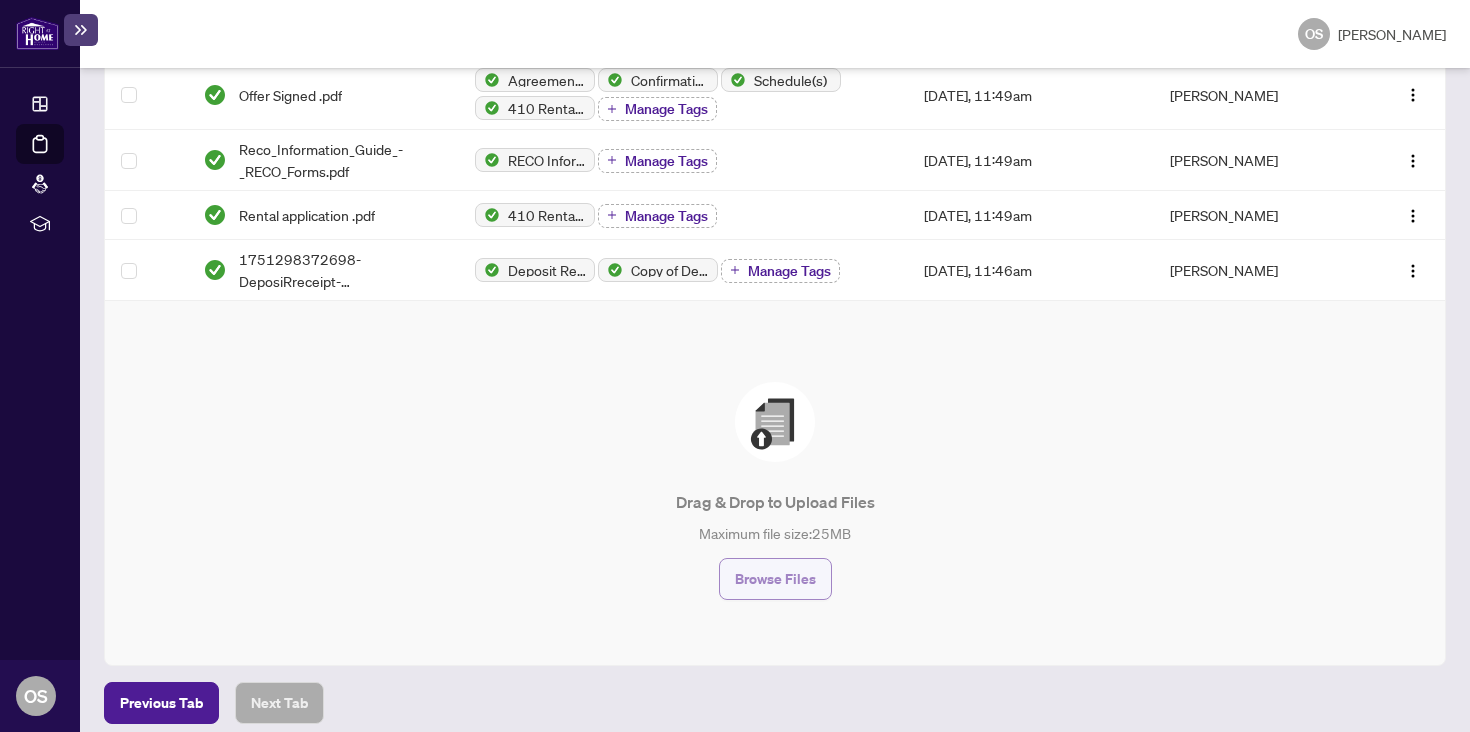 click on "Browse Files" at bounding box center (775, 579) 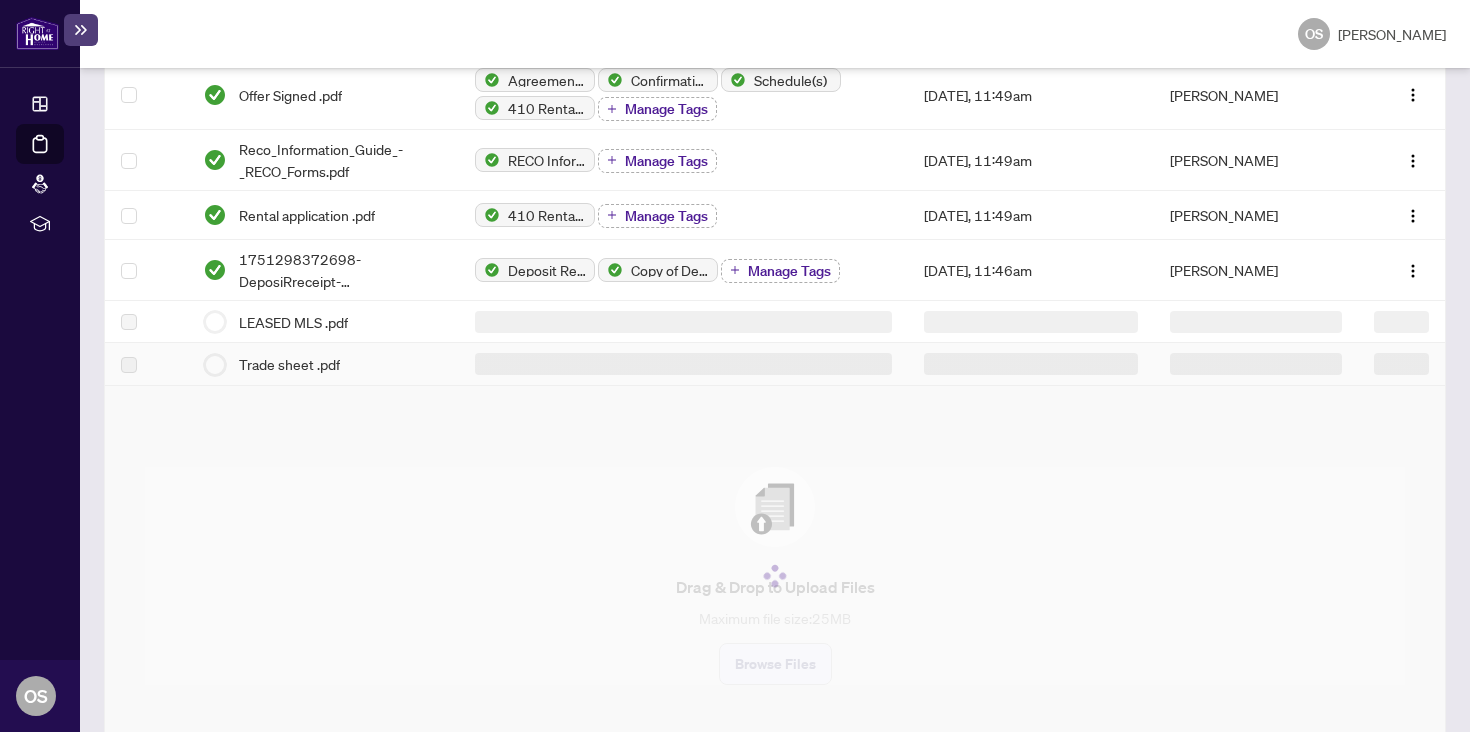 scroll, scrollTop: 0, scrollLeft: 0, axis: both 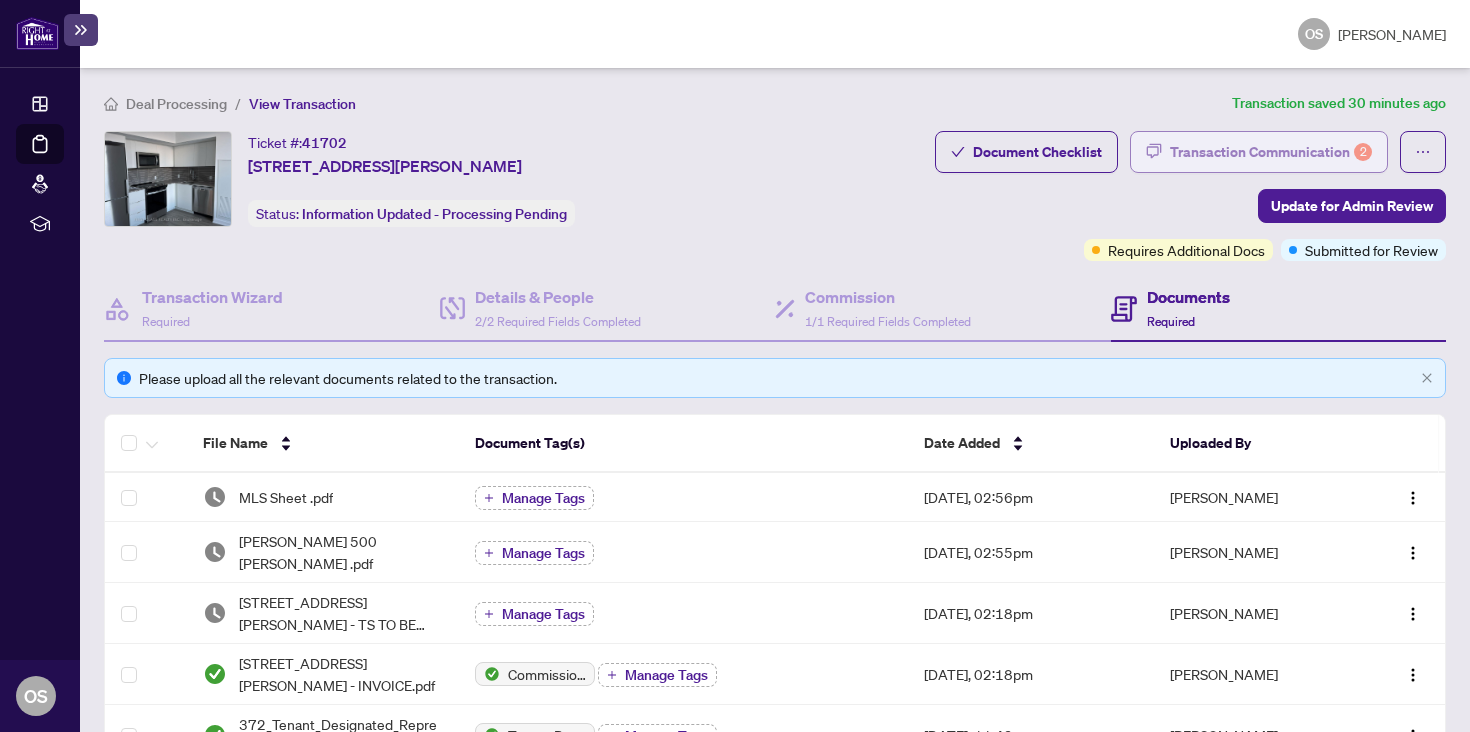 click on "Transaction Communication 2" at bounding box center [1271, 152] 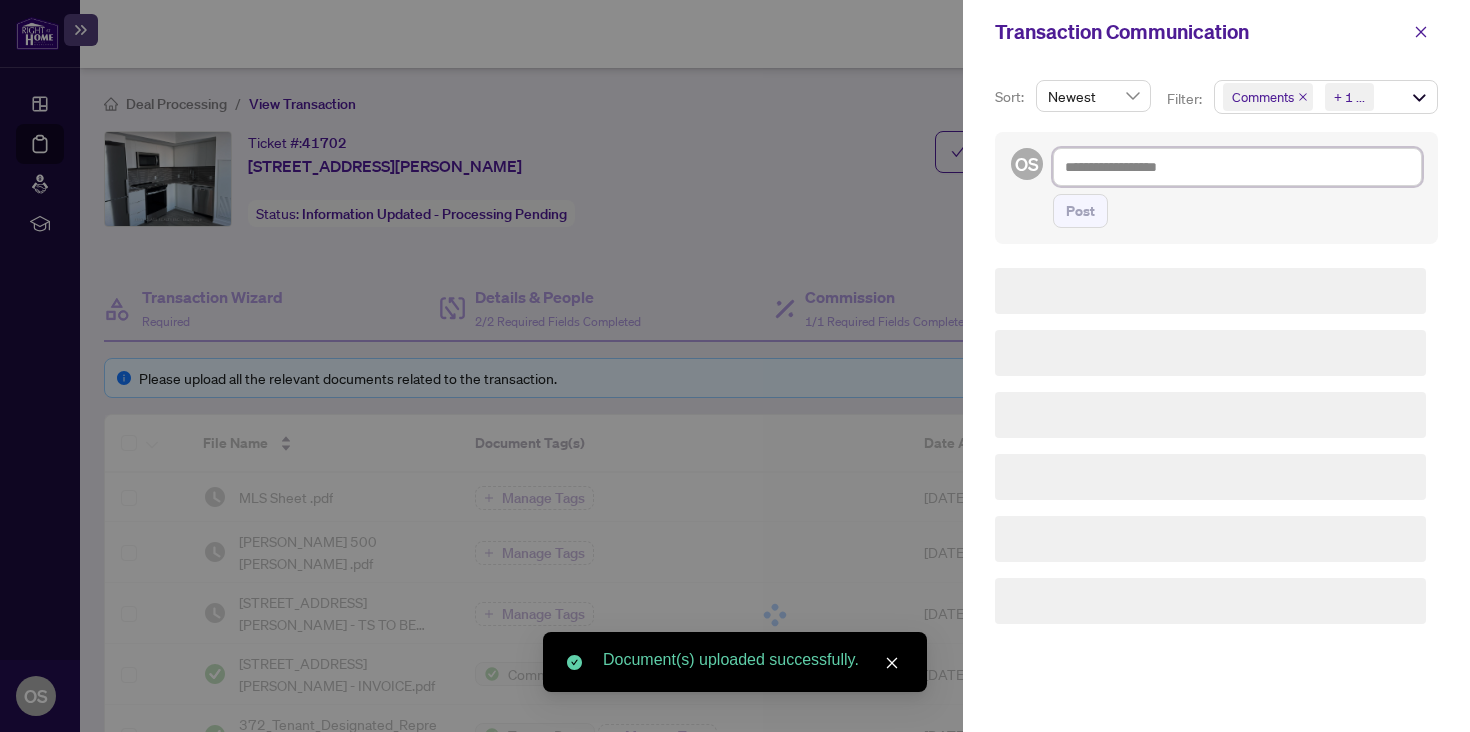 click at bounding box center [1237, 167] 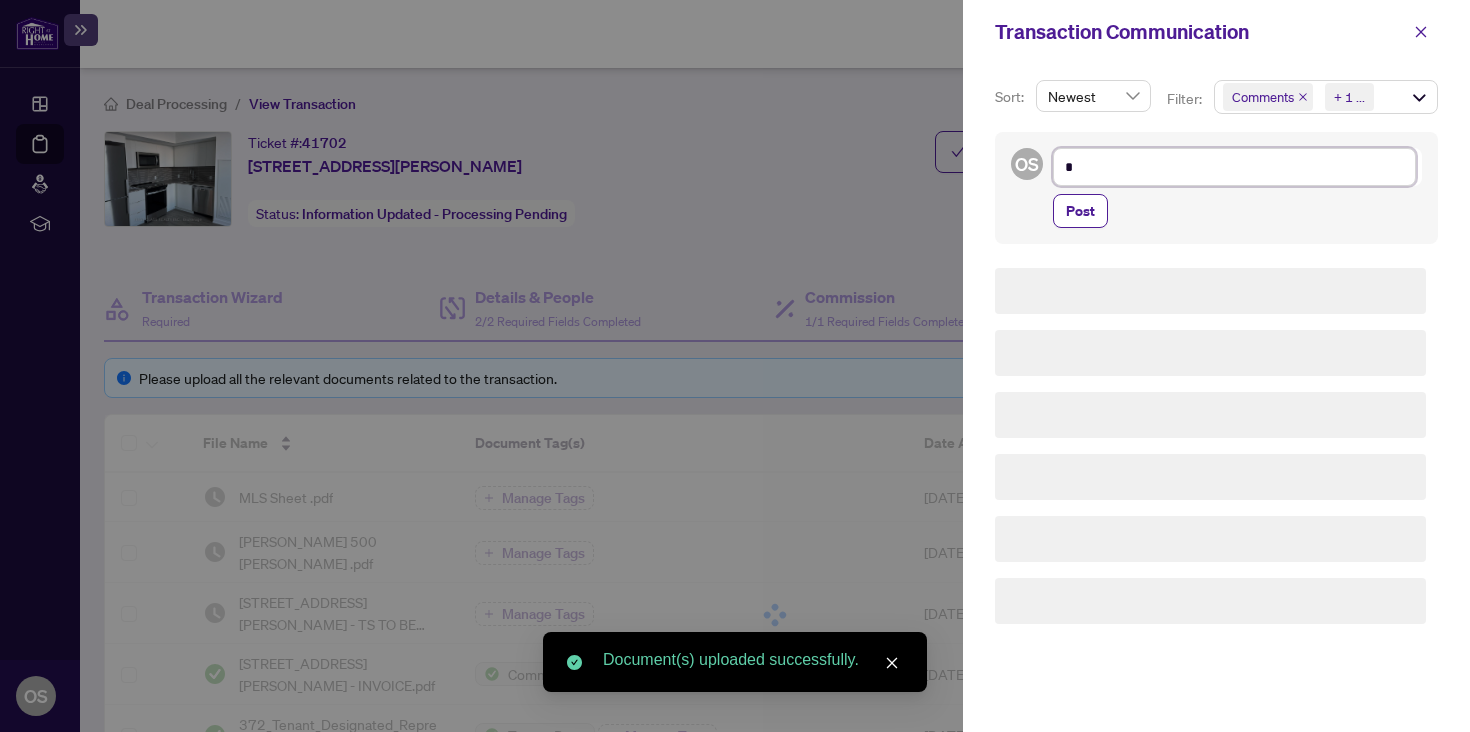 type on "**" 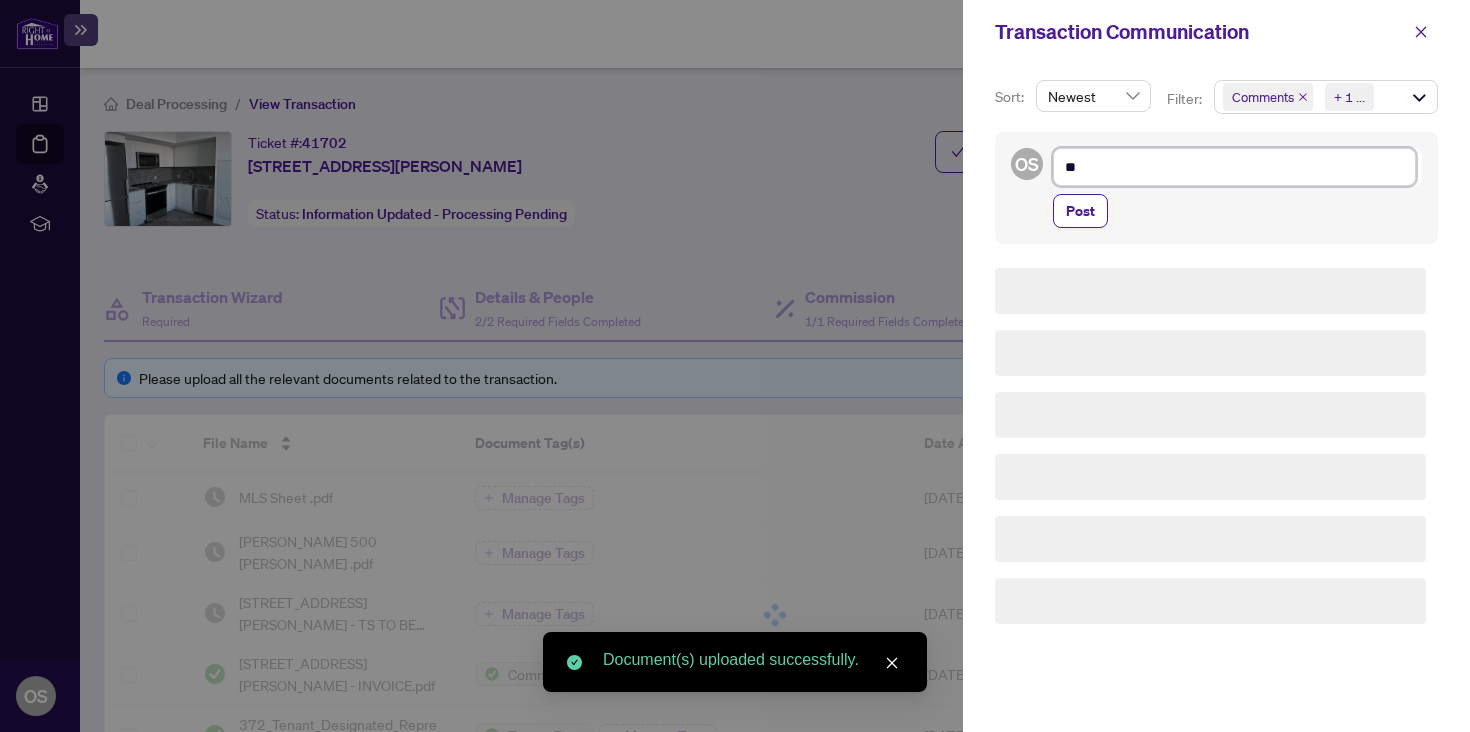 type on "***" 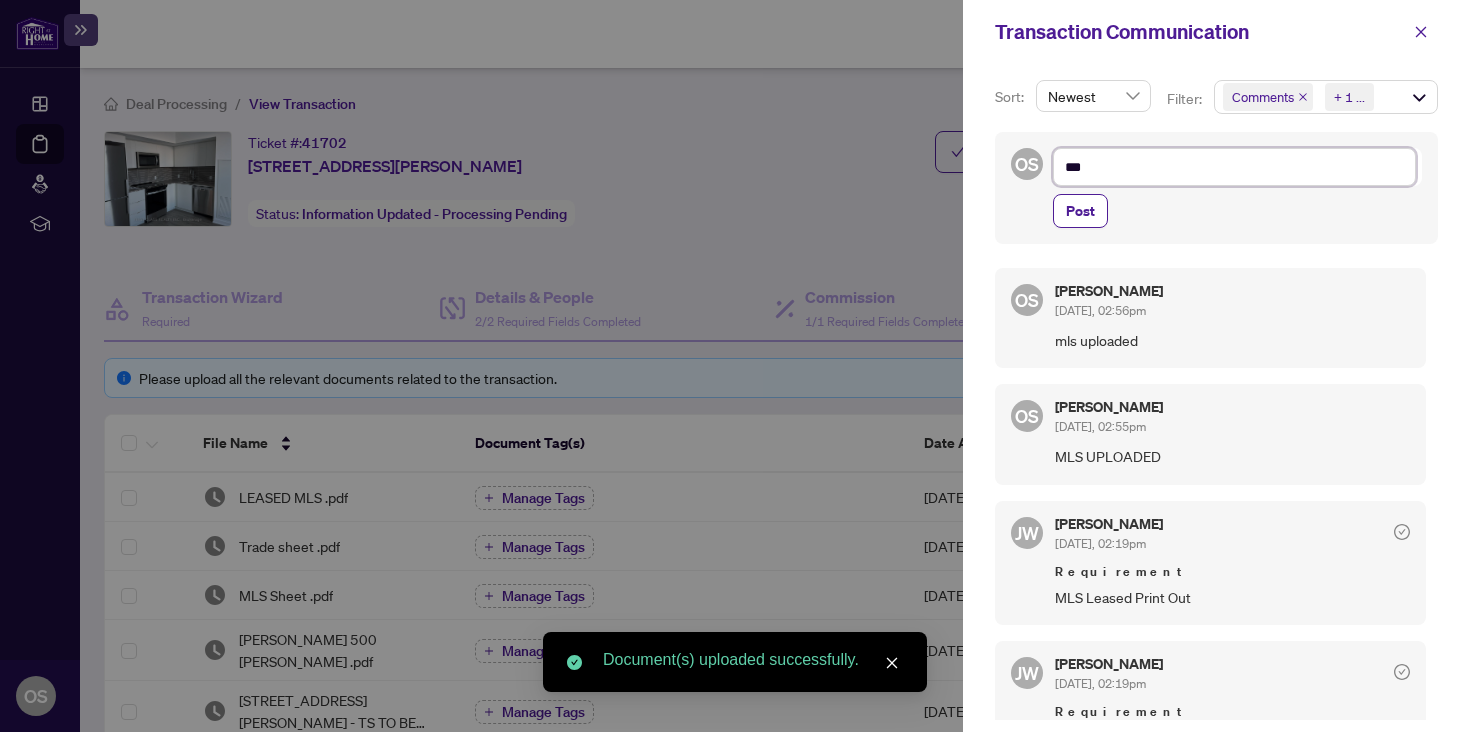 type on "****" 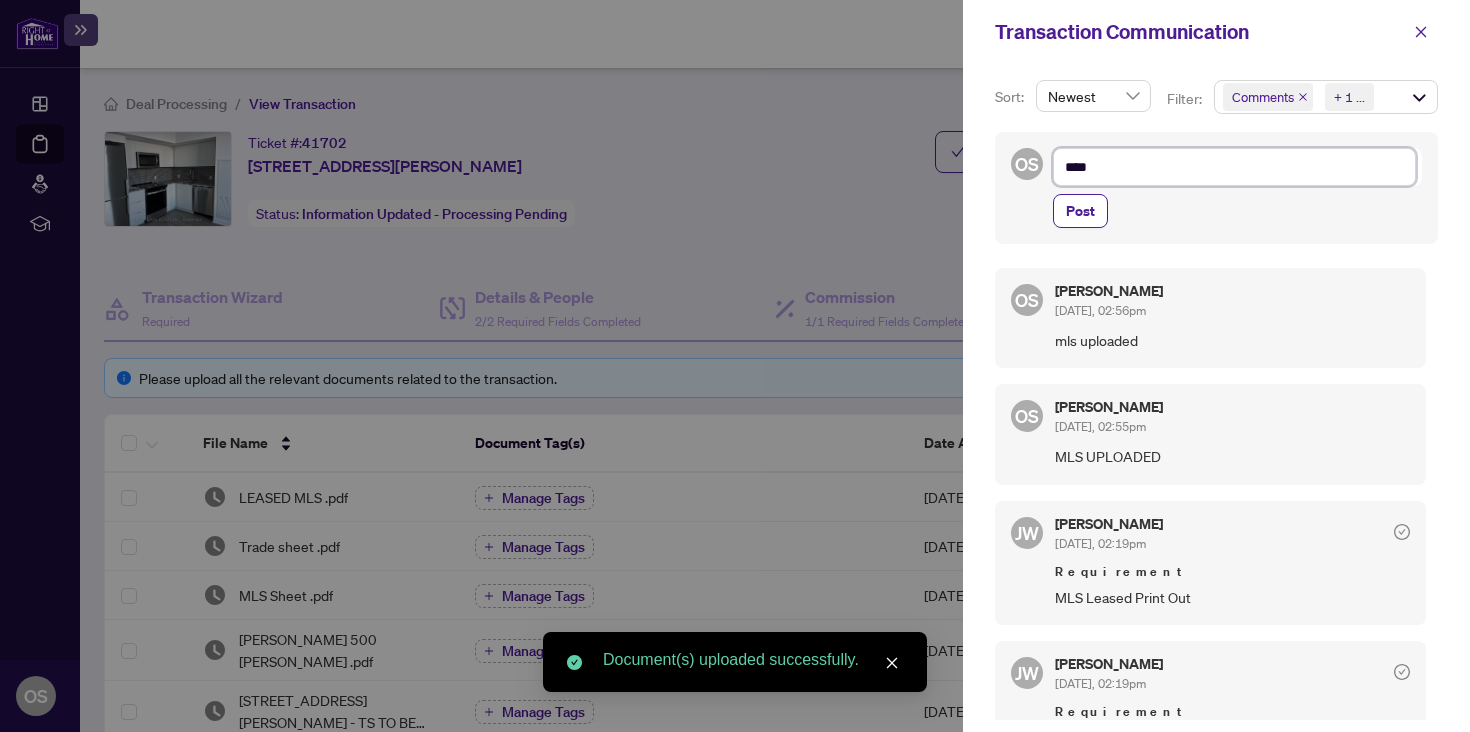 type on "*****" 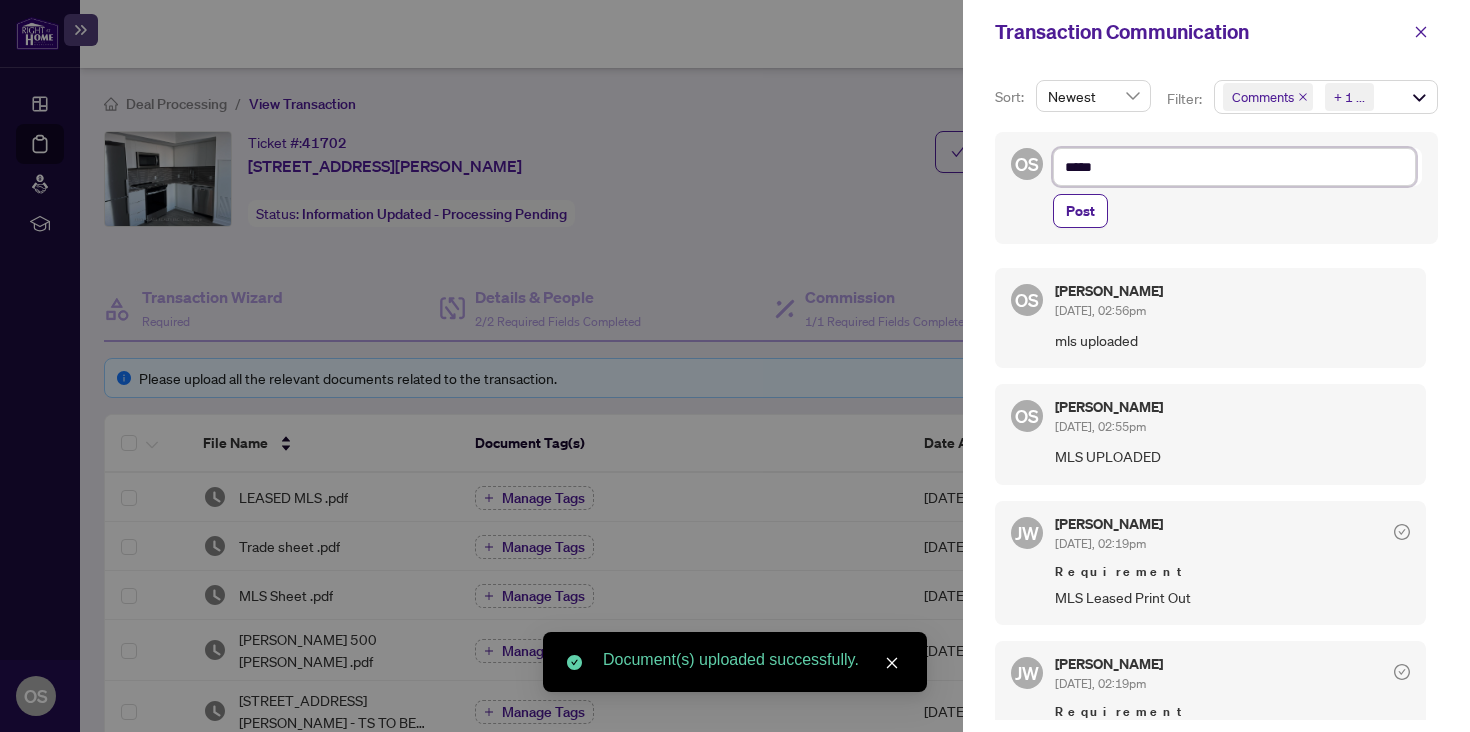 type on "*****" 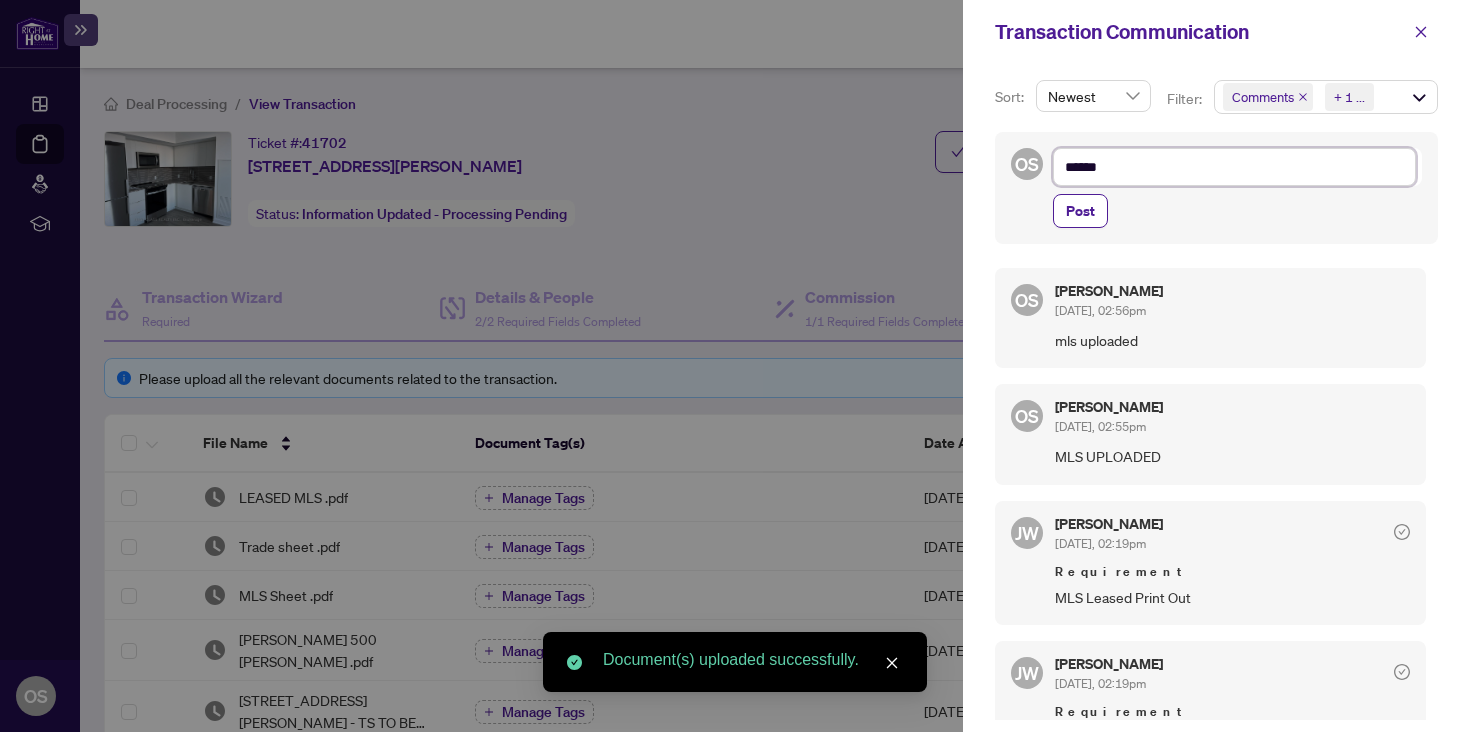 type on "*******" 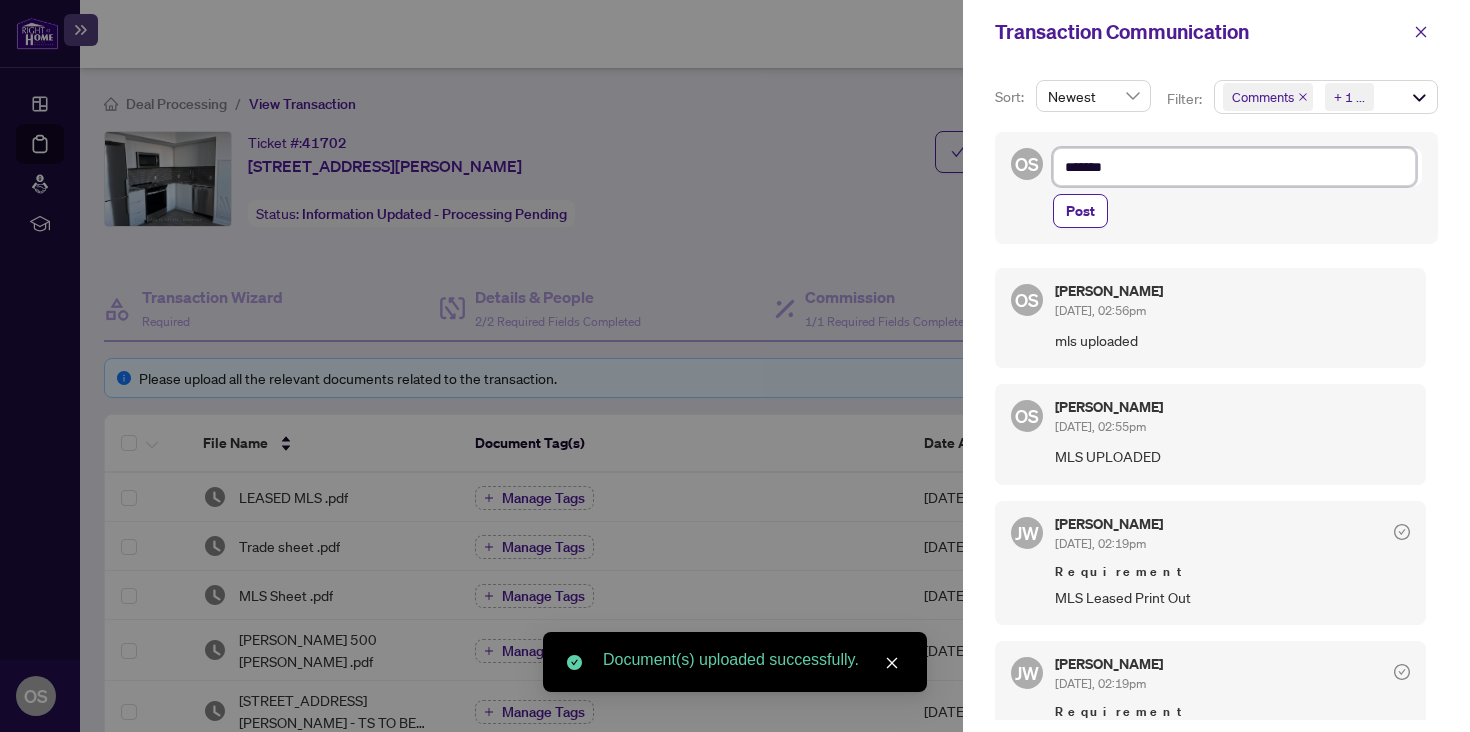 type on "********" 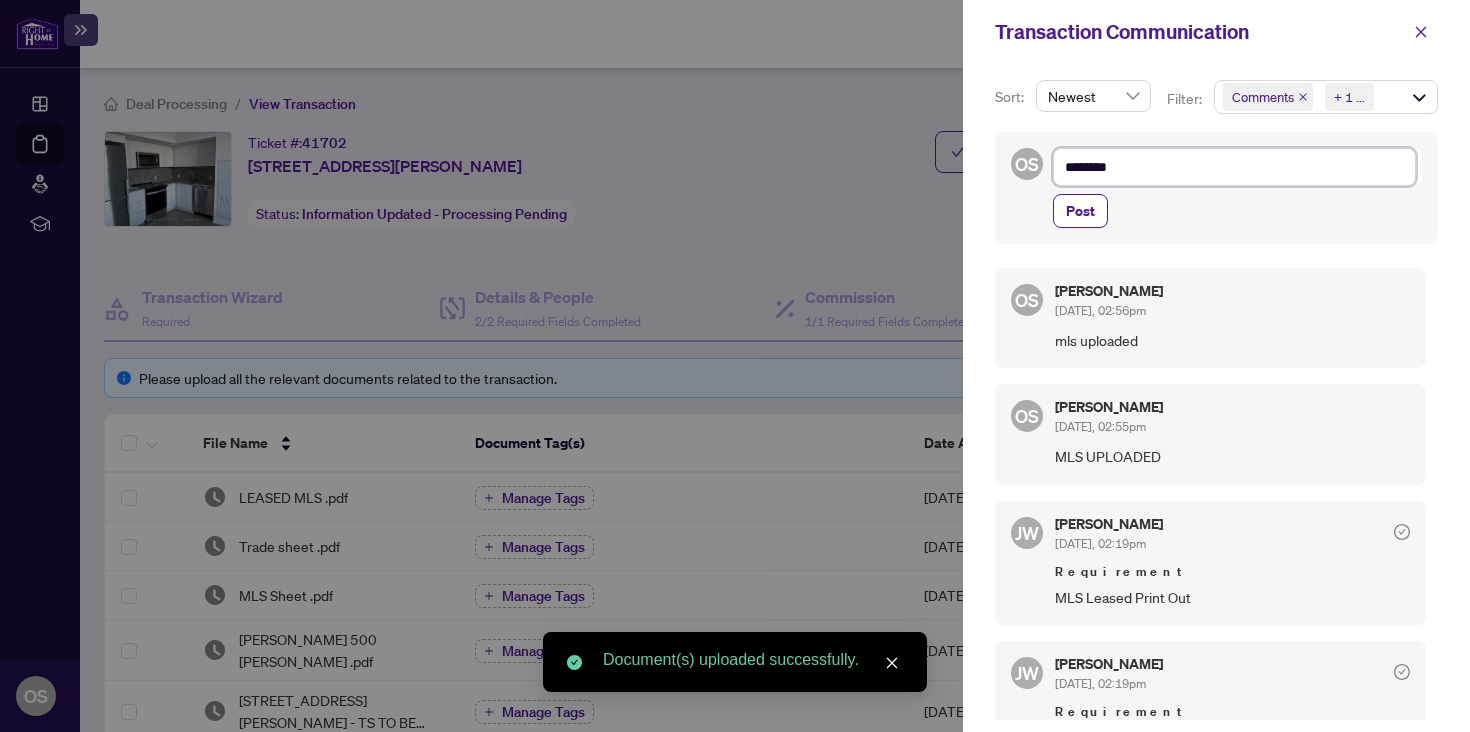 type on "*********" 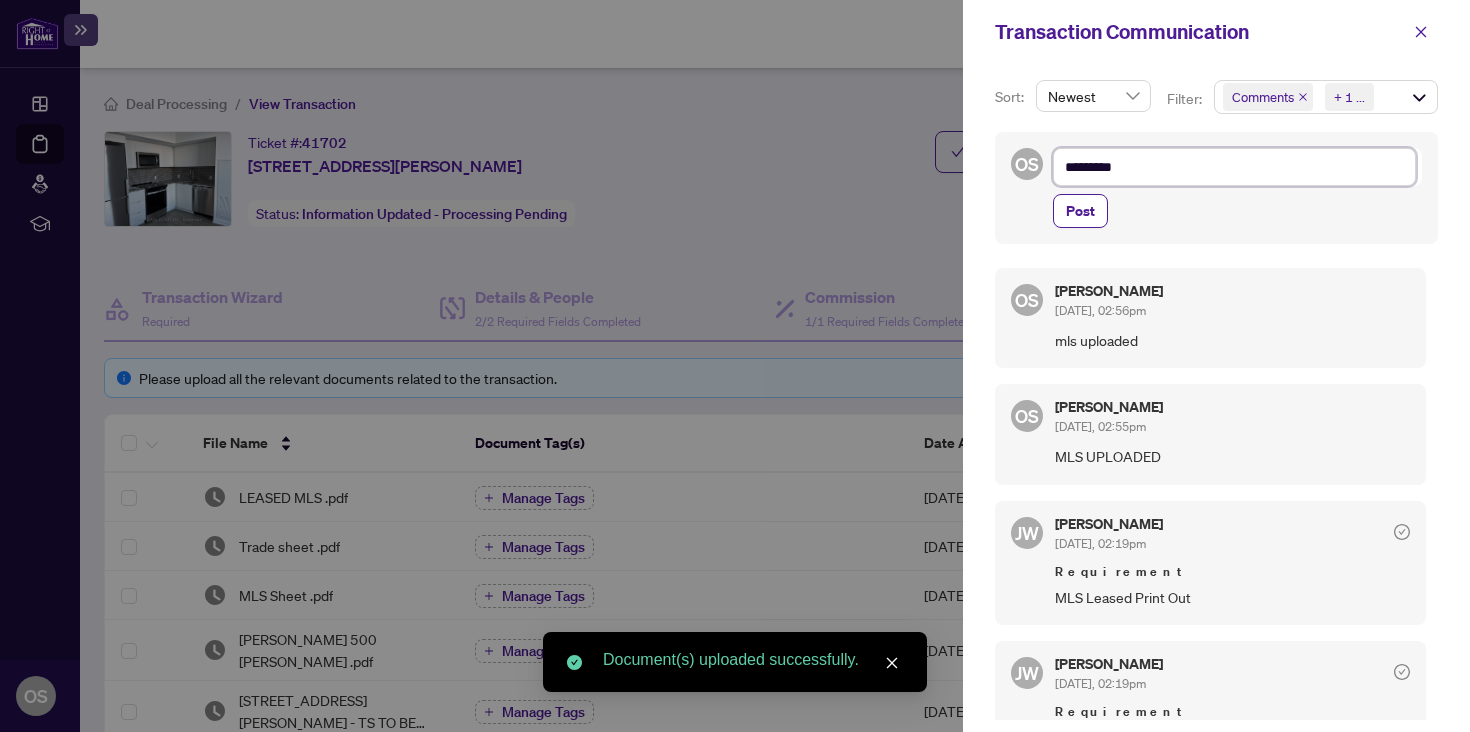 type on "**********" 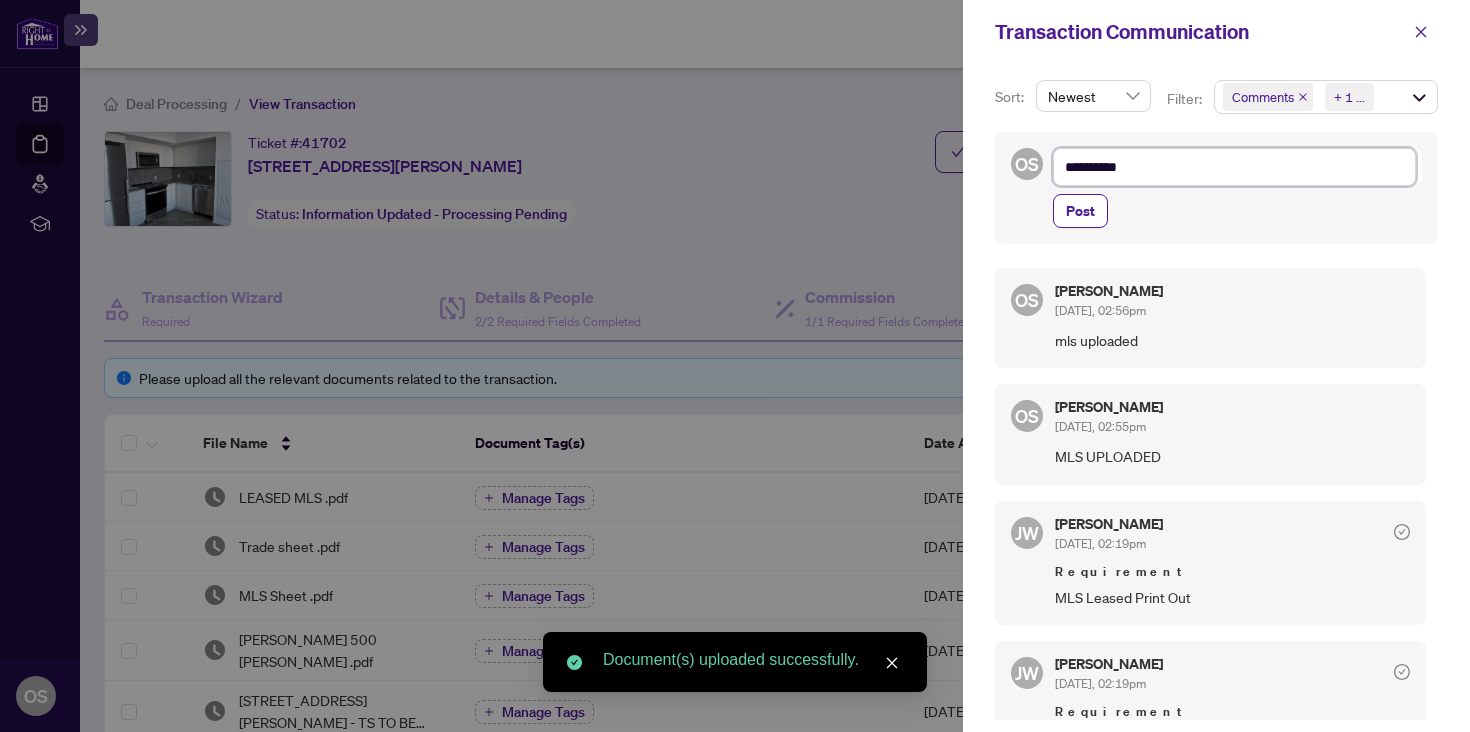 type on "**********" 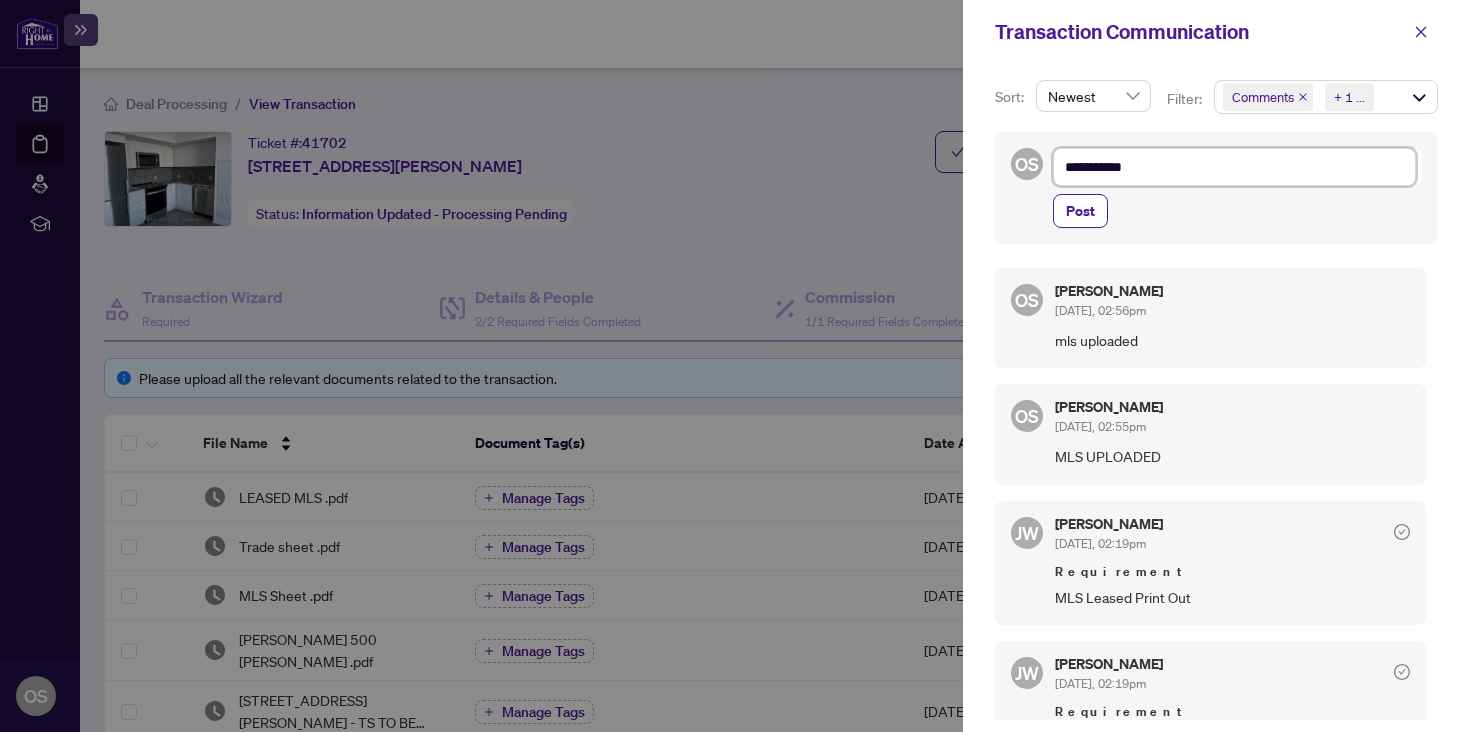 type on "**********" 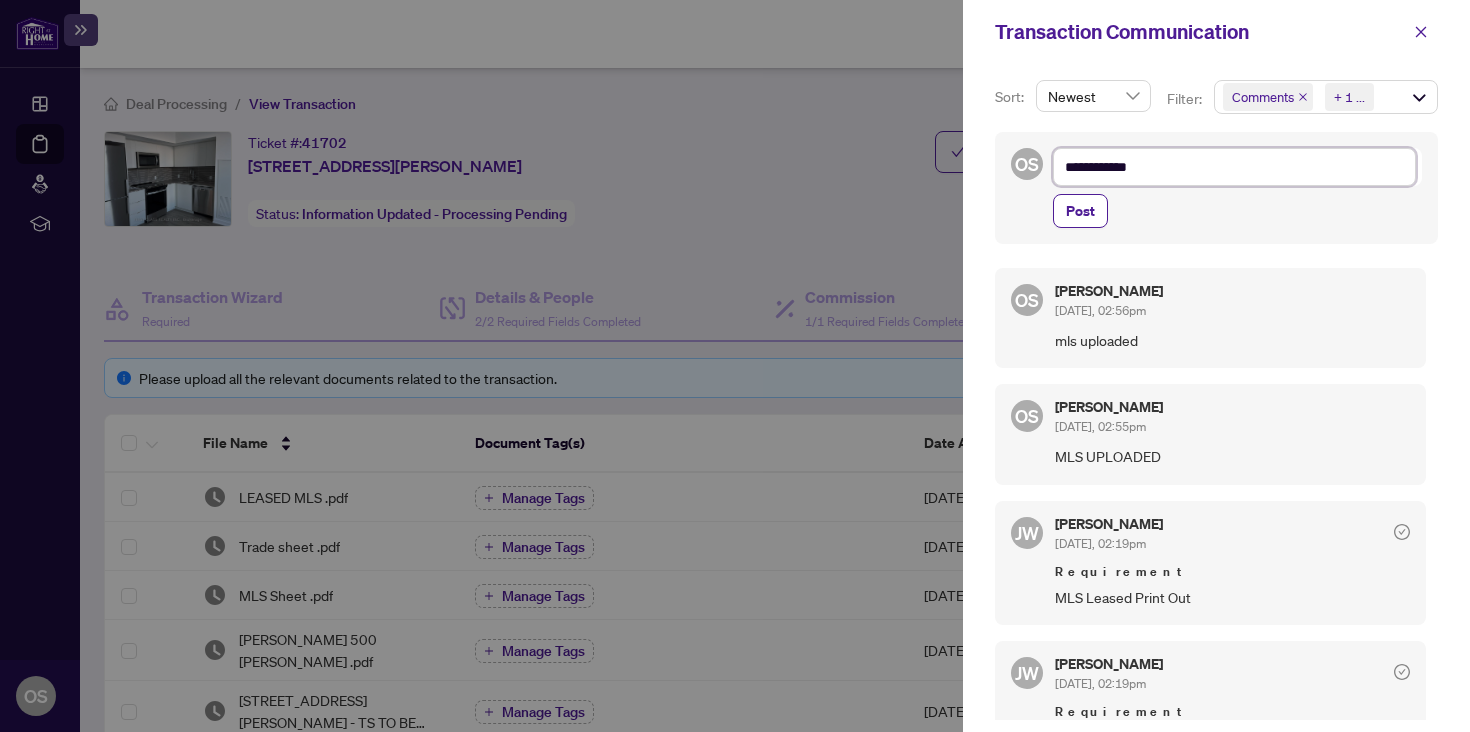 type on "**********" 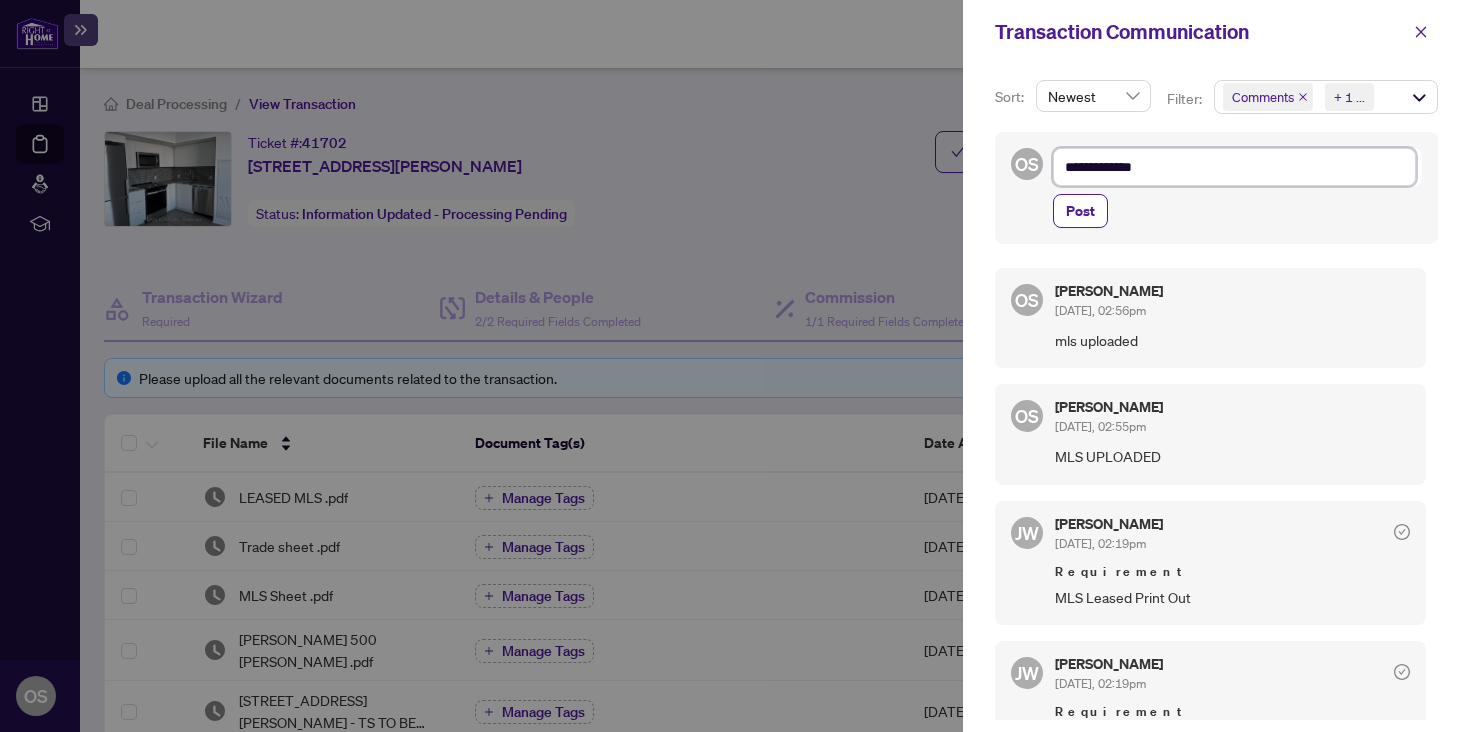 type on "**********" 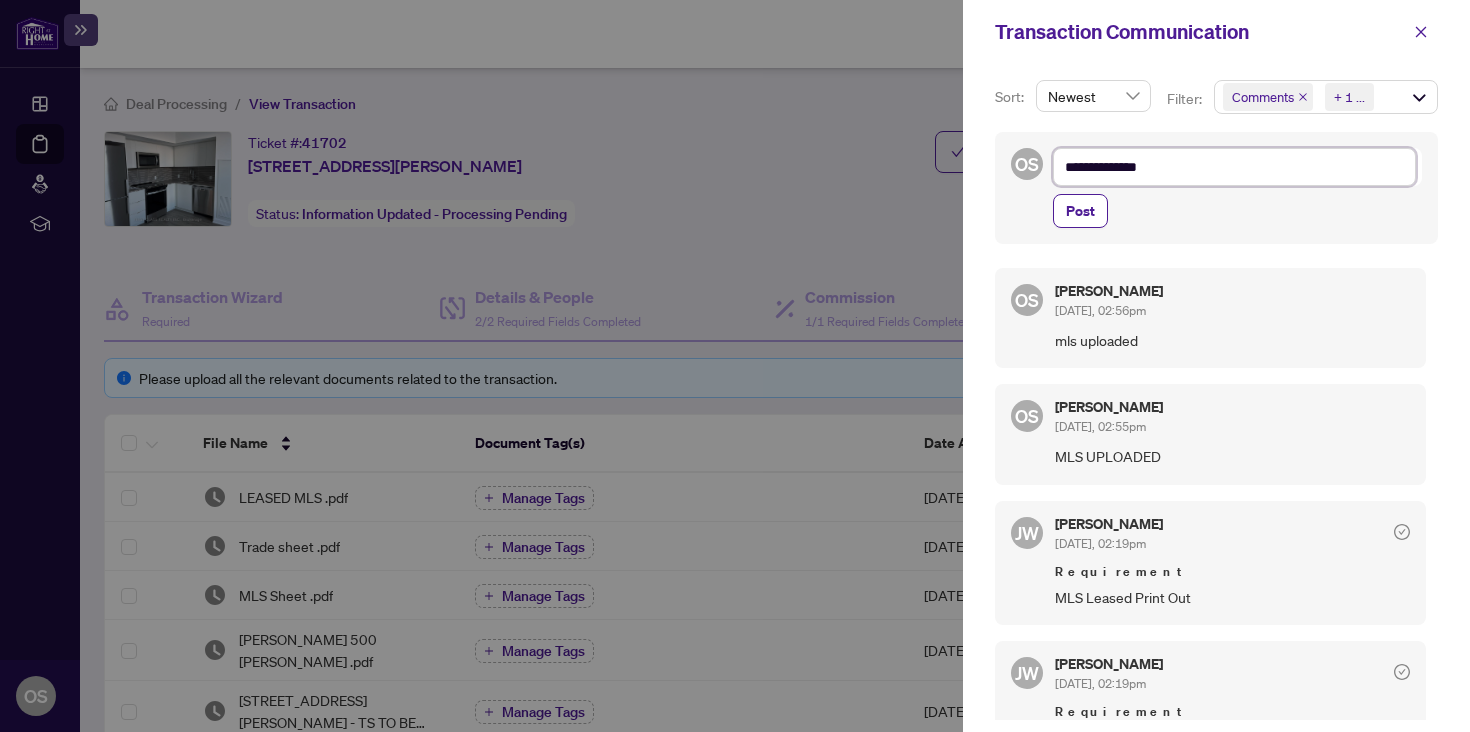 type on "**********" 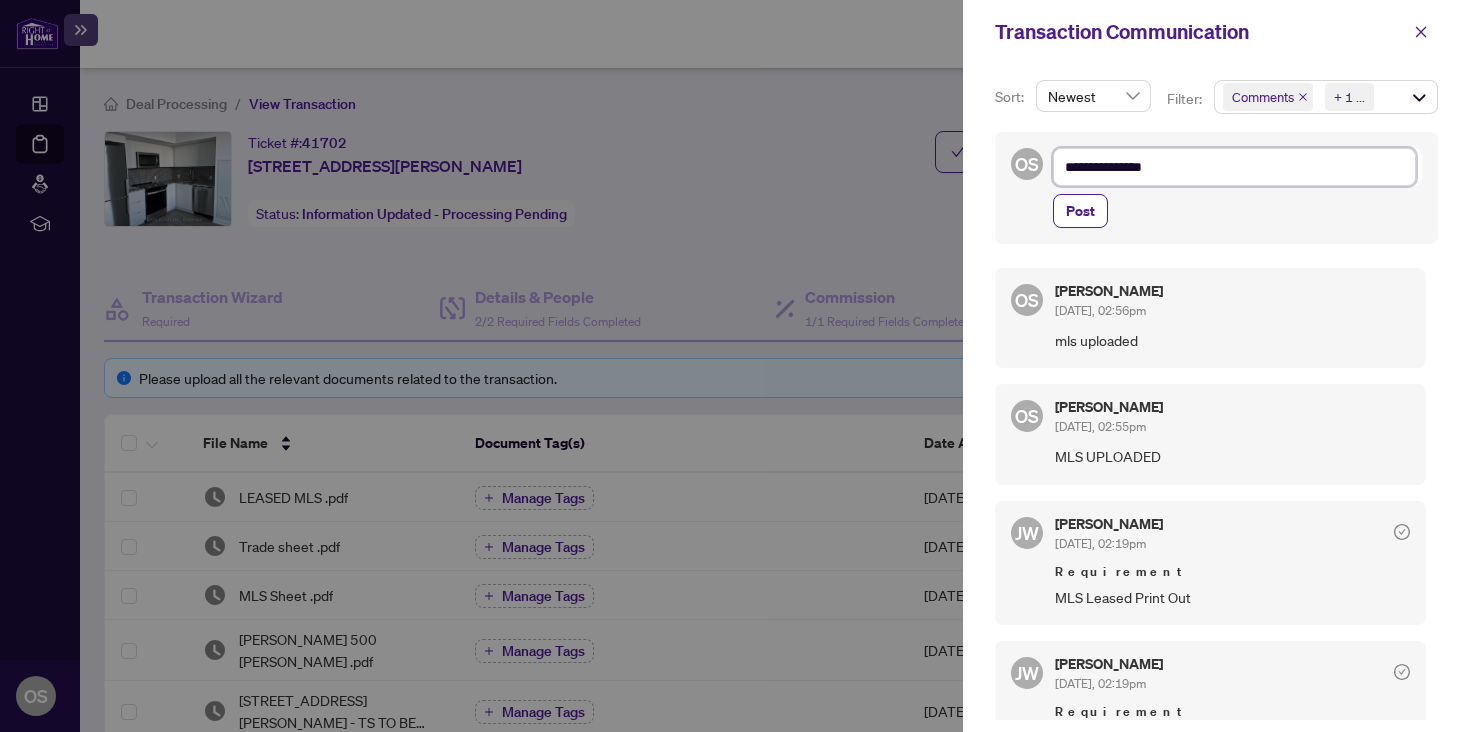 type on "**********" 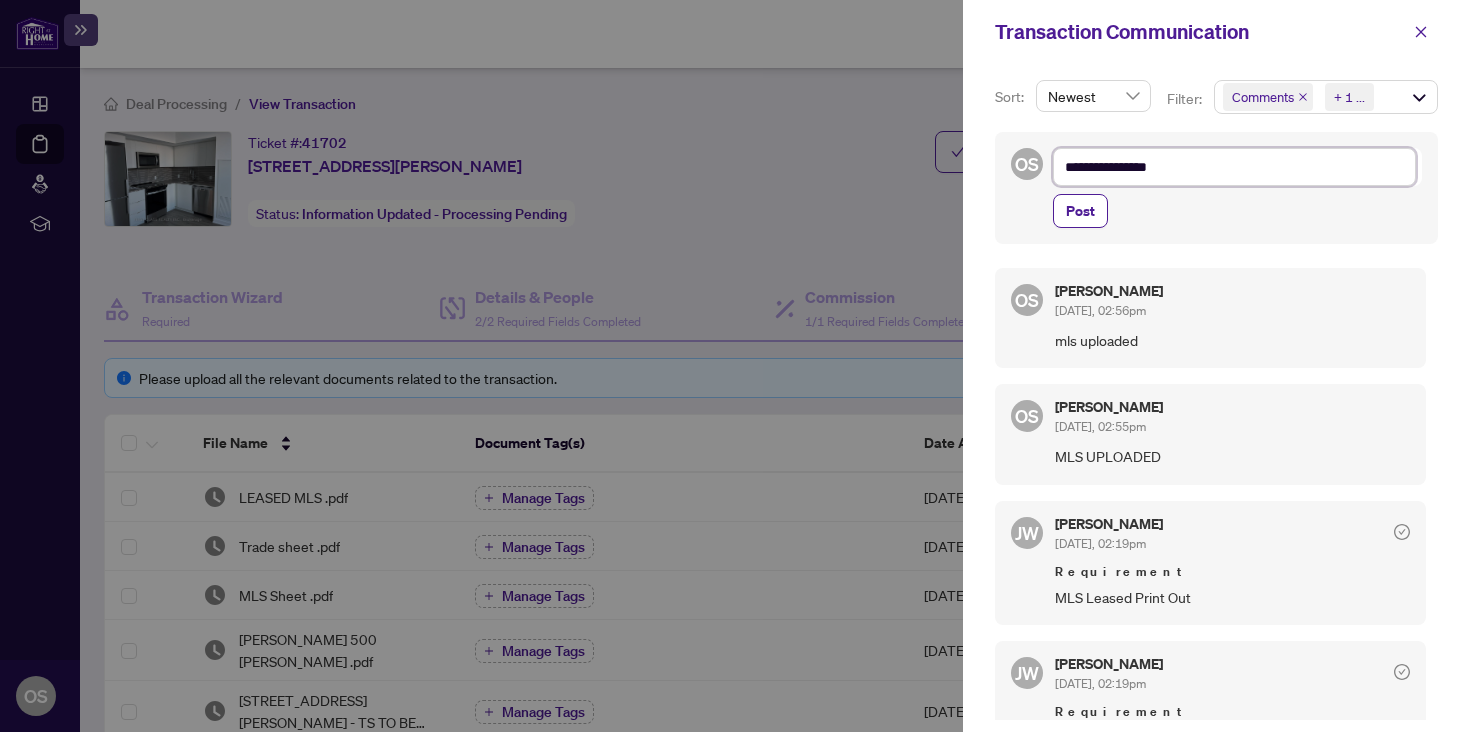 type on "**********" 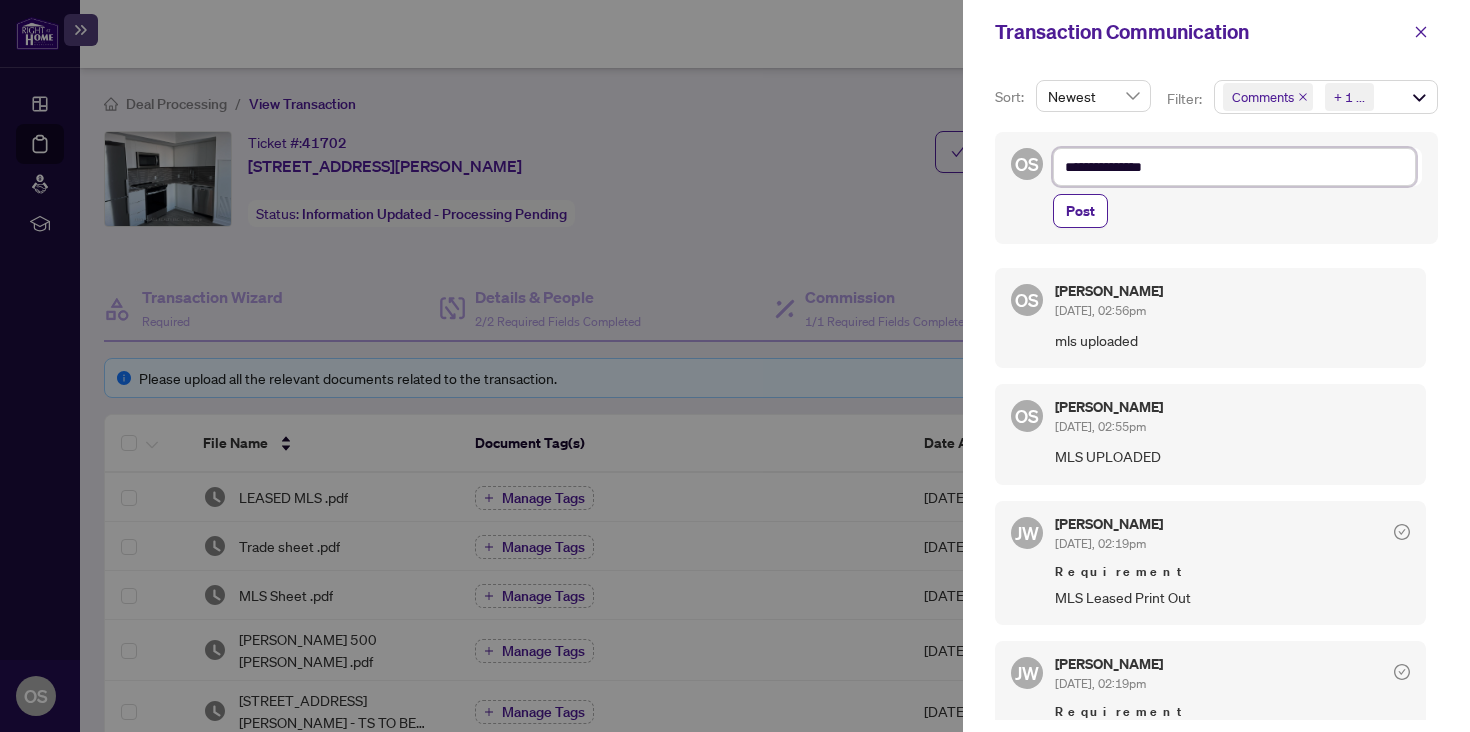 type on "**********" 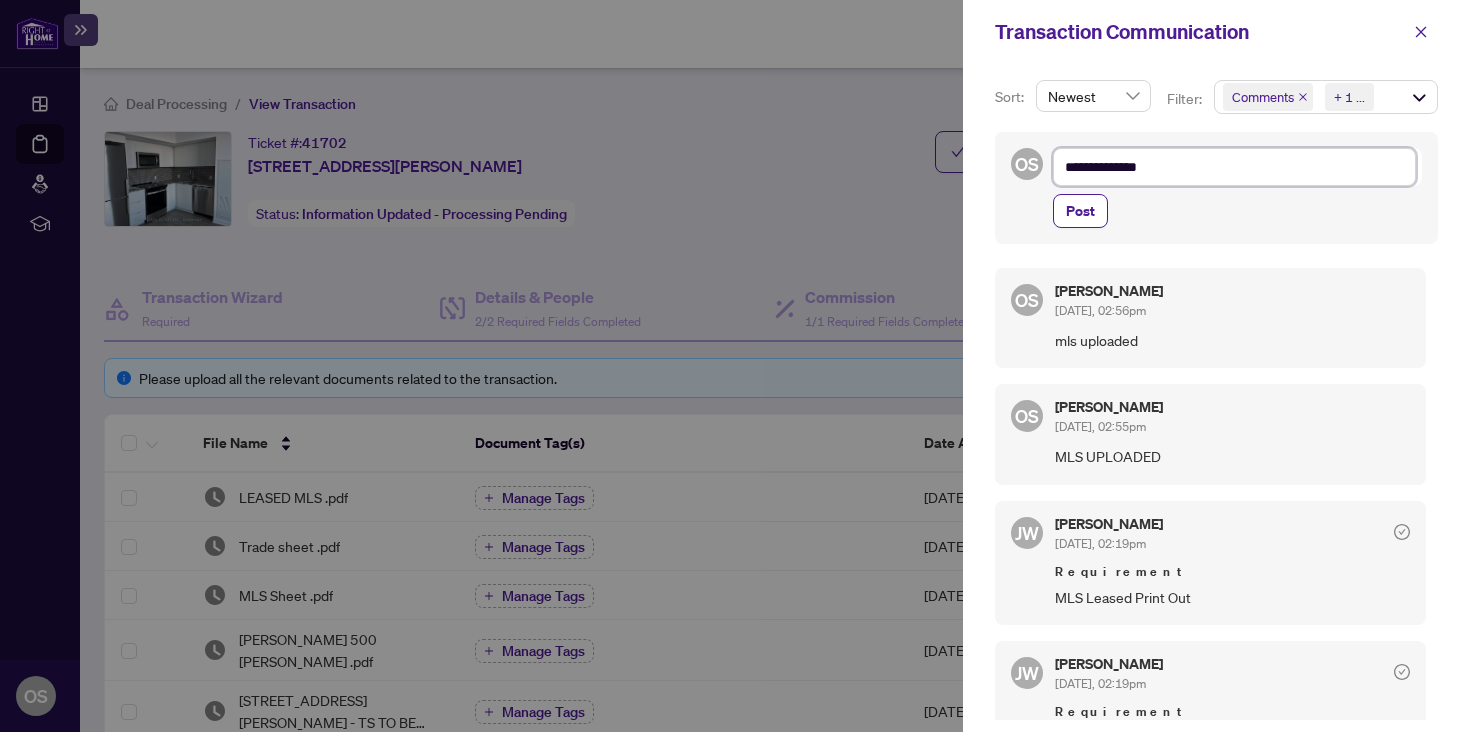 type on "**********" 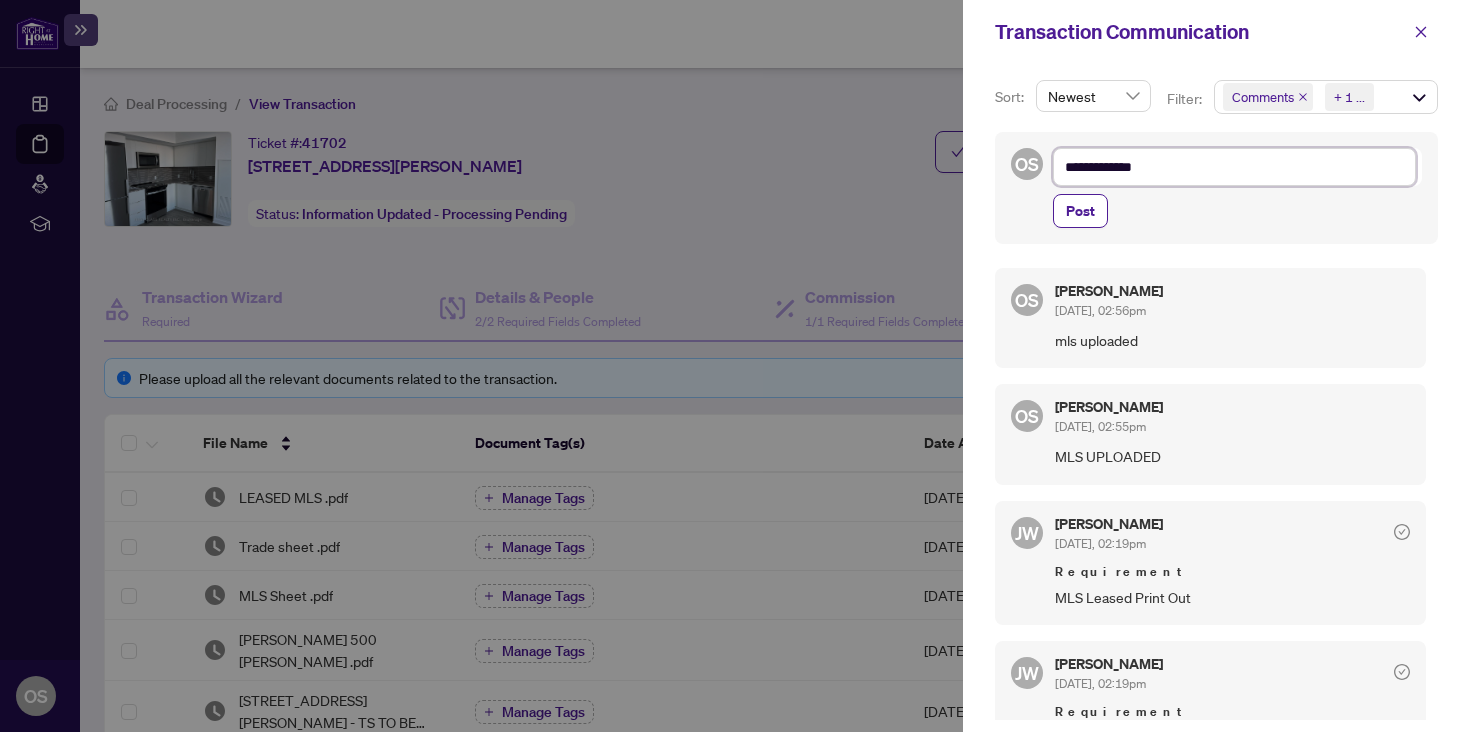 type on "**********" 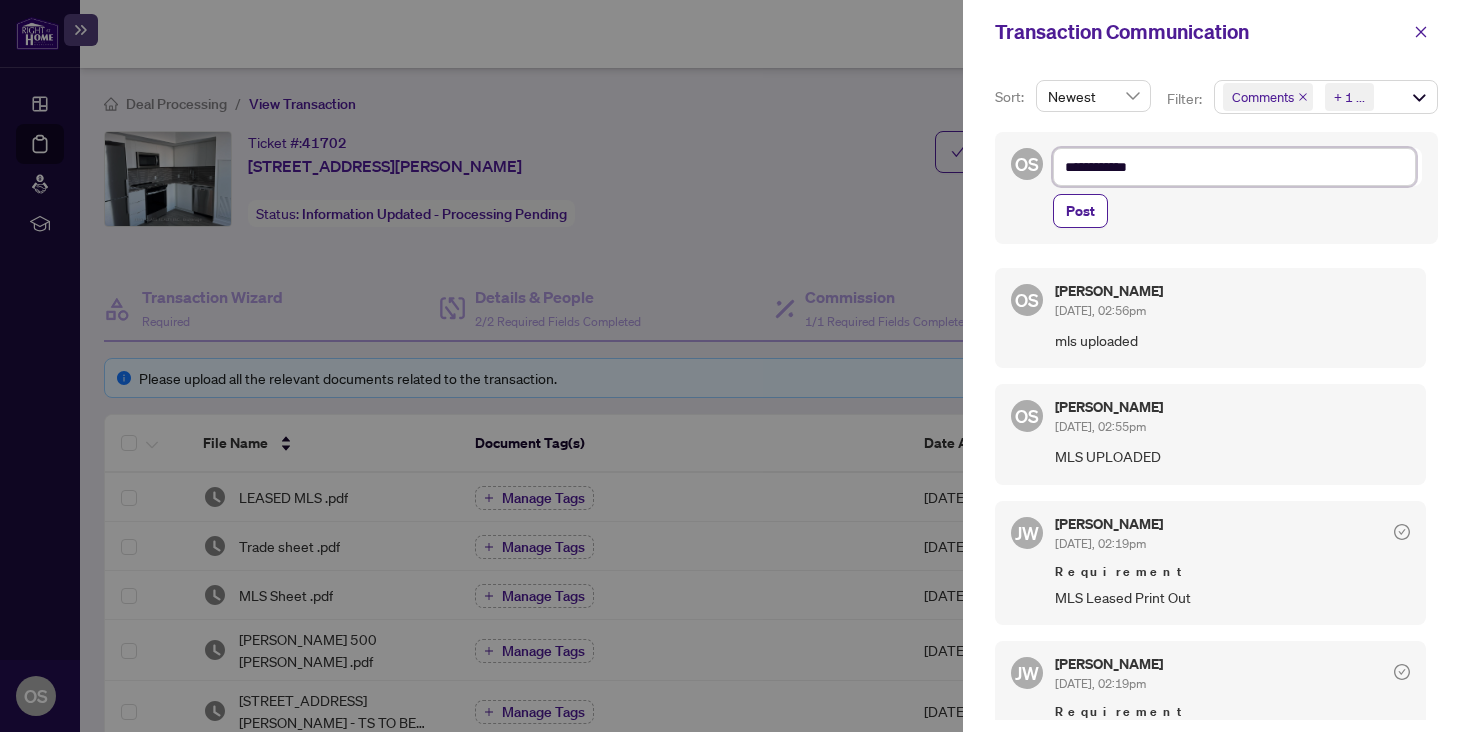 type on "**********" 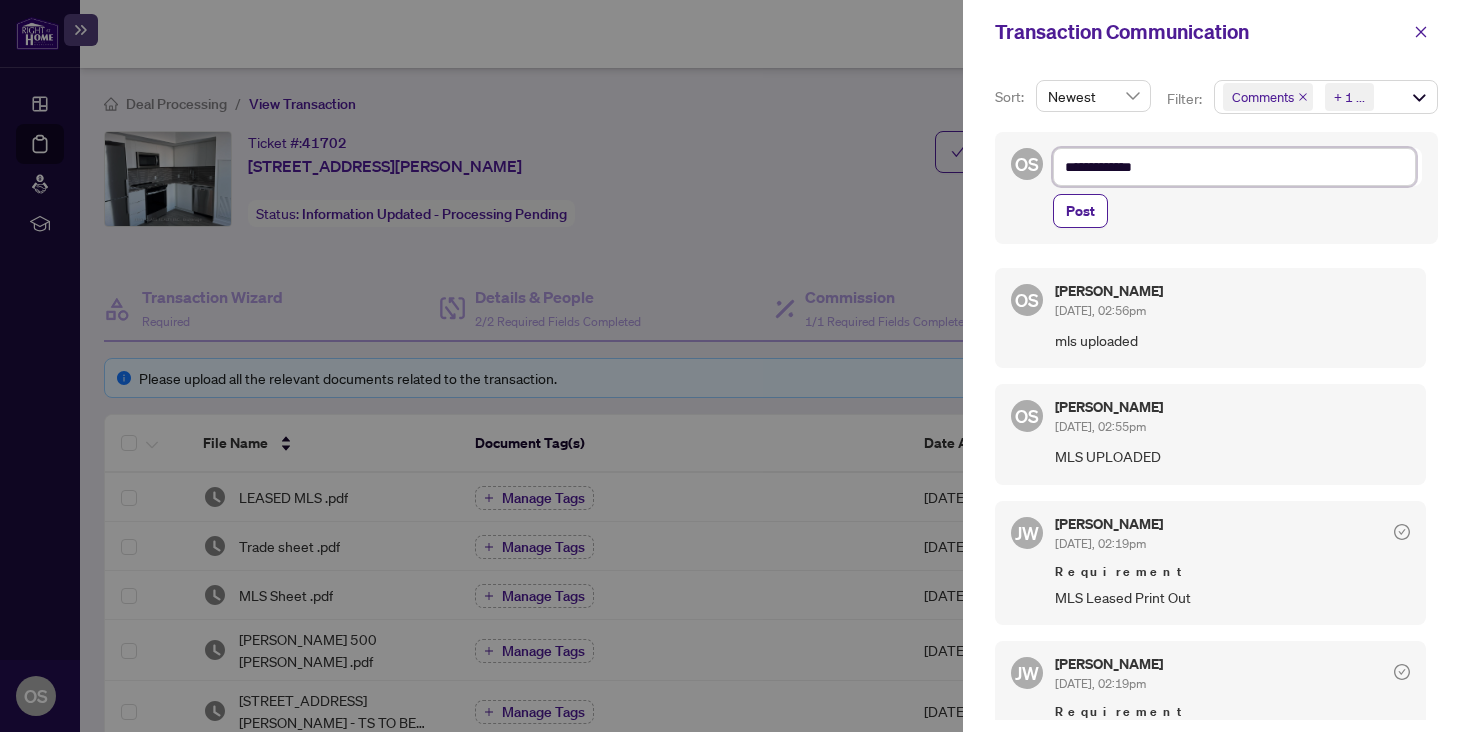 type on "**********" 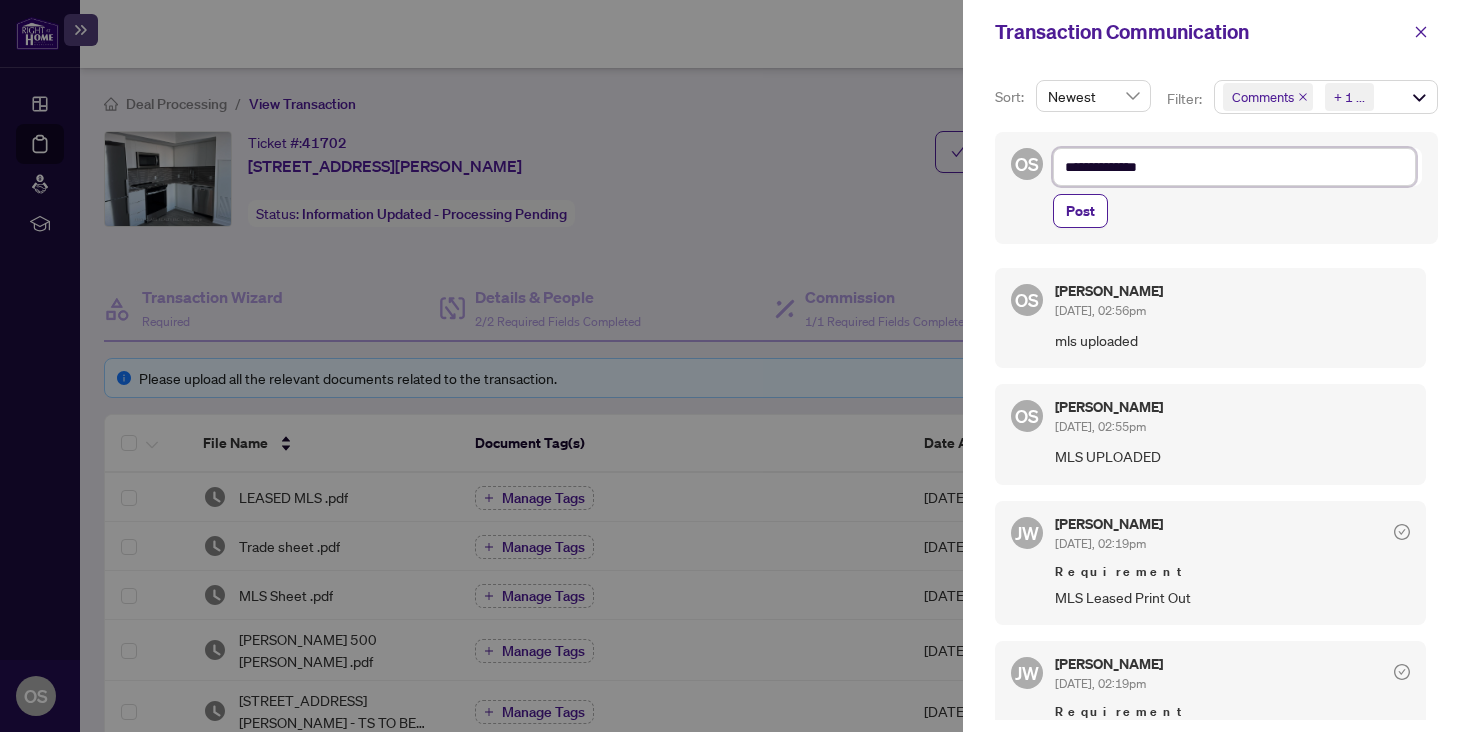type on "**********" 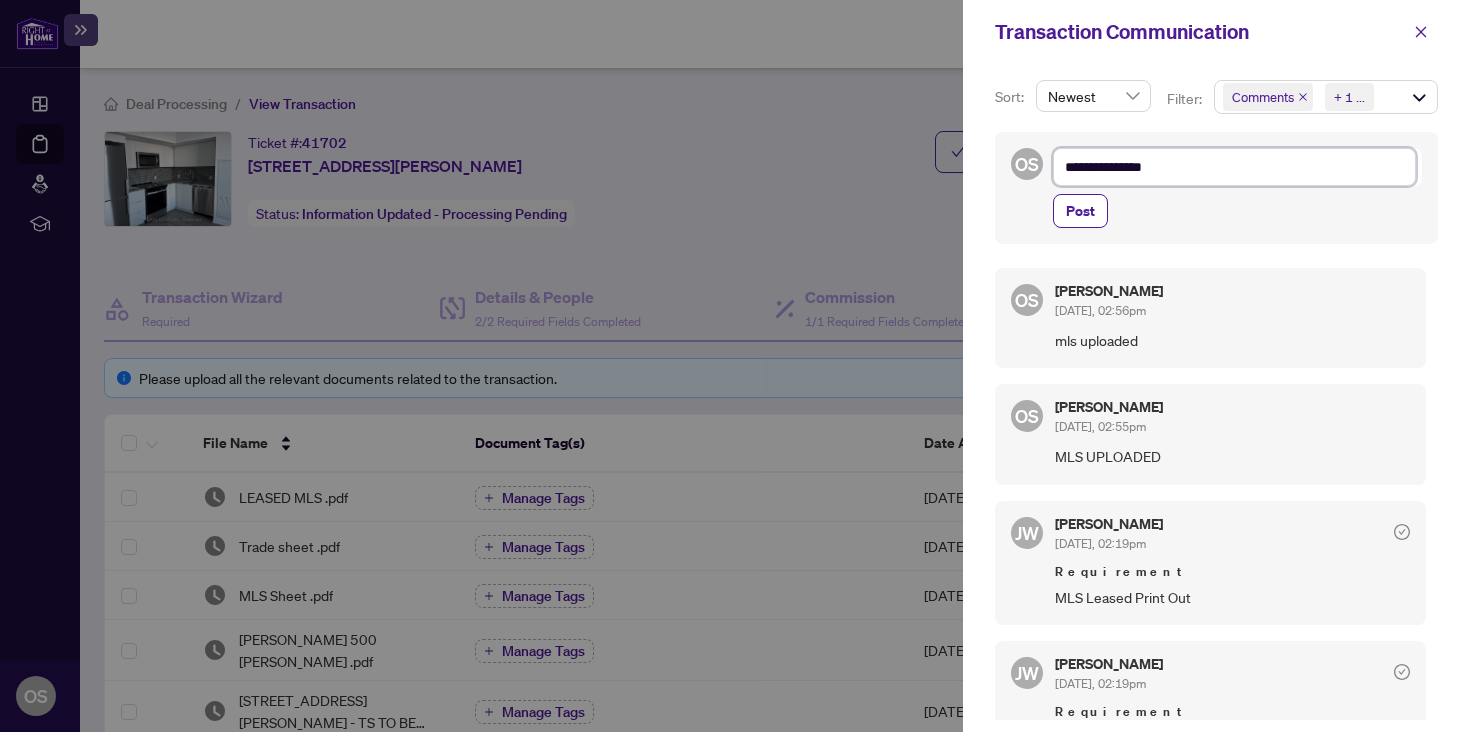 type on "**********" 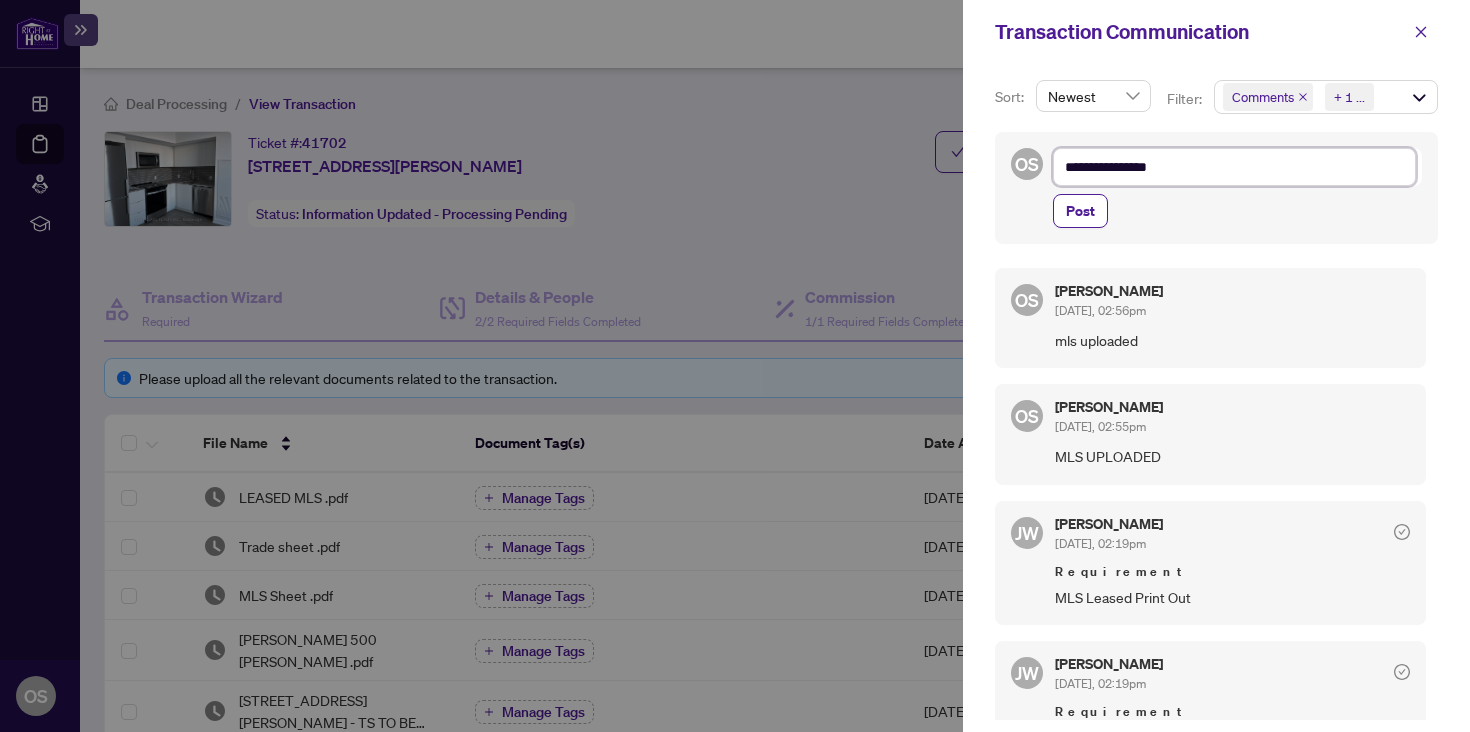 type on "**********" 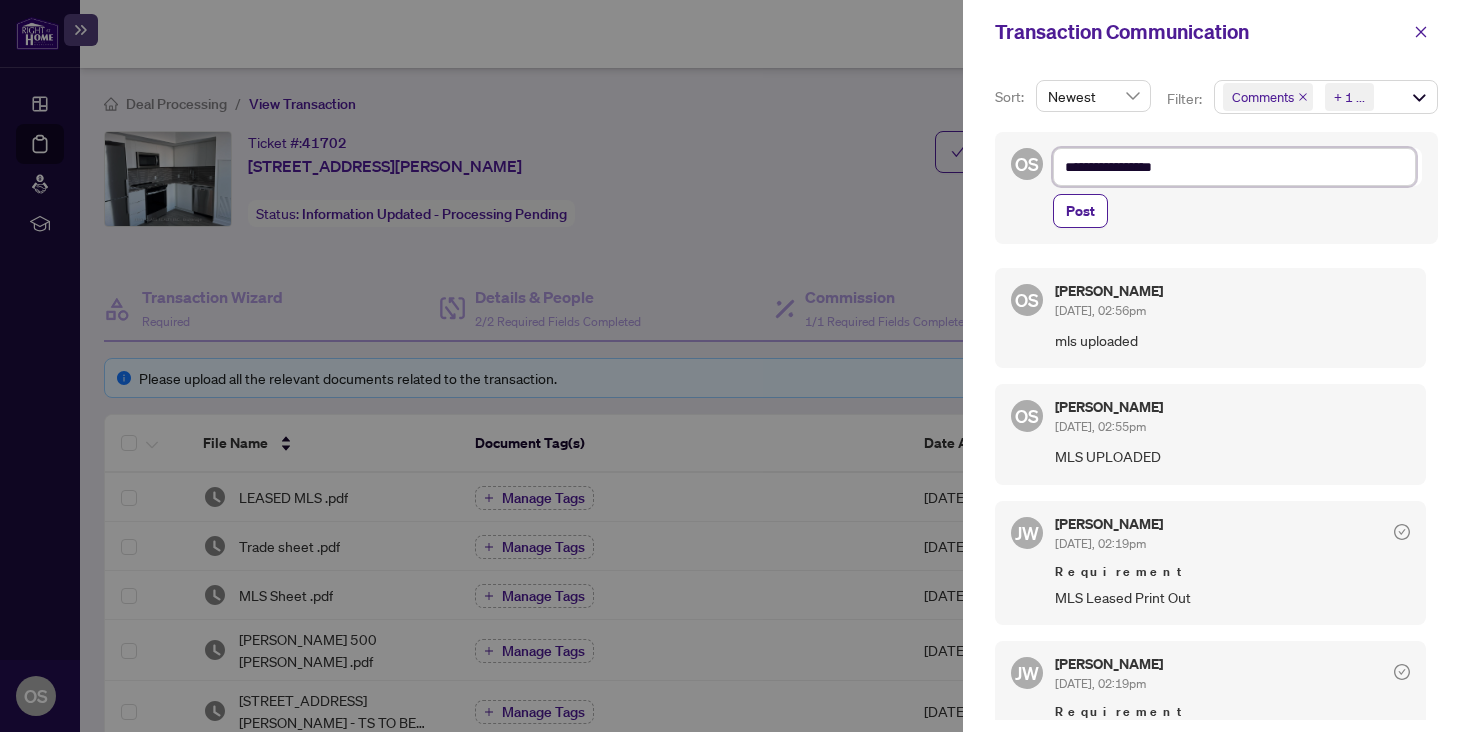type on "**********" 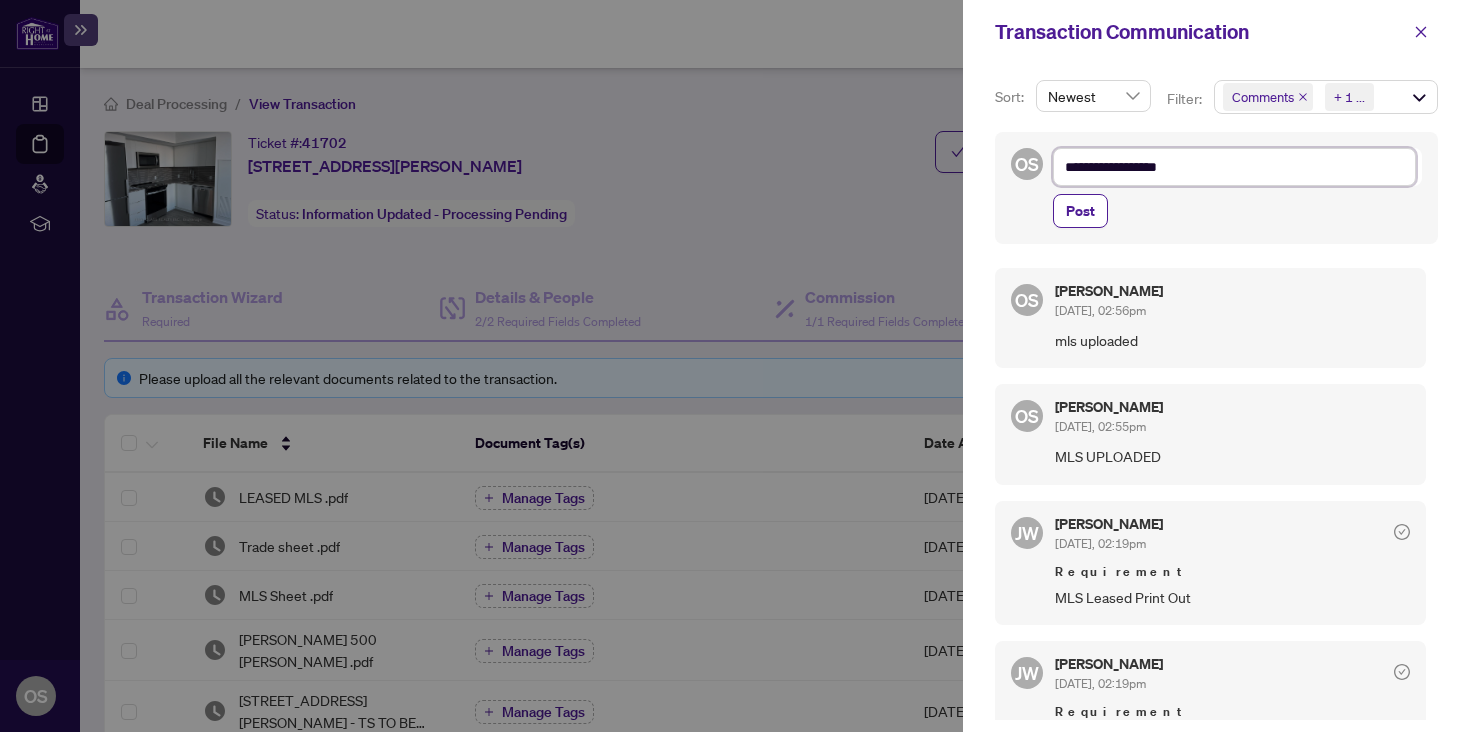 type on "**********" 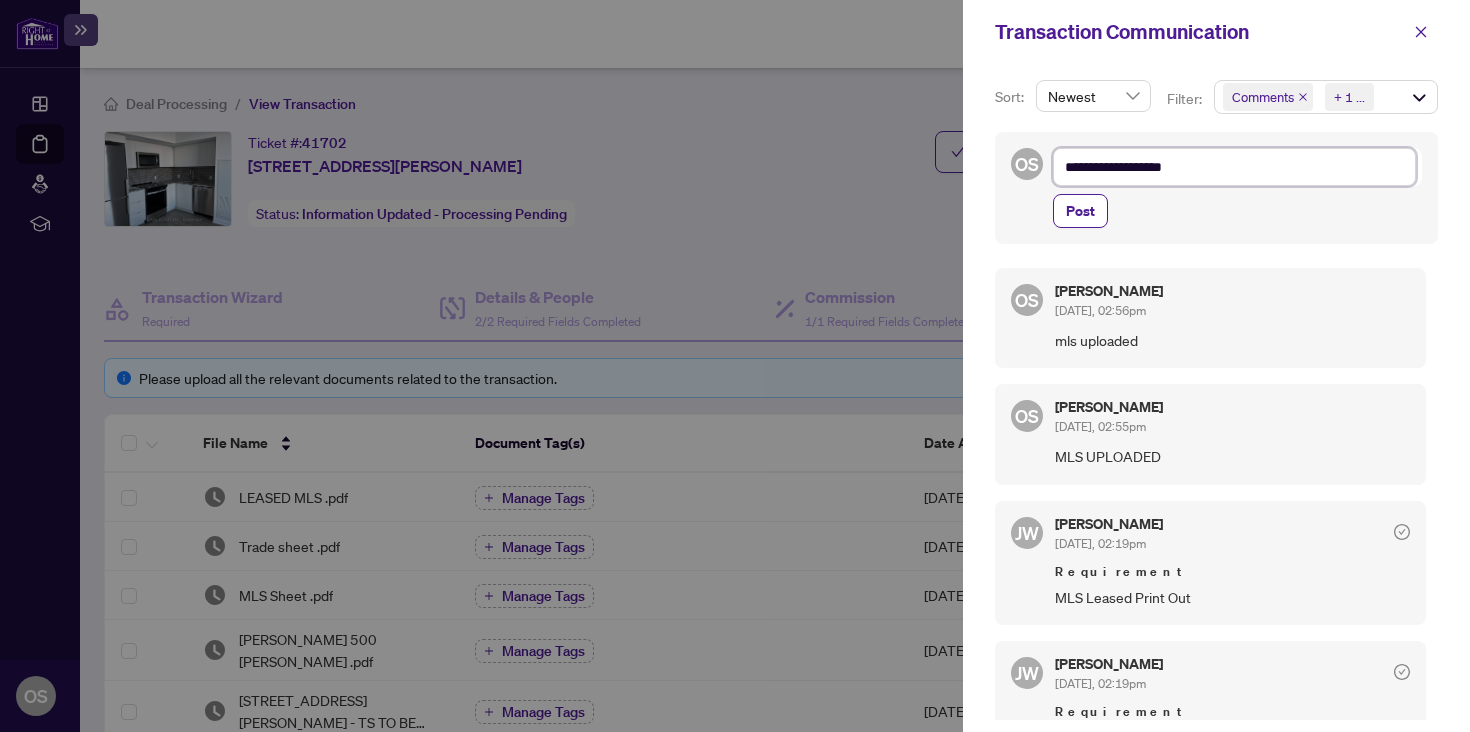 type on "**********" 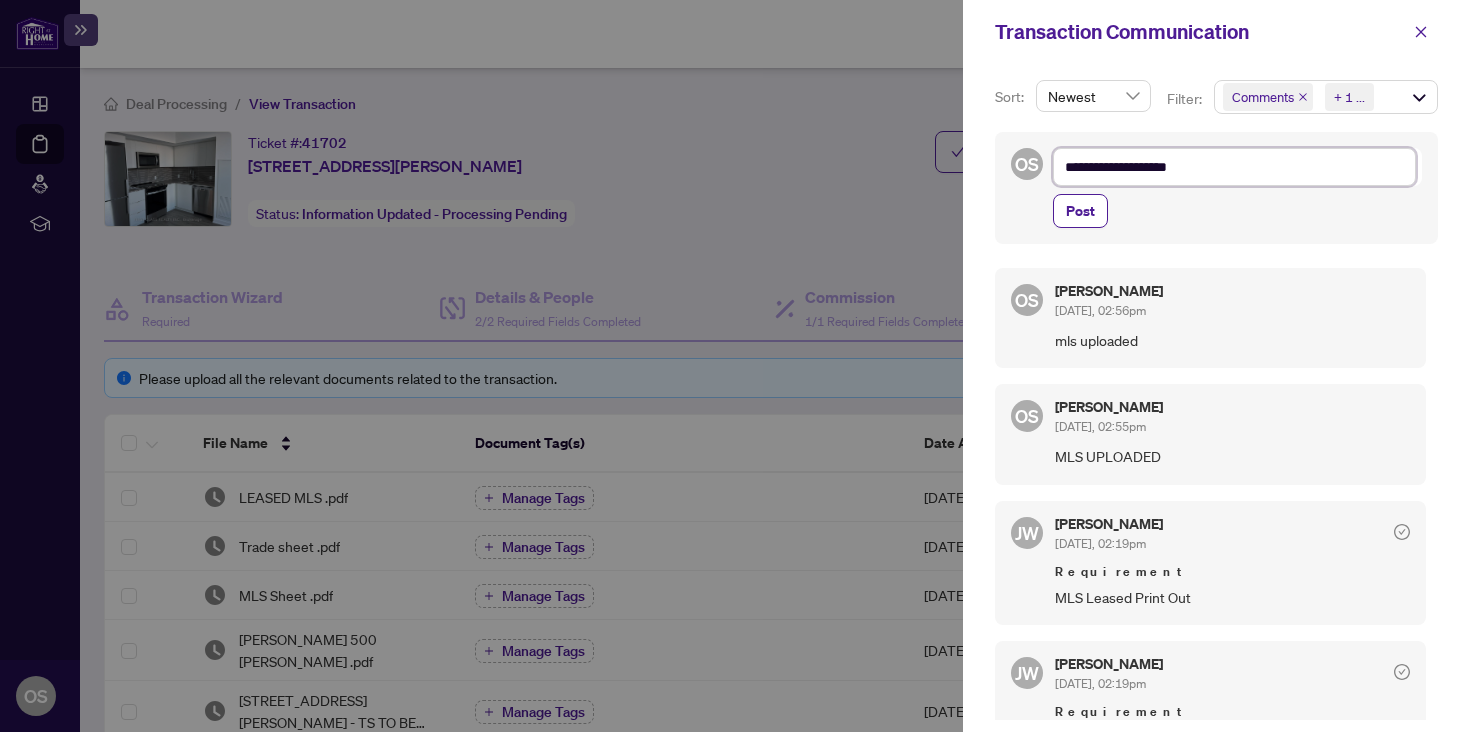 type on "**********" 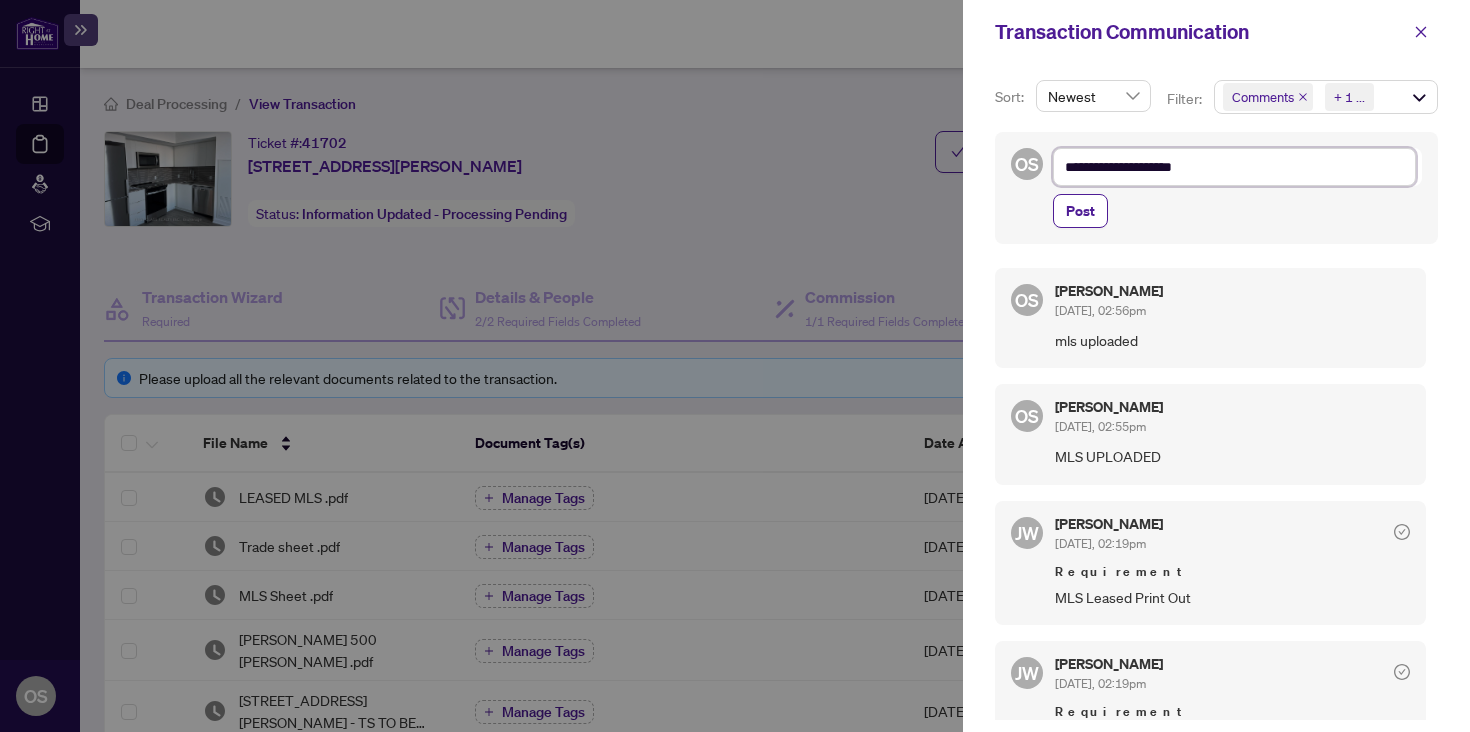 type on "**********" 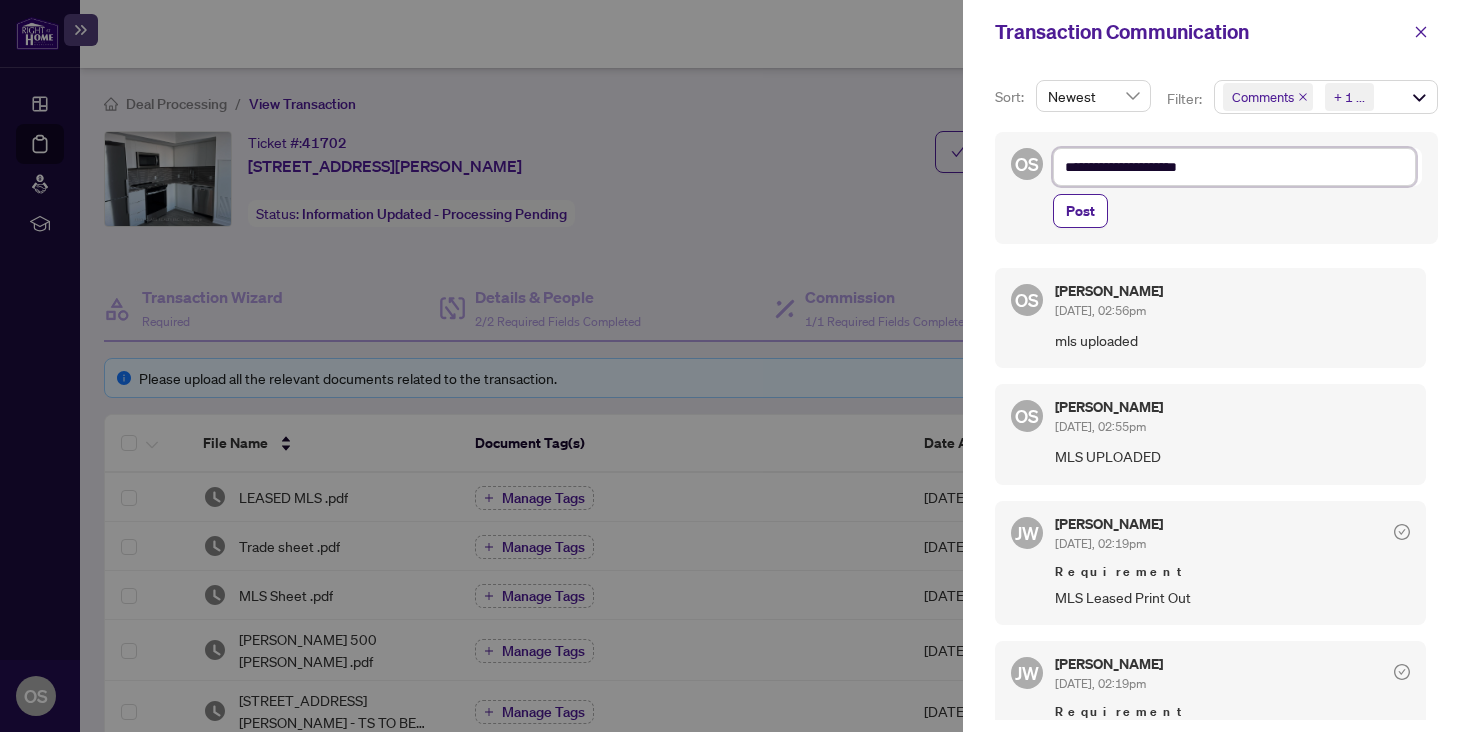 type on "**********" 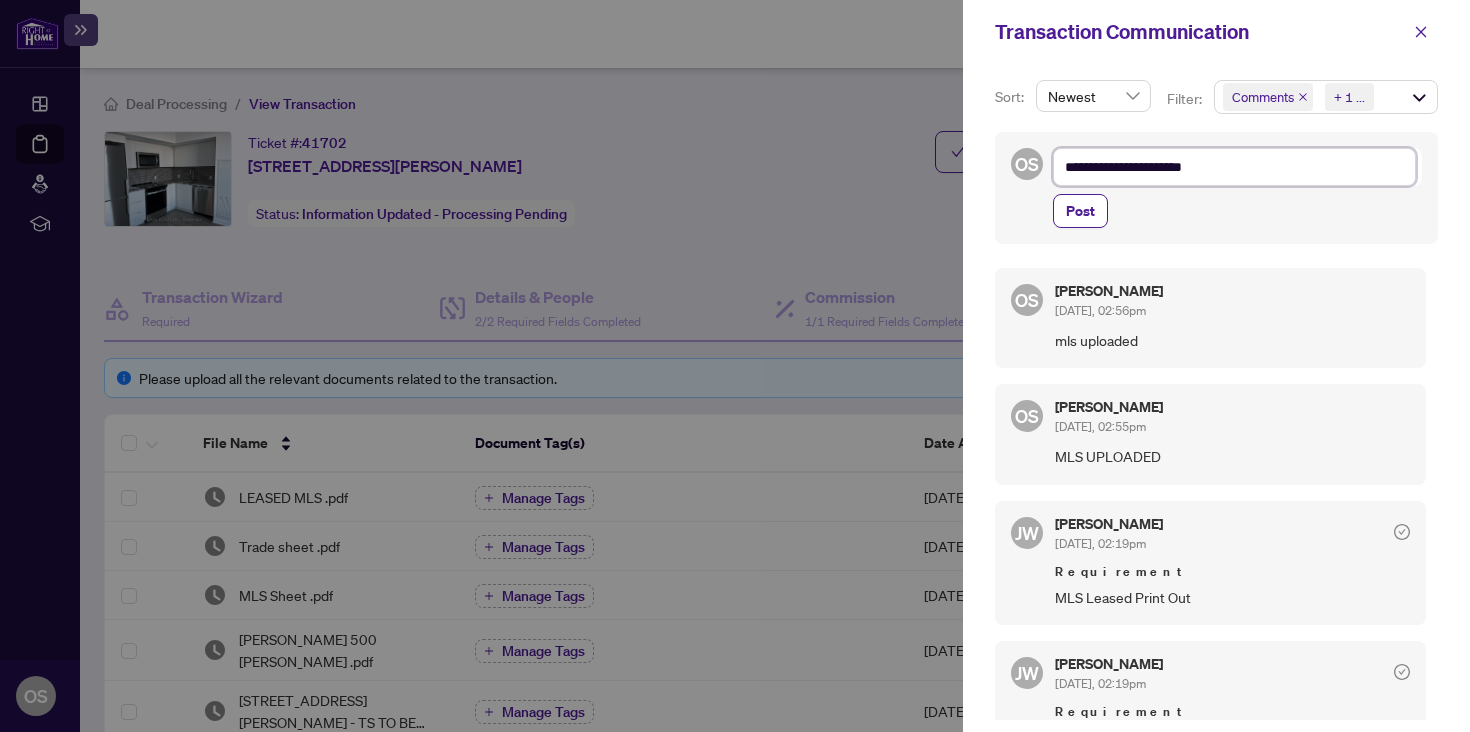 type on "**********" 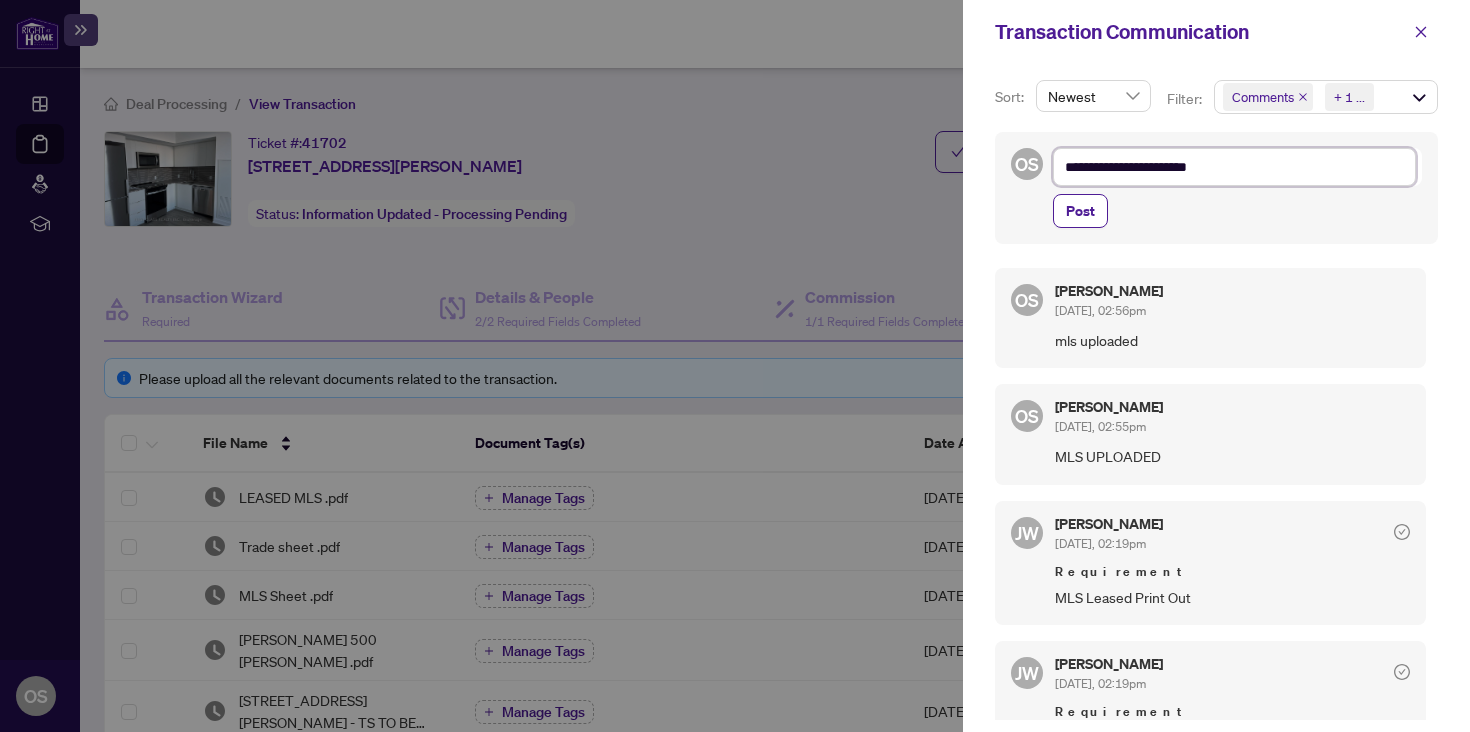 type on "**********" 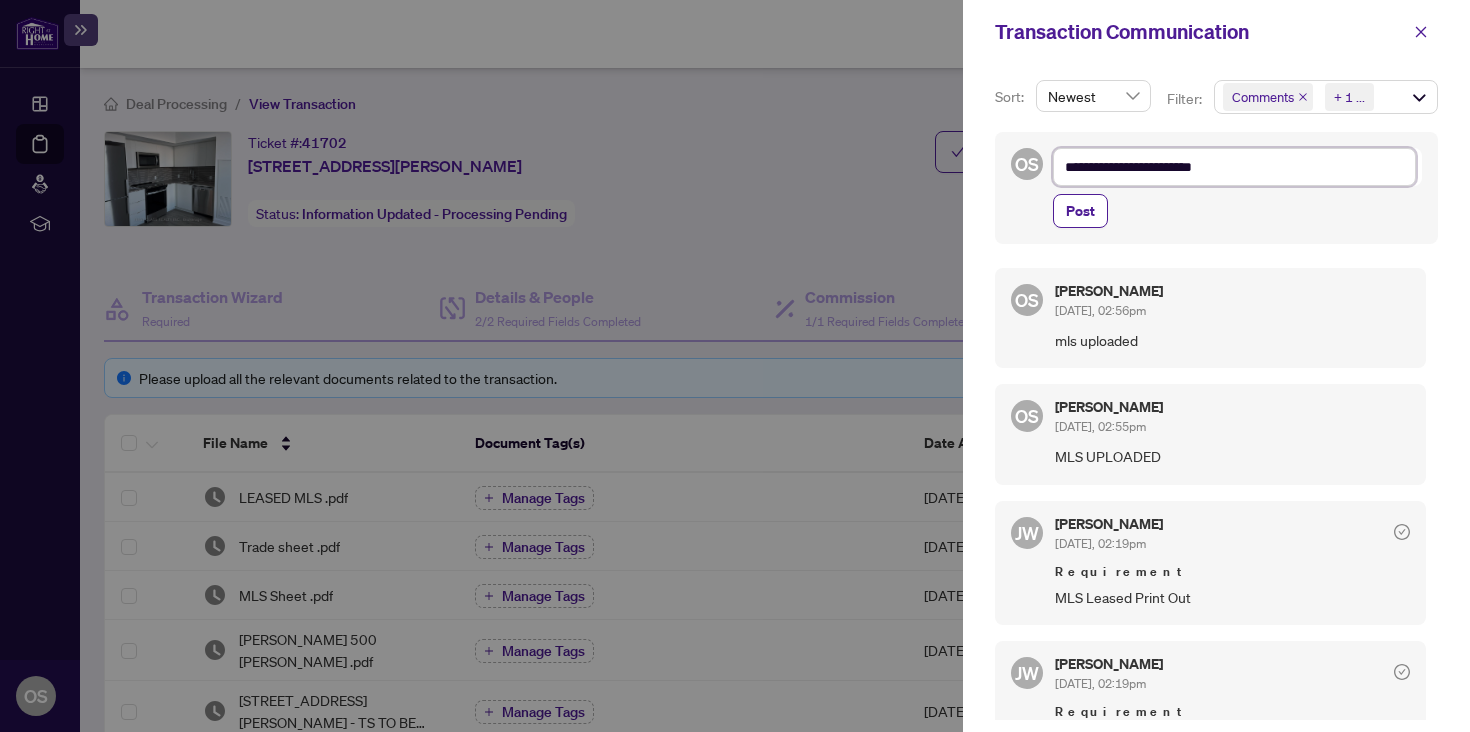 type on "**********" 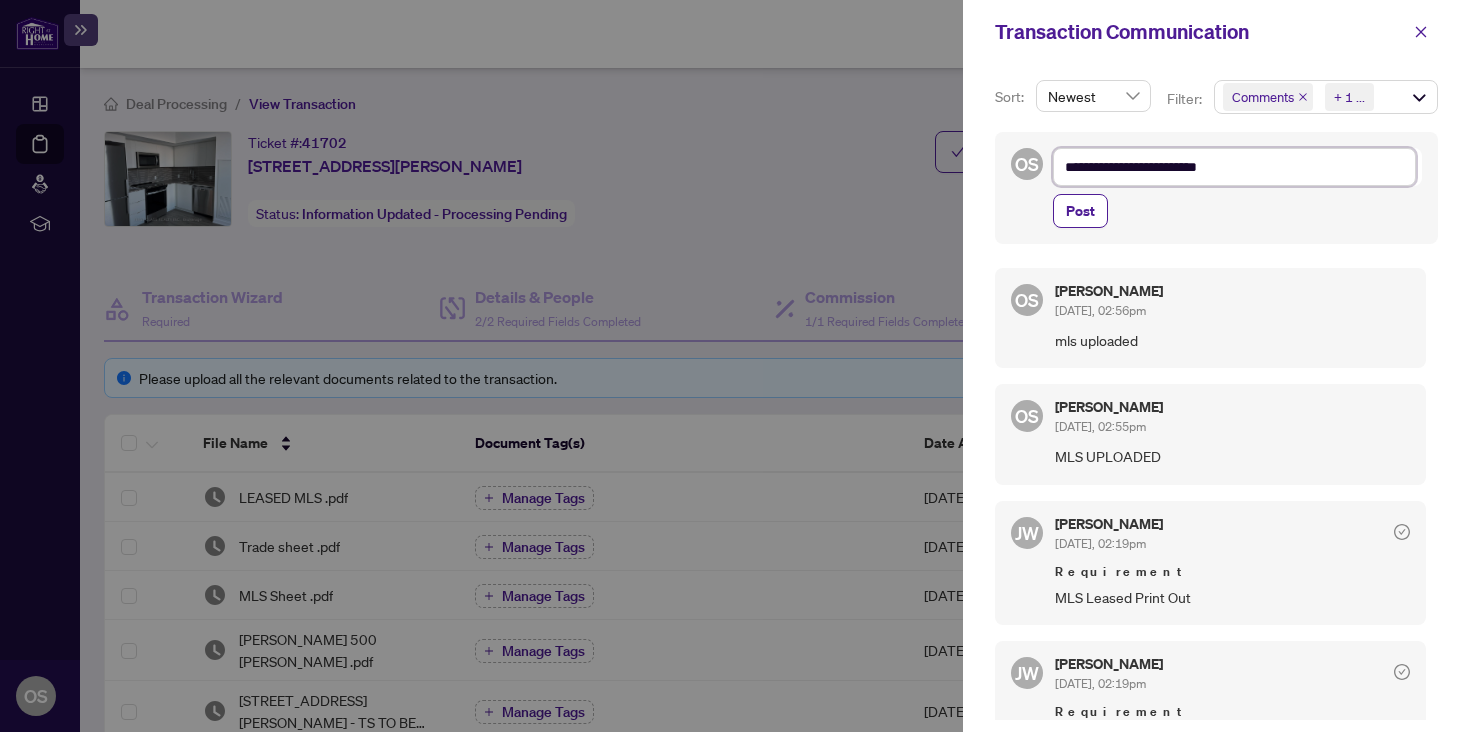 type on "**********" 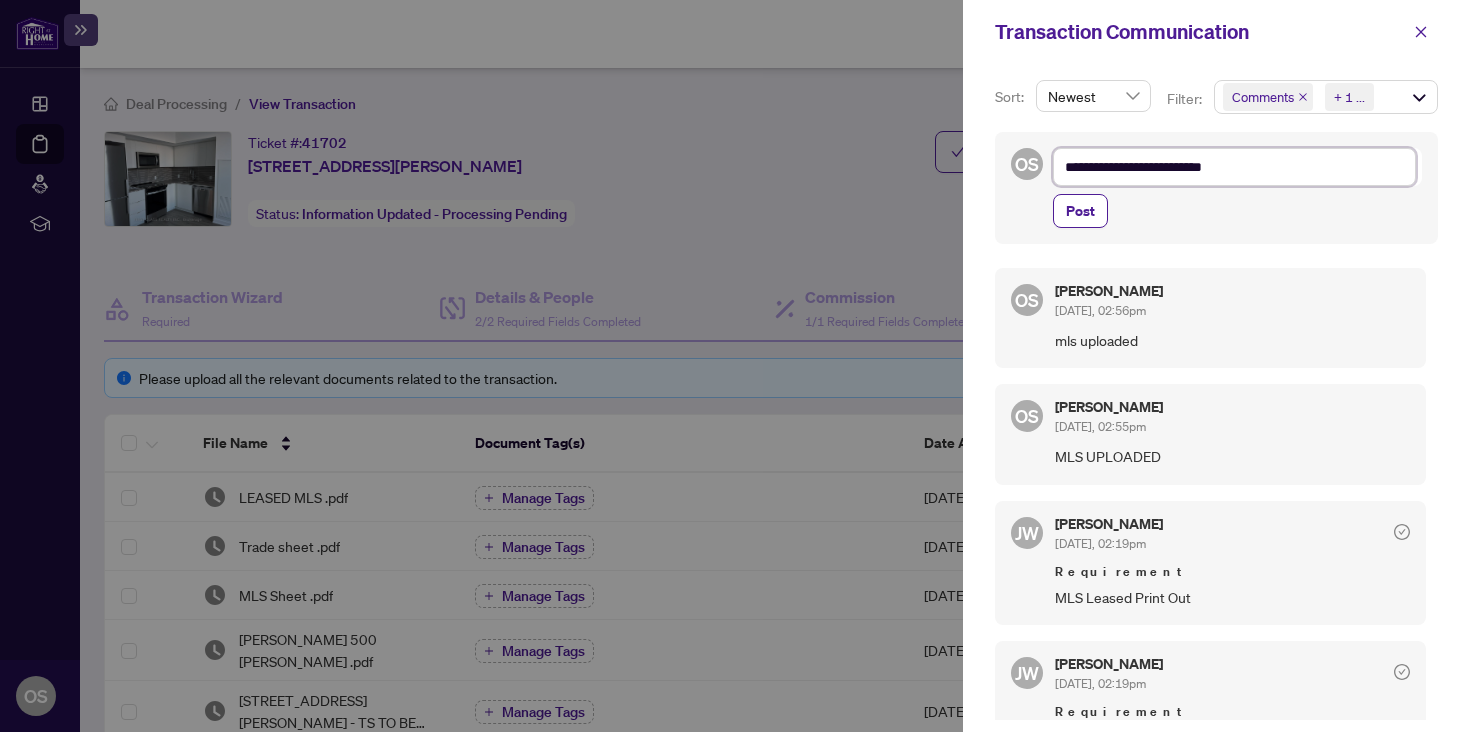 type on "**********" 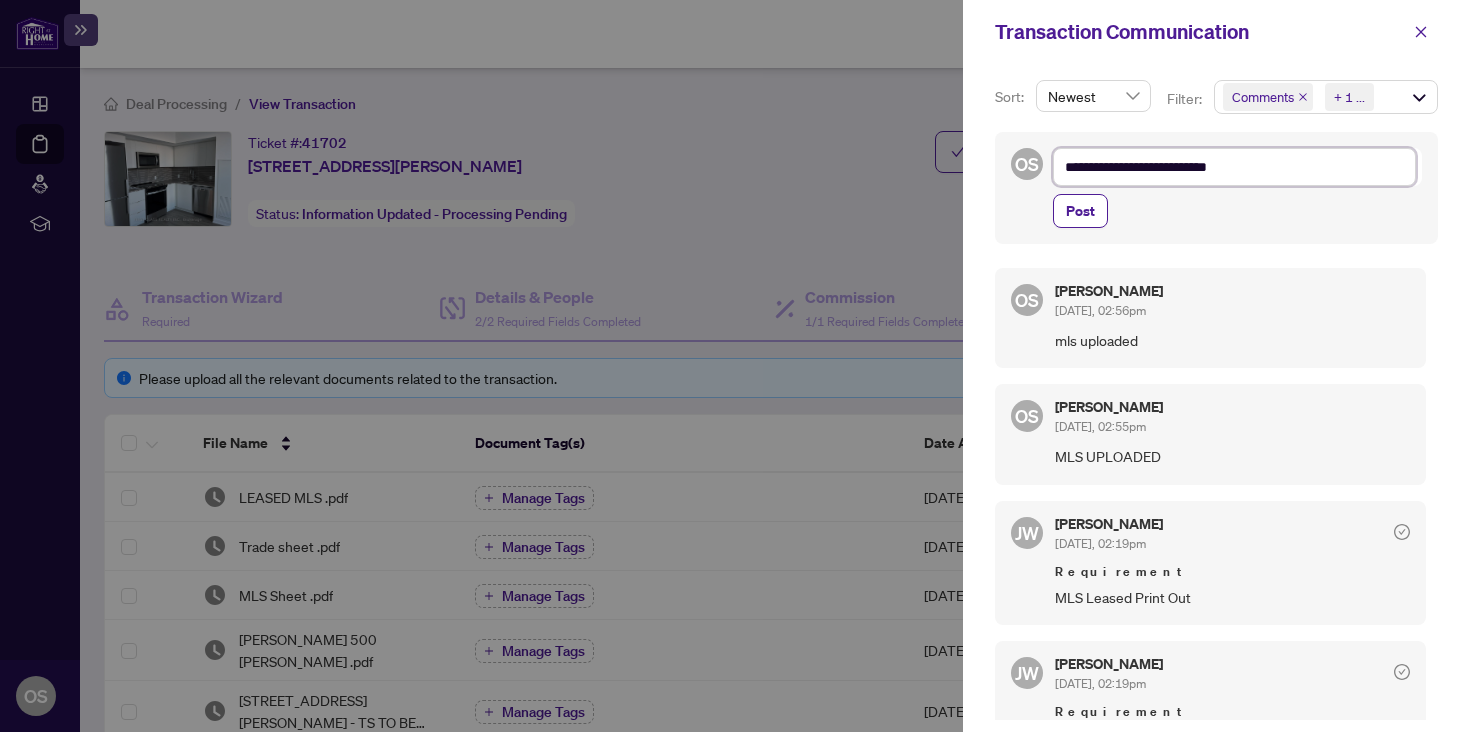 type on "**********" 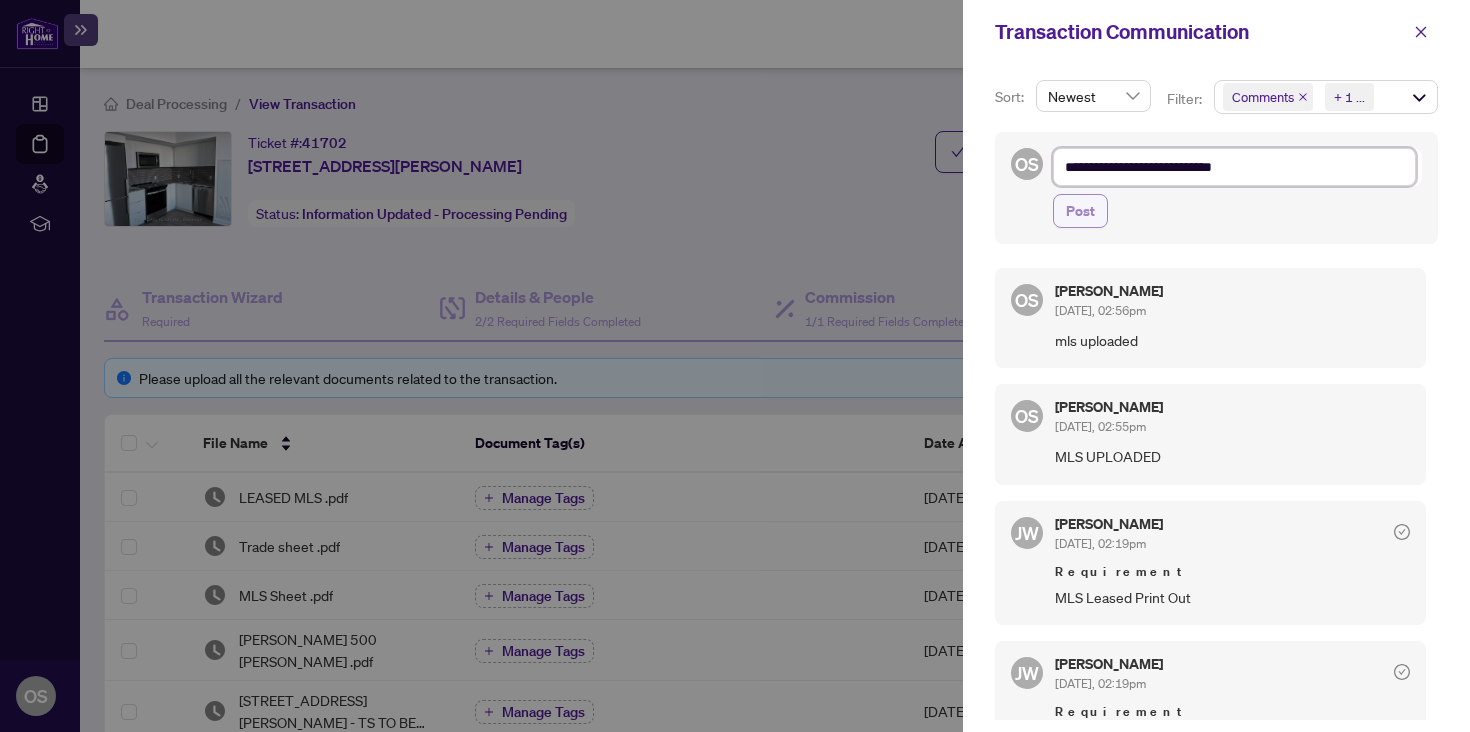 type on "**********" 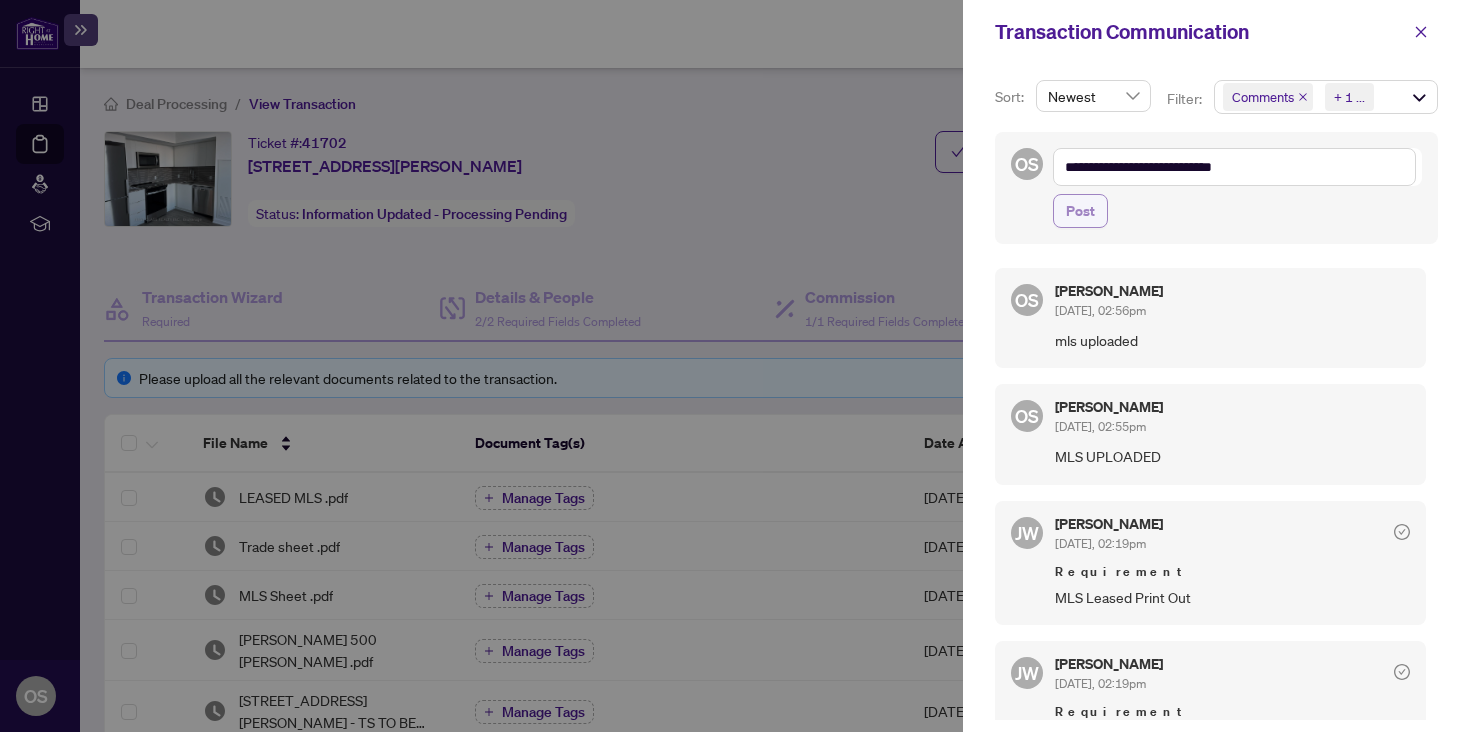 click on "Post" at bounding box center [1080, 211] 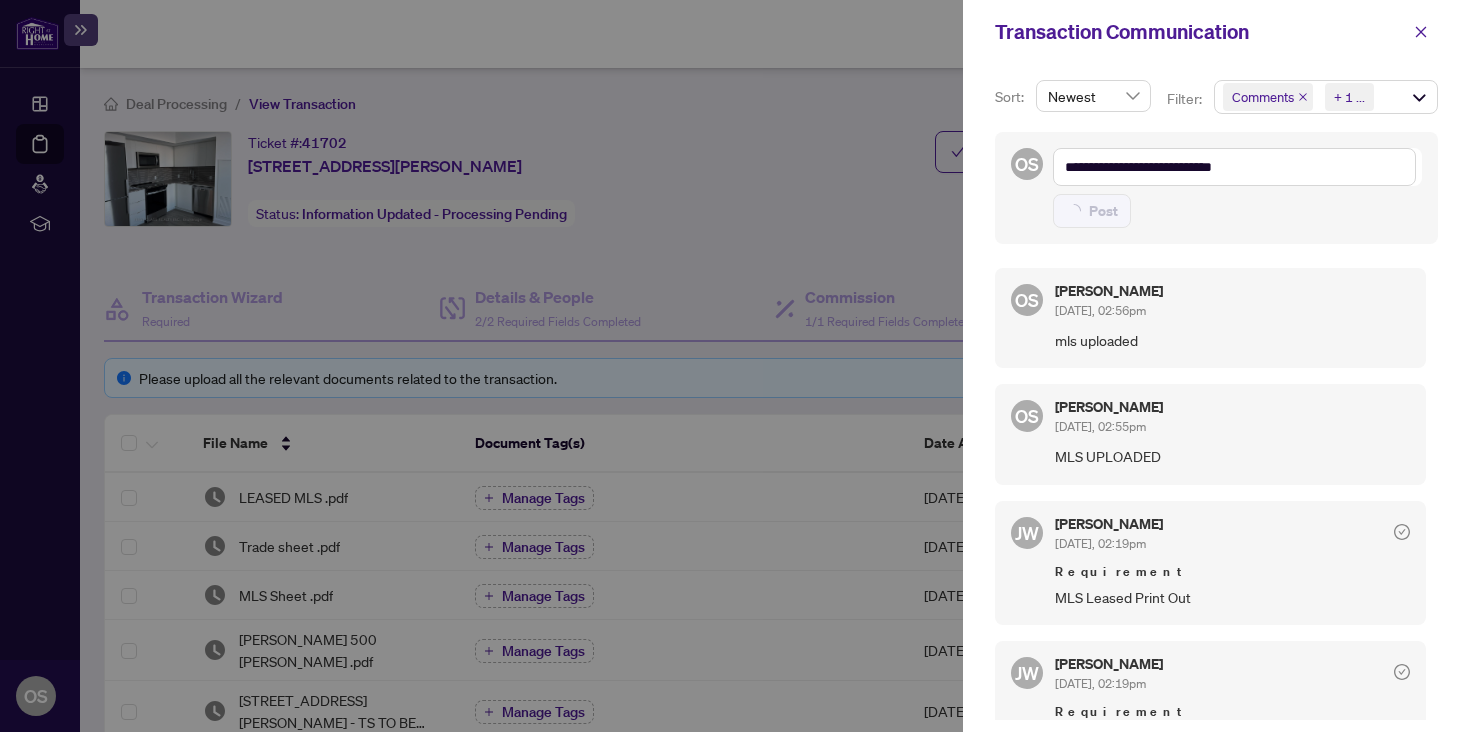 type on "**********" 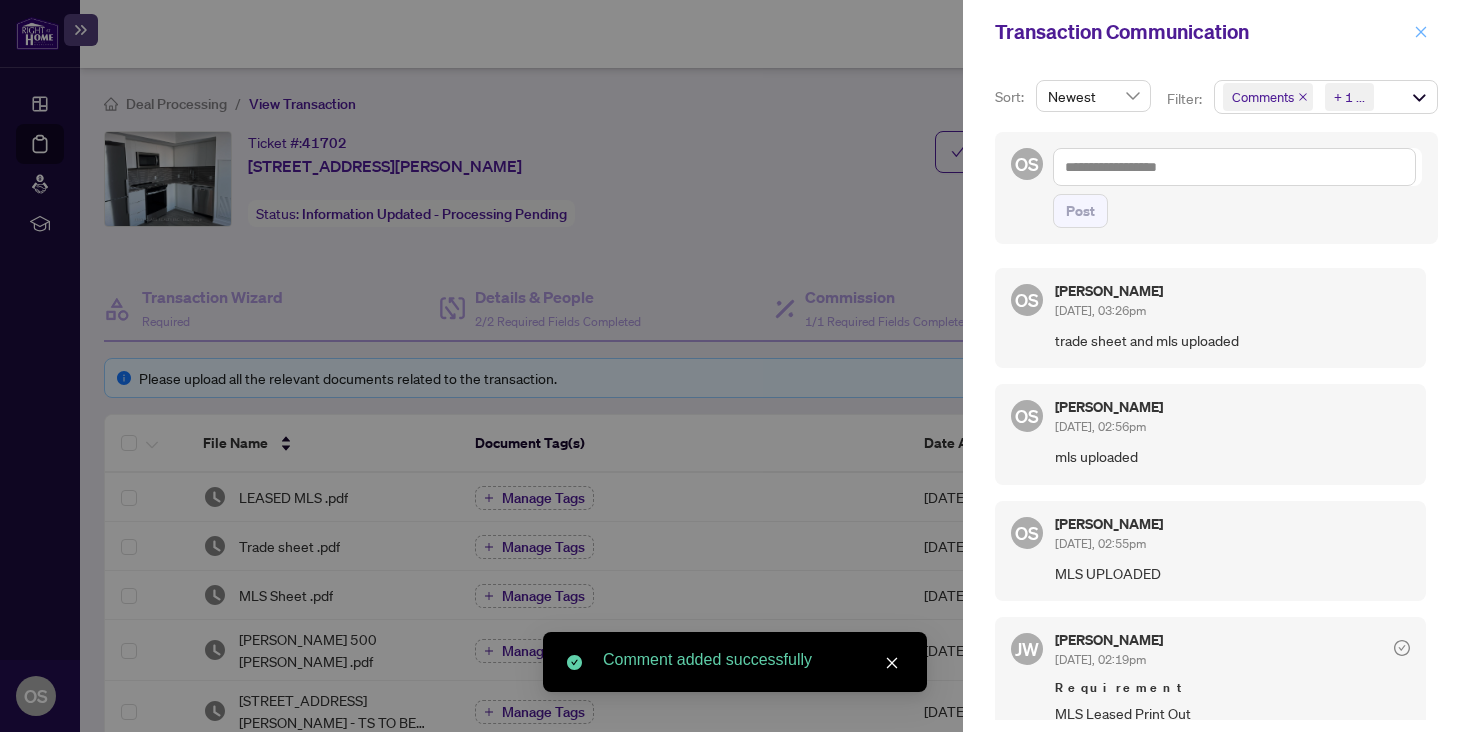 click 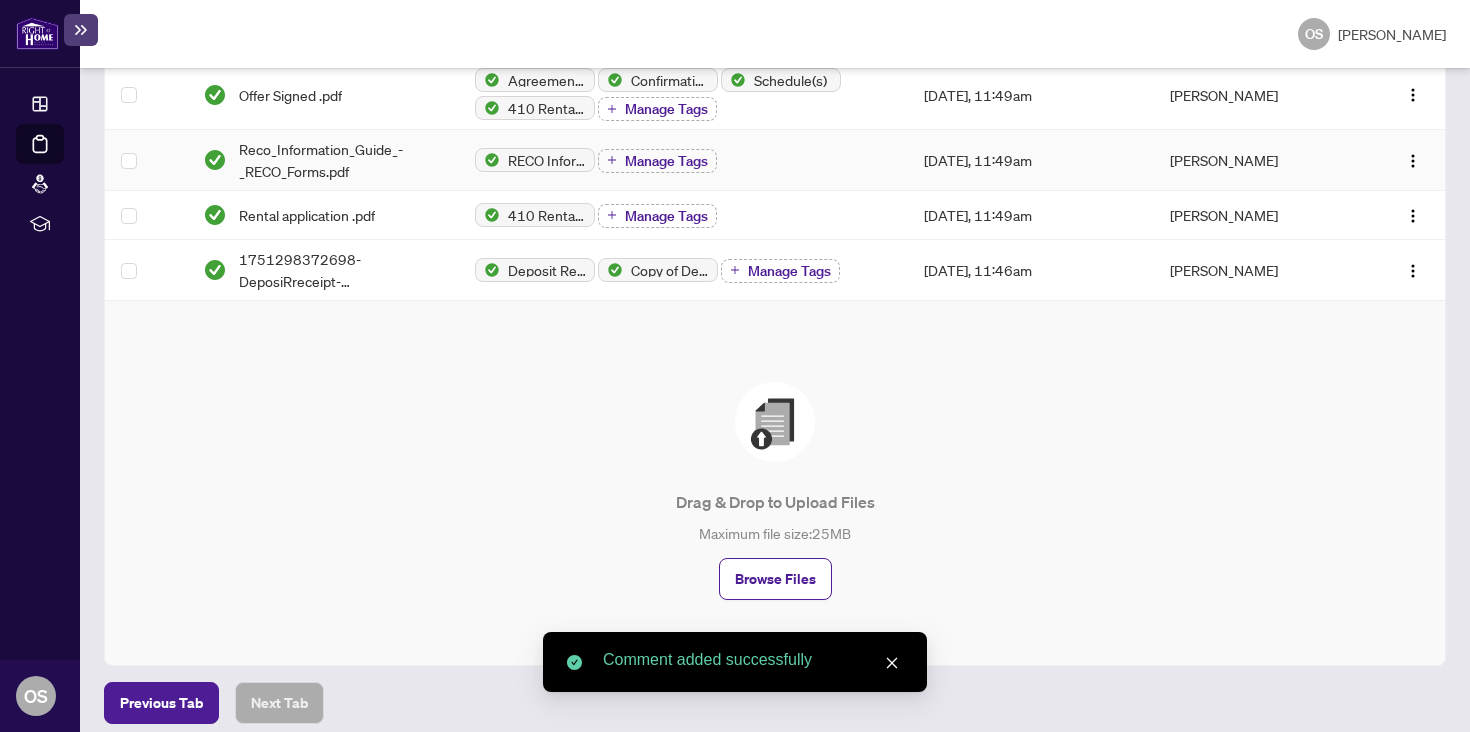 scroll, scrollTop: 0, scrollLeft: 0, axis: both 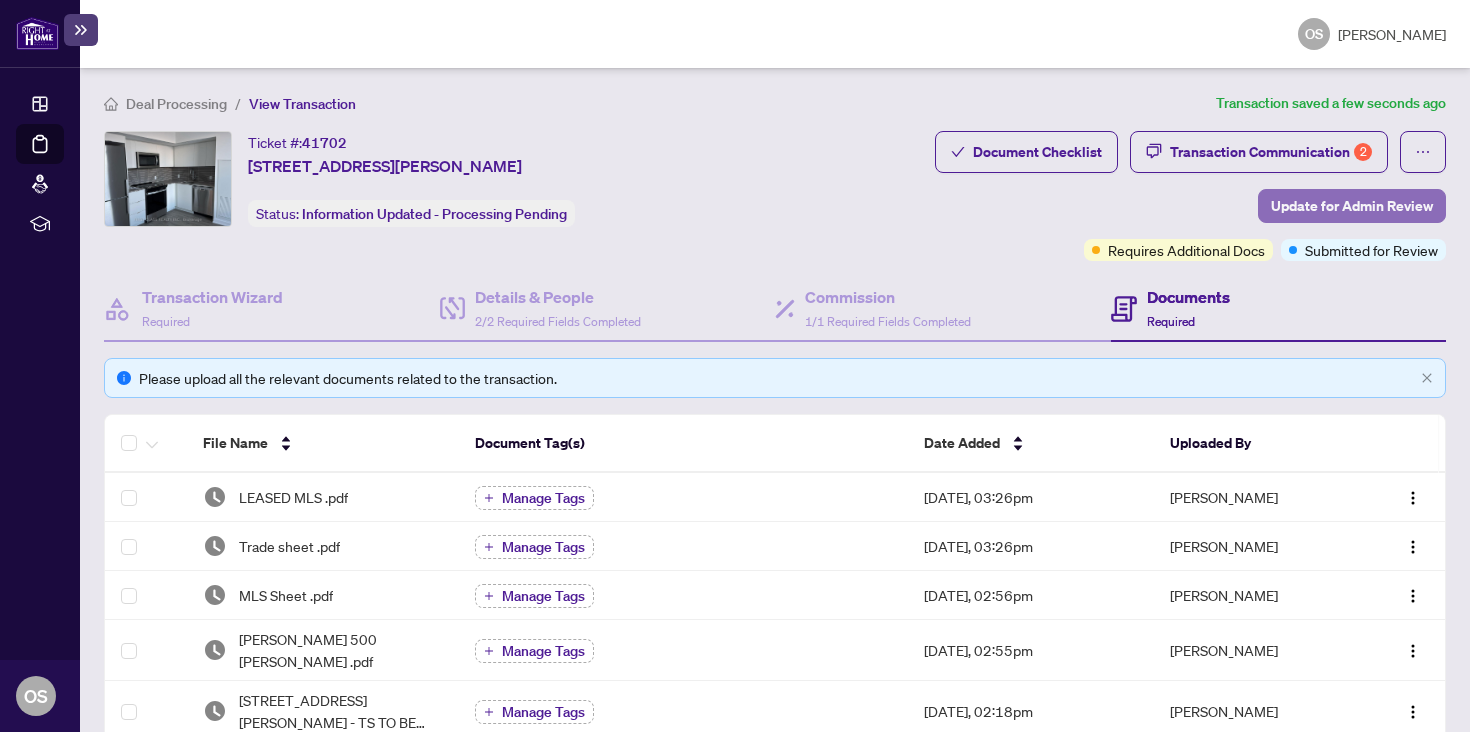 click on "Update for Admin Review" at bounding box center (1352, 206) 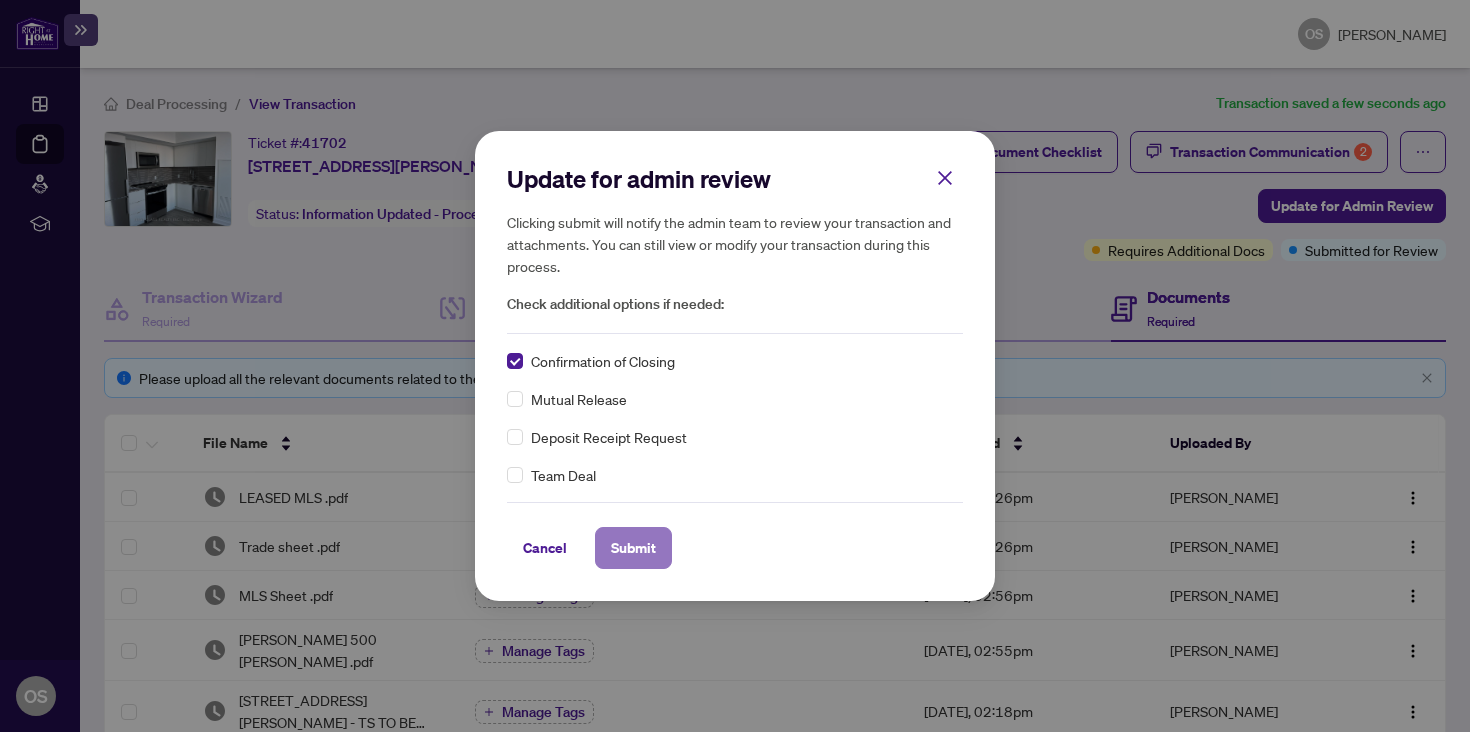 click on "Submit" at bounding box center [633, 548] 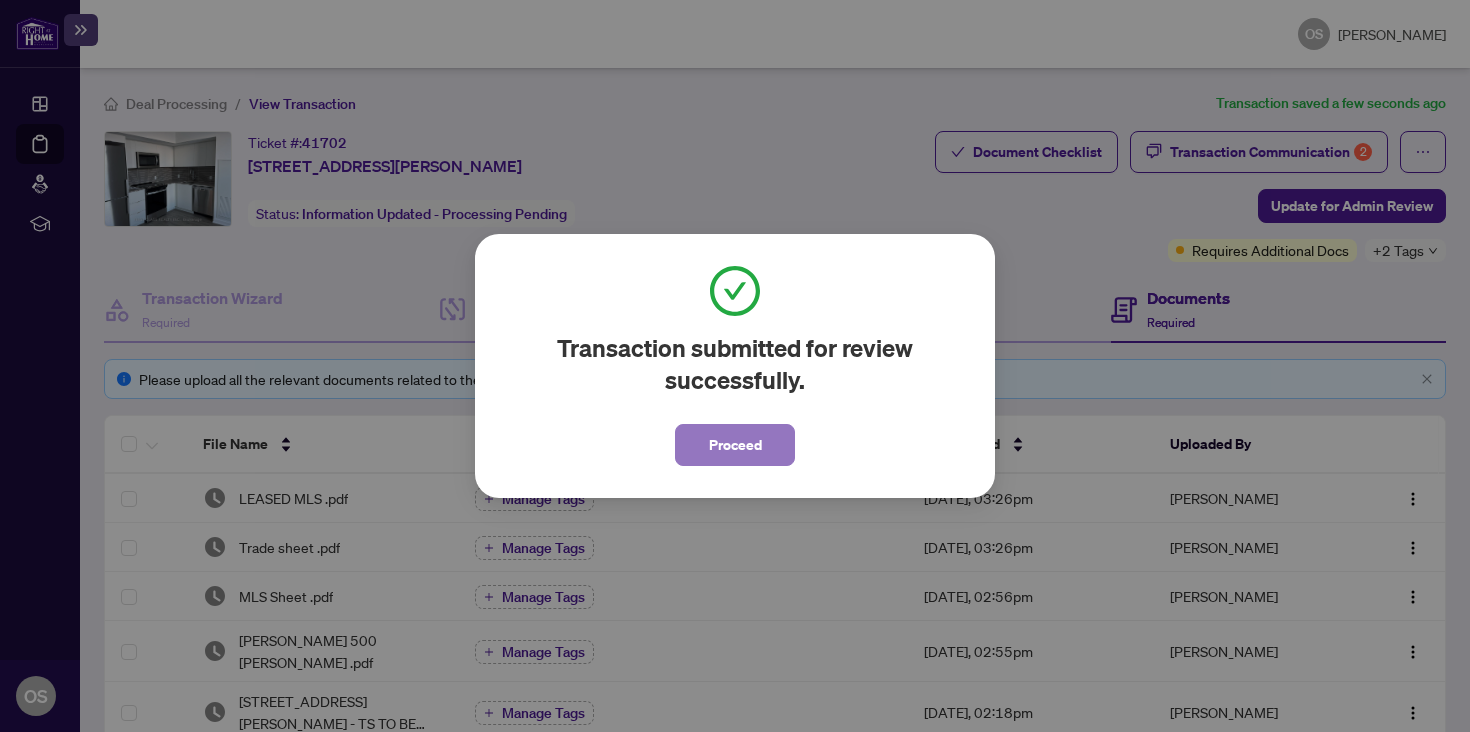 click on "Proceed" at bounding box center (735, 445) 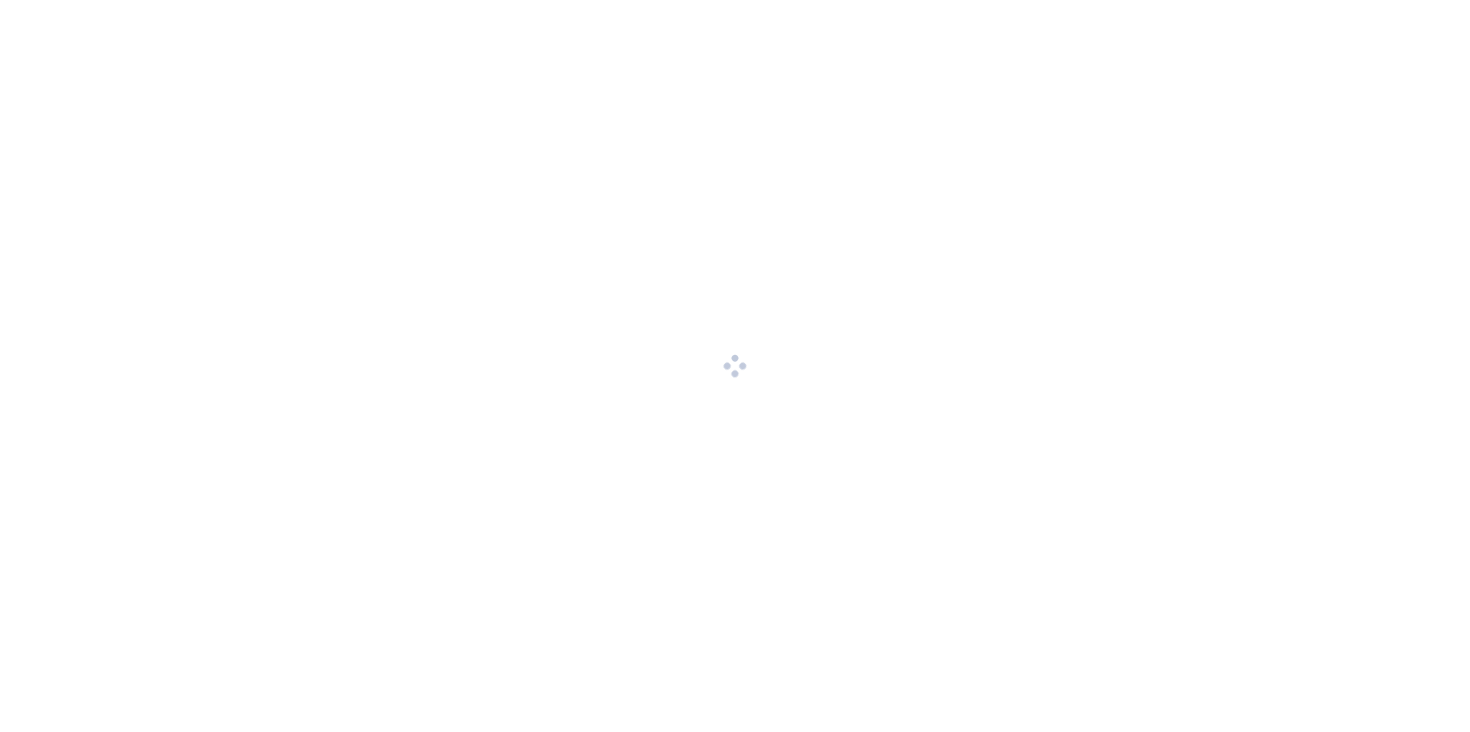 scroll, scrollTop: 0, scrollLeft: 0, axis: both 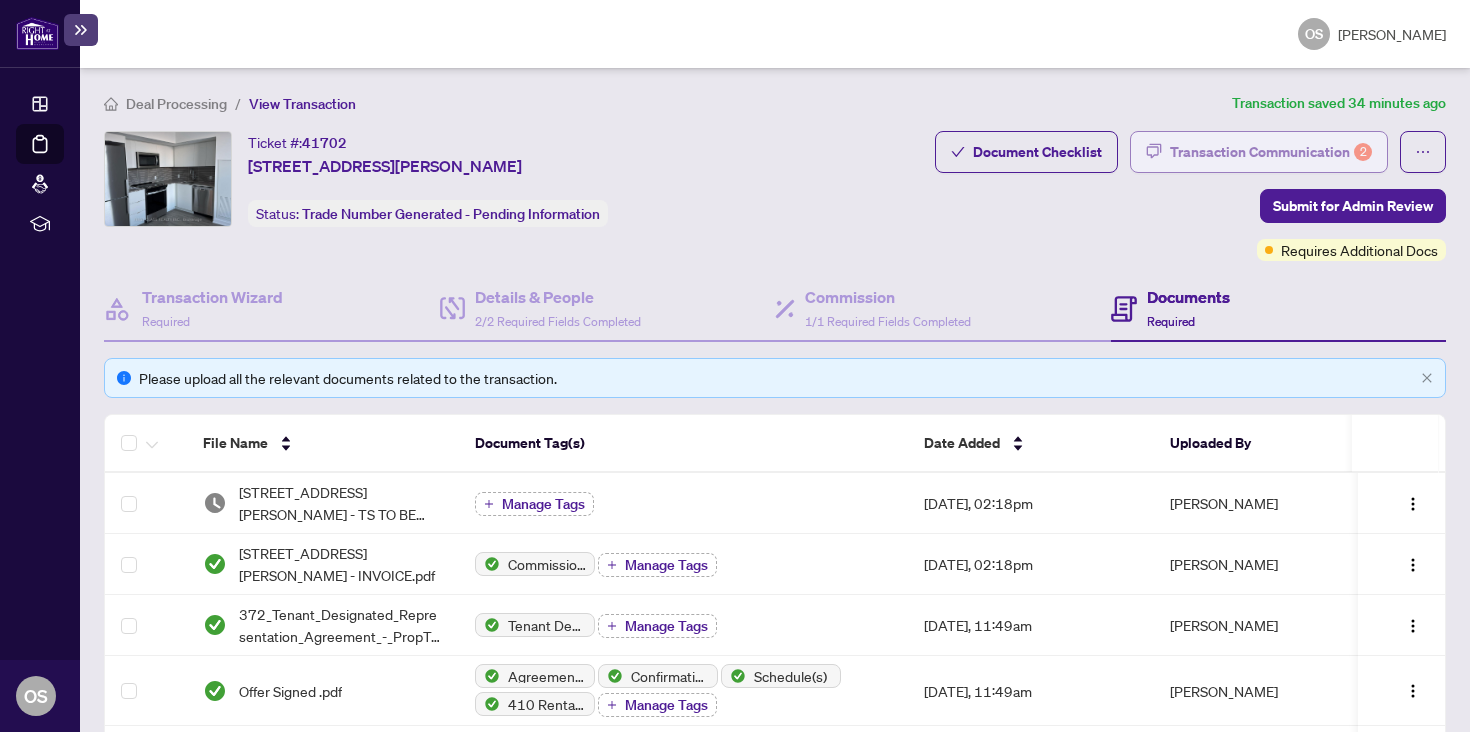 click on "Transaction Communication 2" at bounding box center [1271, 152] 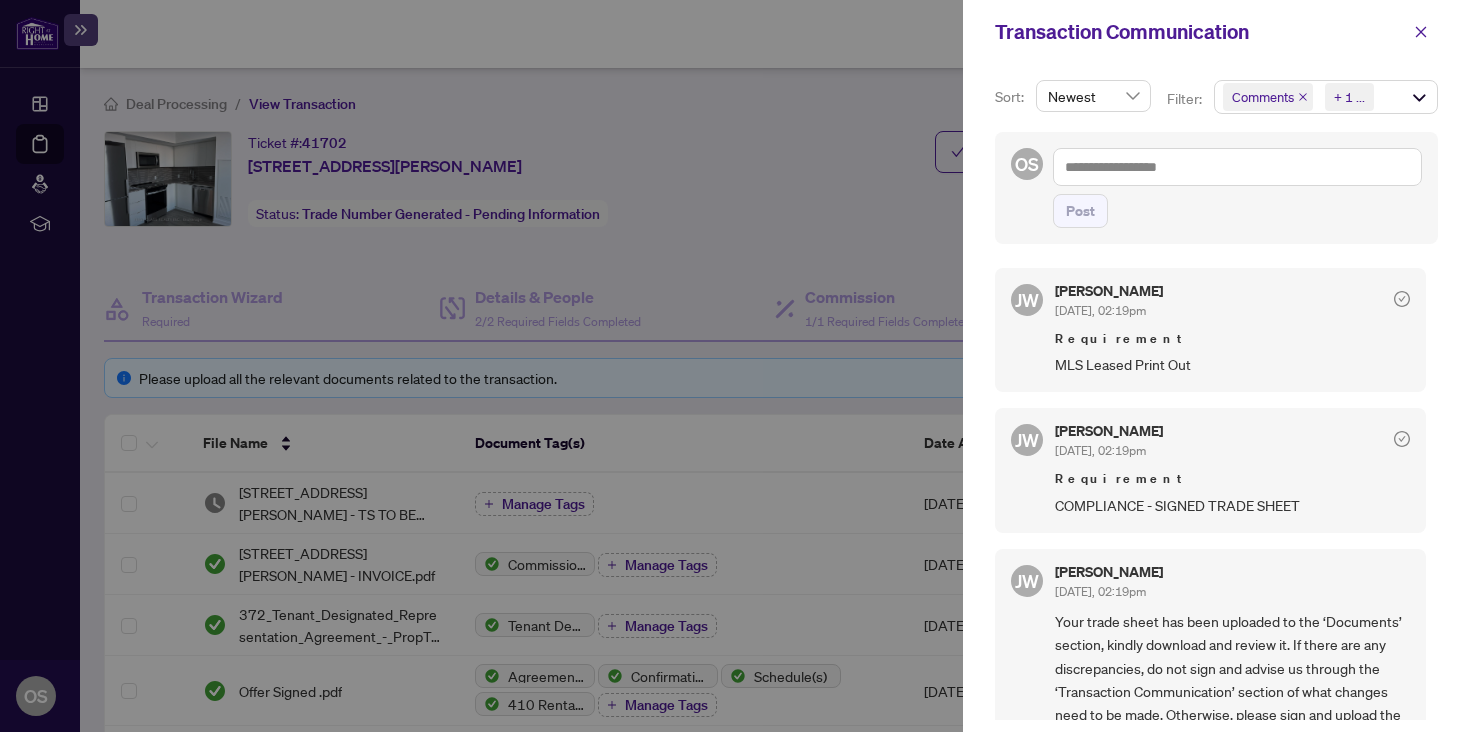 click 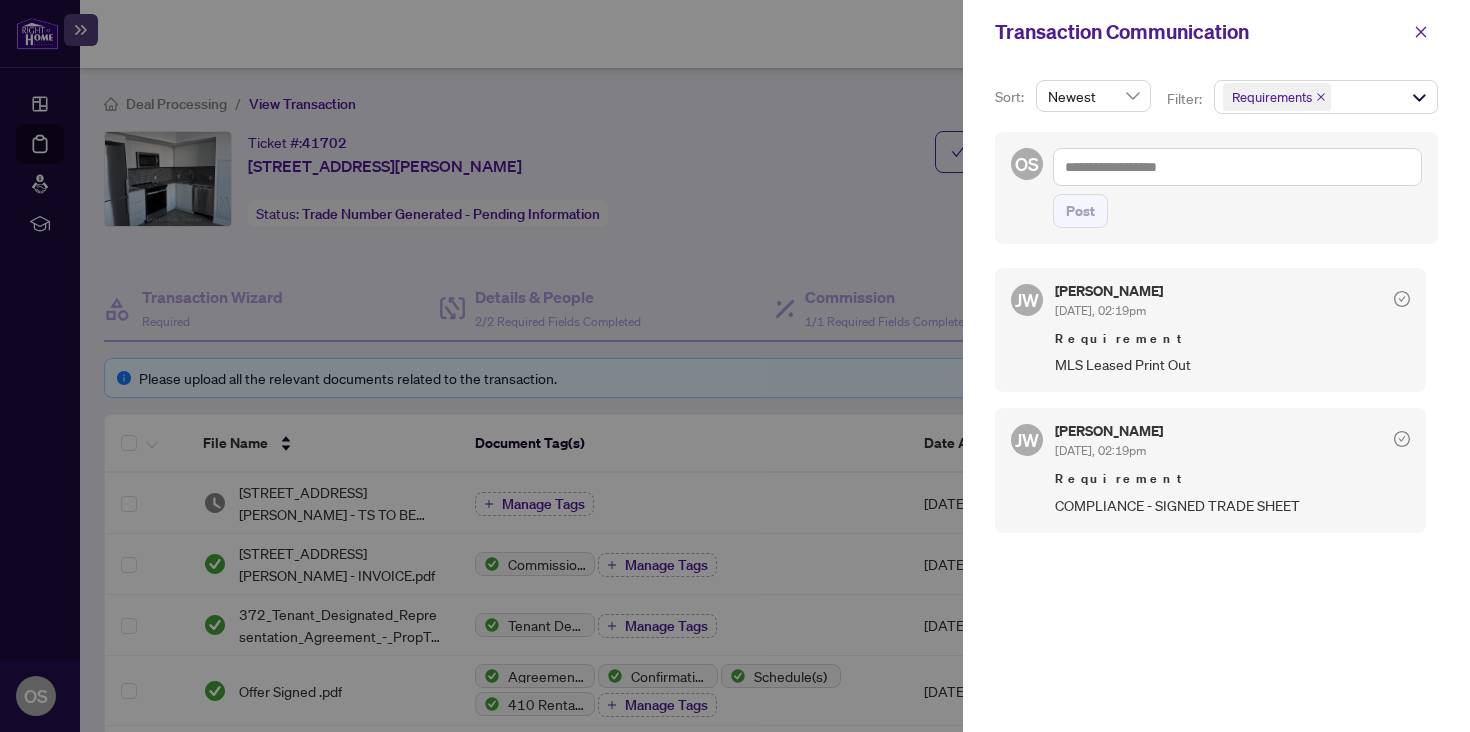 click on "Requirements + 0 ..." at bounding box center (1326, 97) 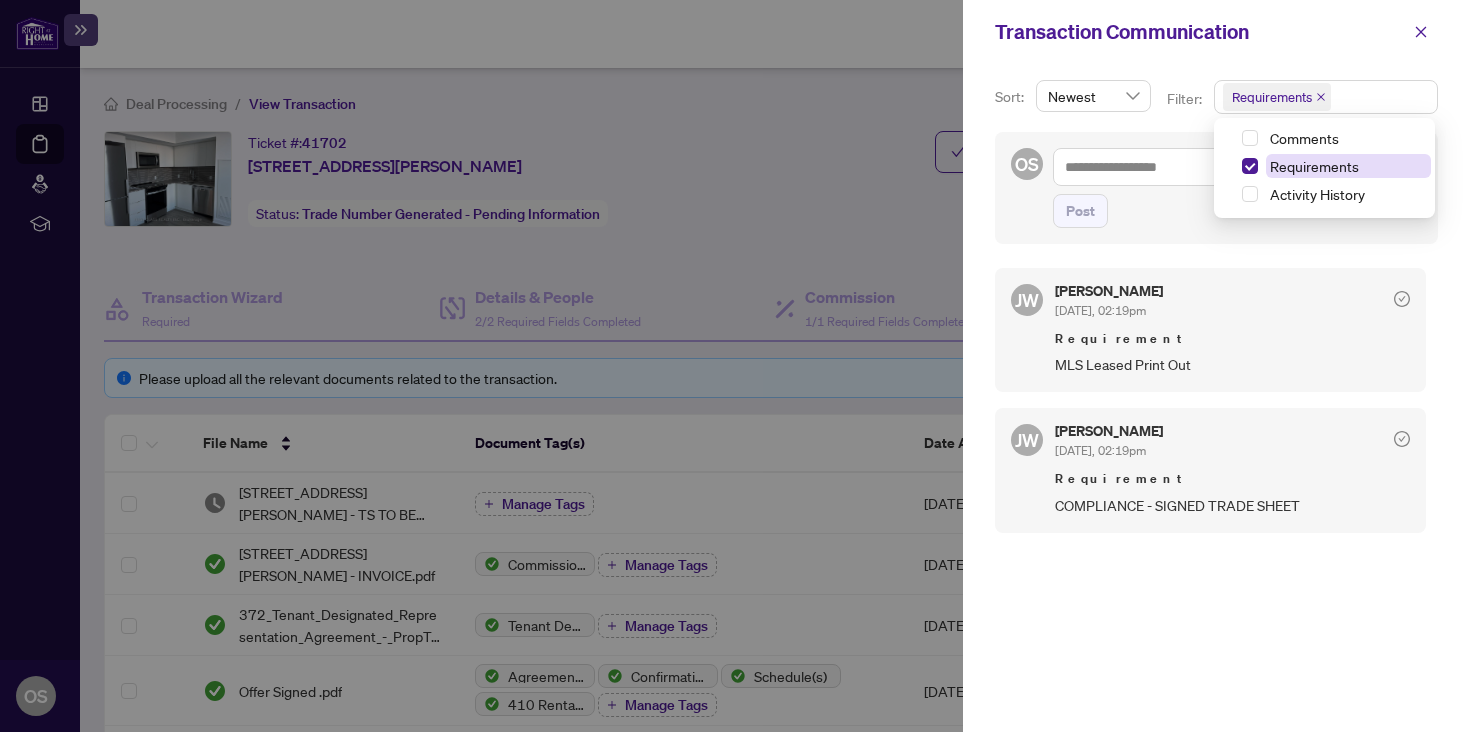click on "Requirements" at bounding box center [1314, 166] 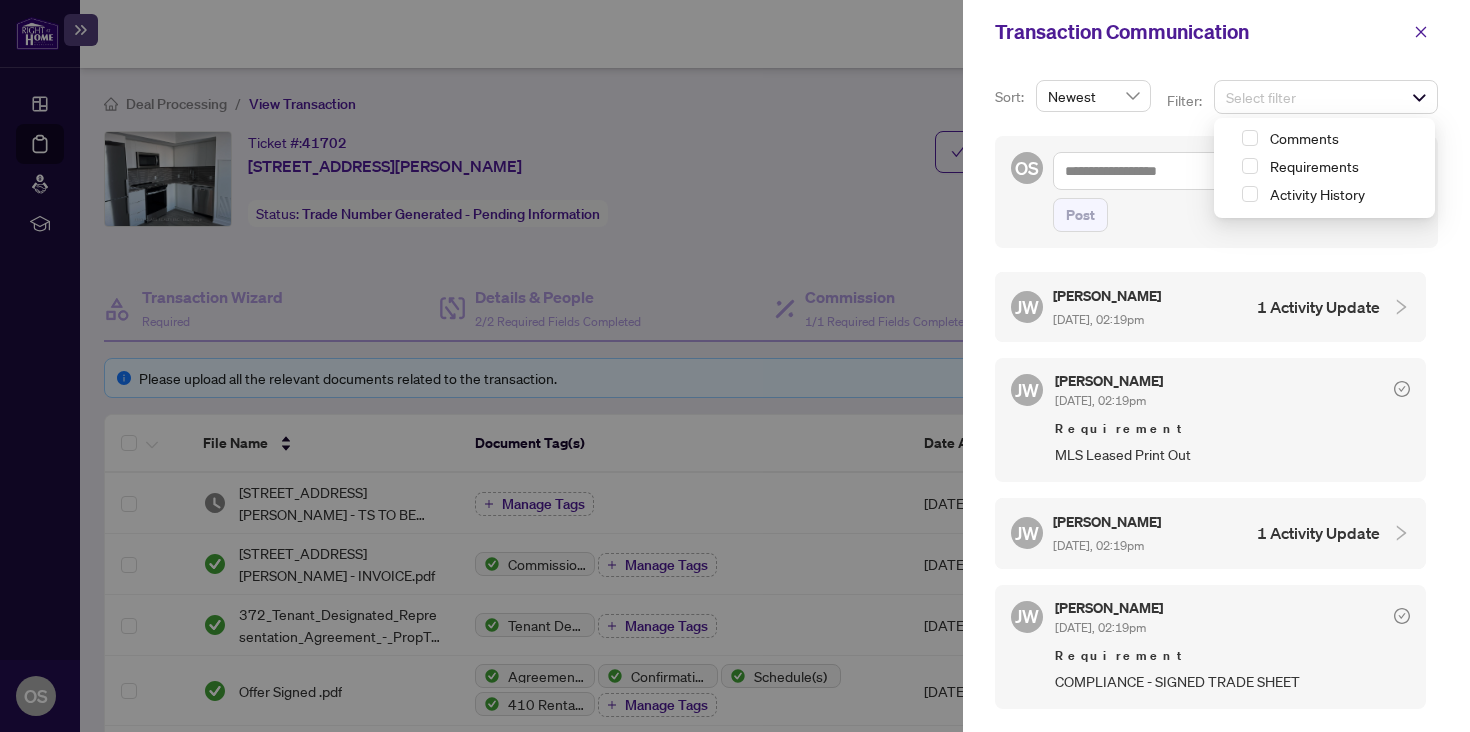 click on "1 Activity Update" at bounding box center [1318, 307] 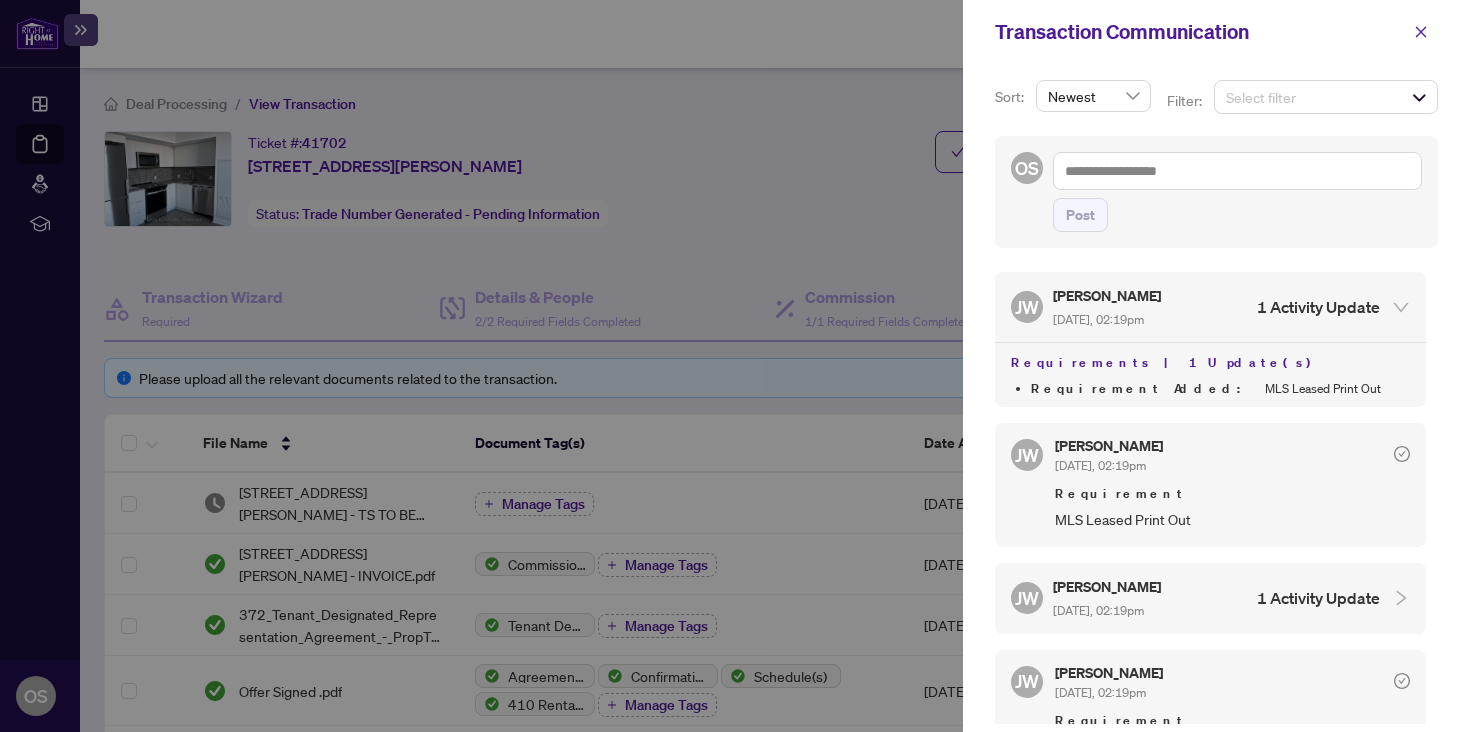 click at bounding box center [735, 366] 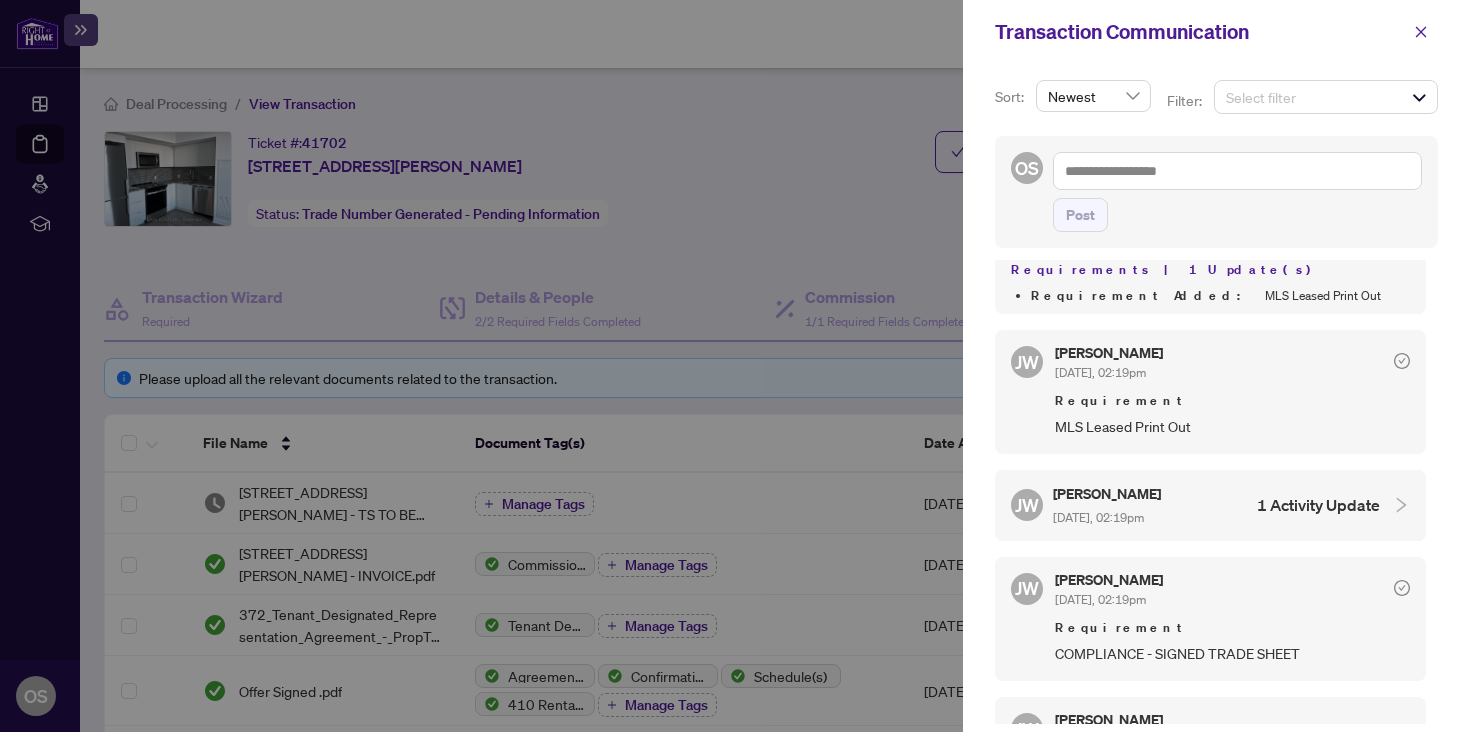 scroll, scrollTop: 0, scrollLeft: 0, axis: both 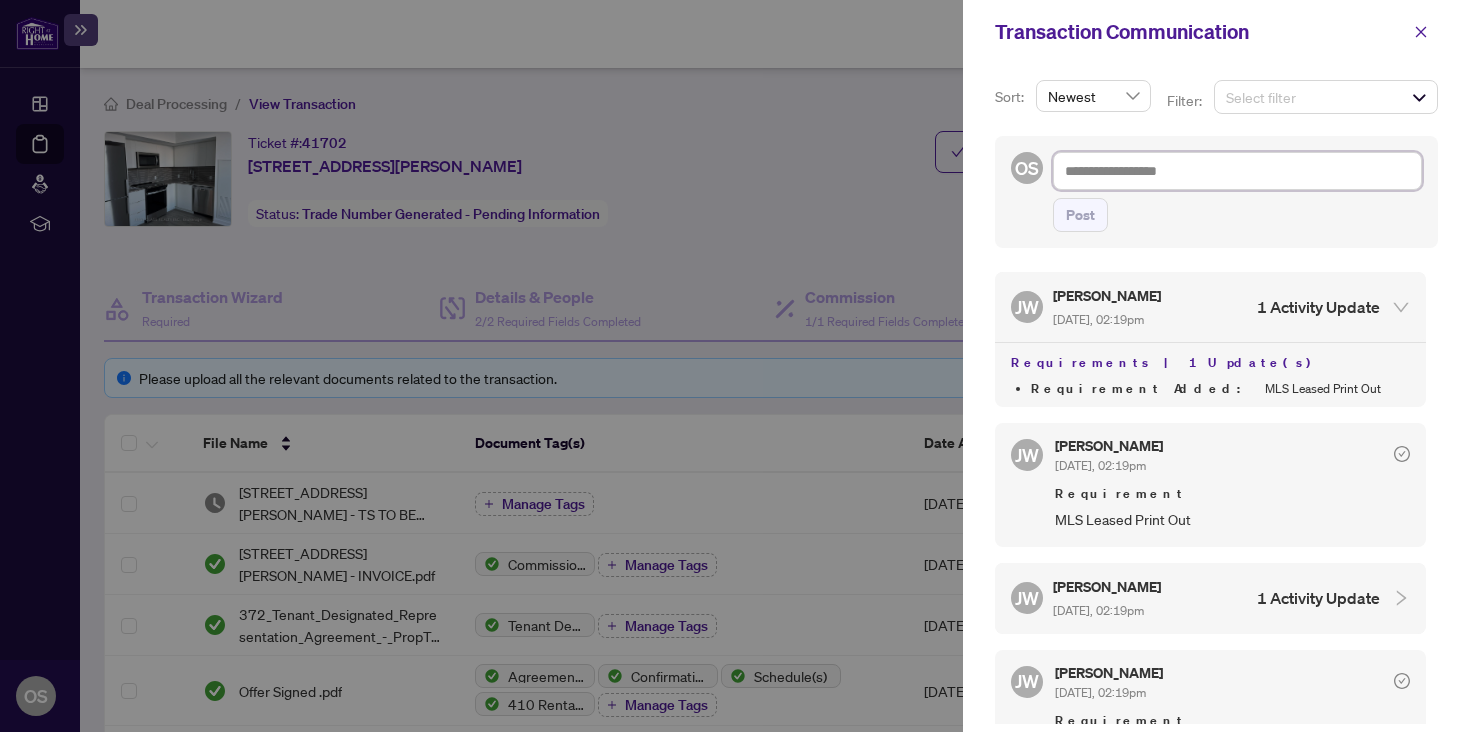 click at bounding box center (1237, 171) 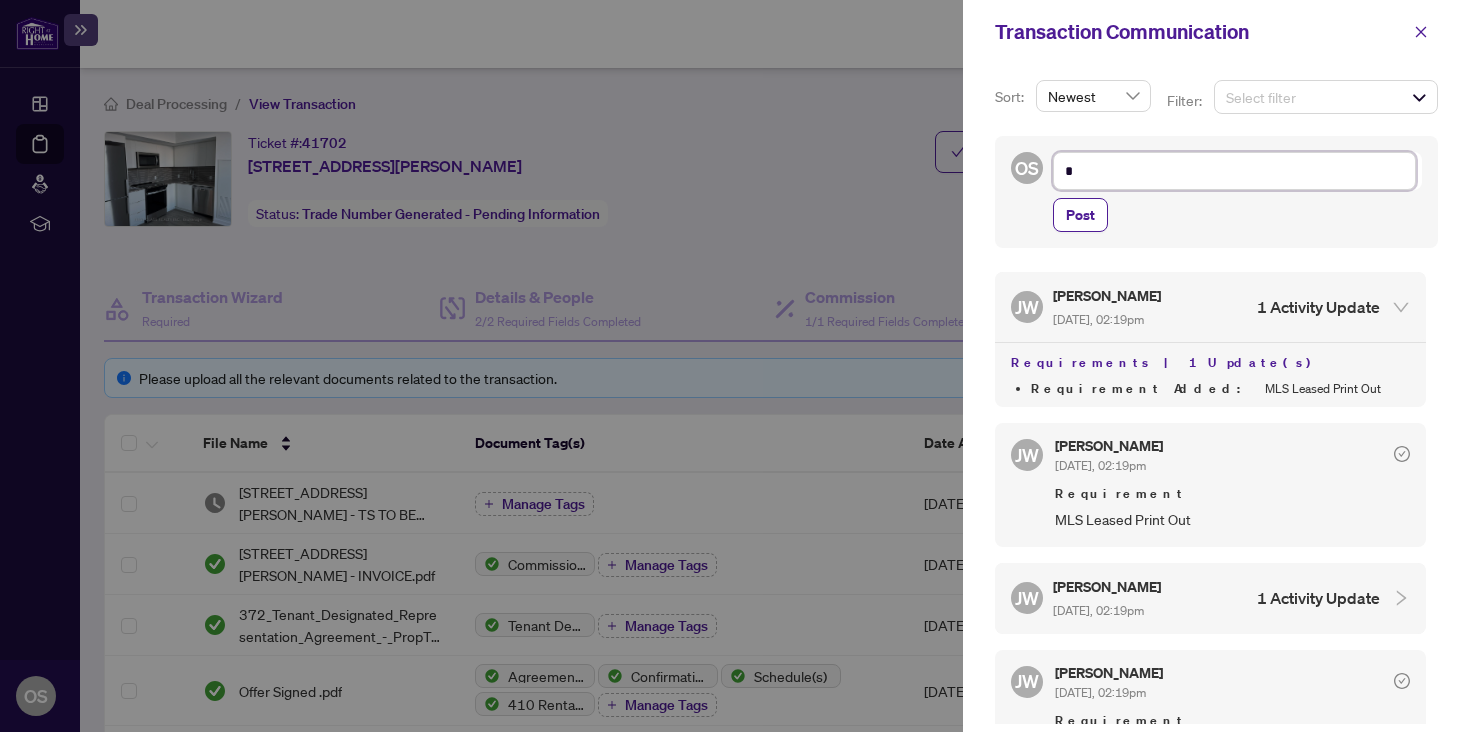 type on "**" 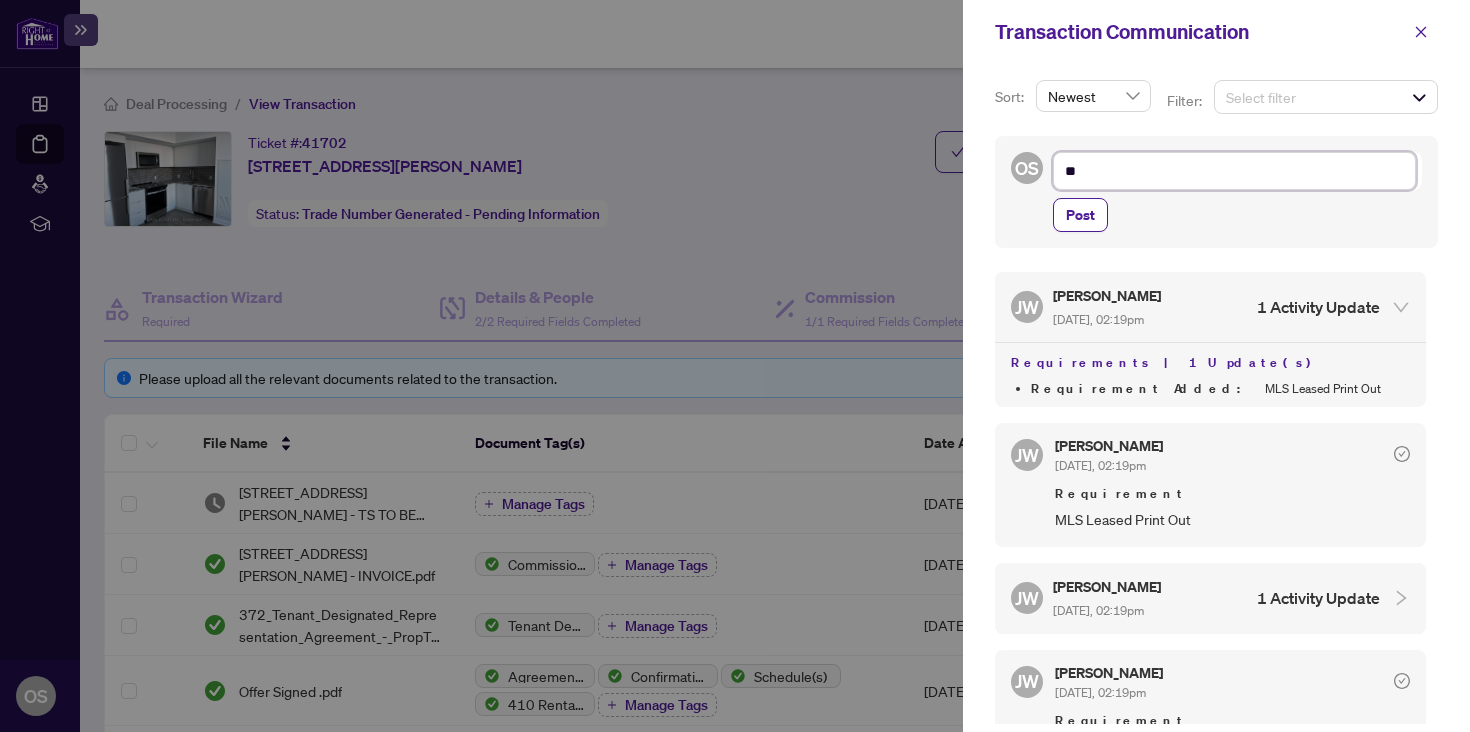 type on "***" 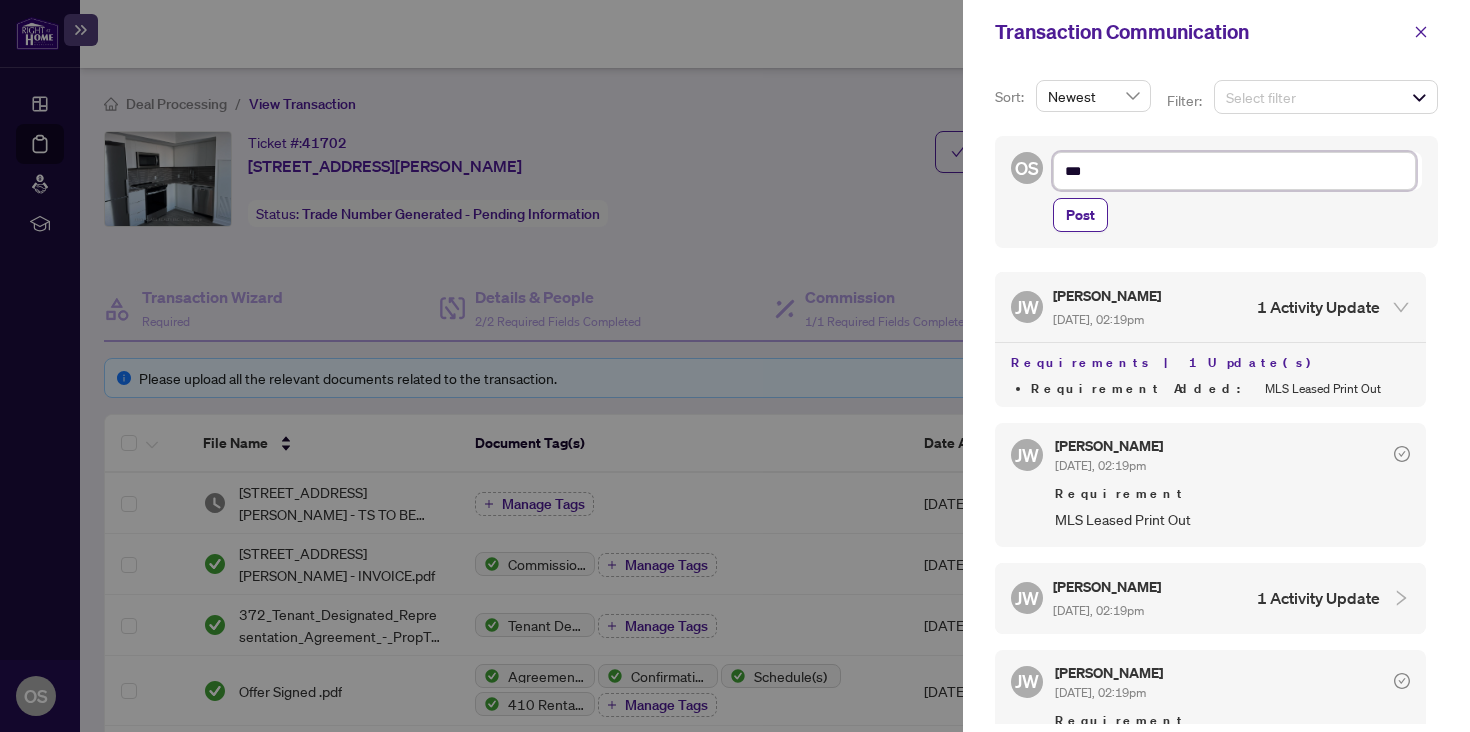 type on "***" 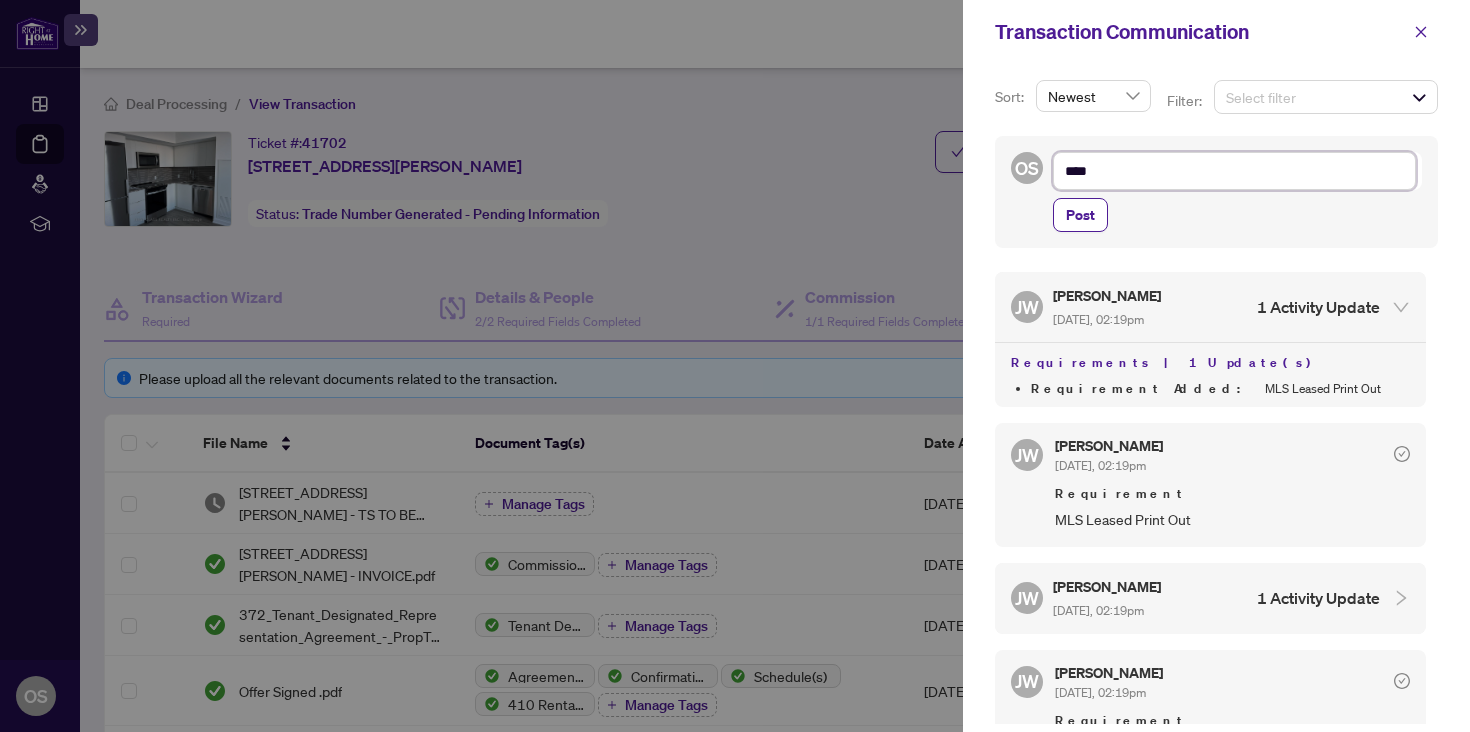 type on "*****" 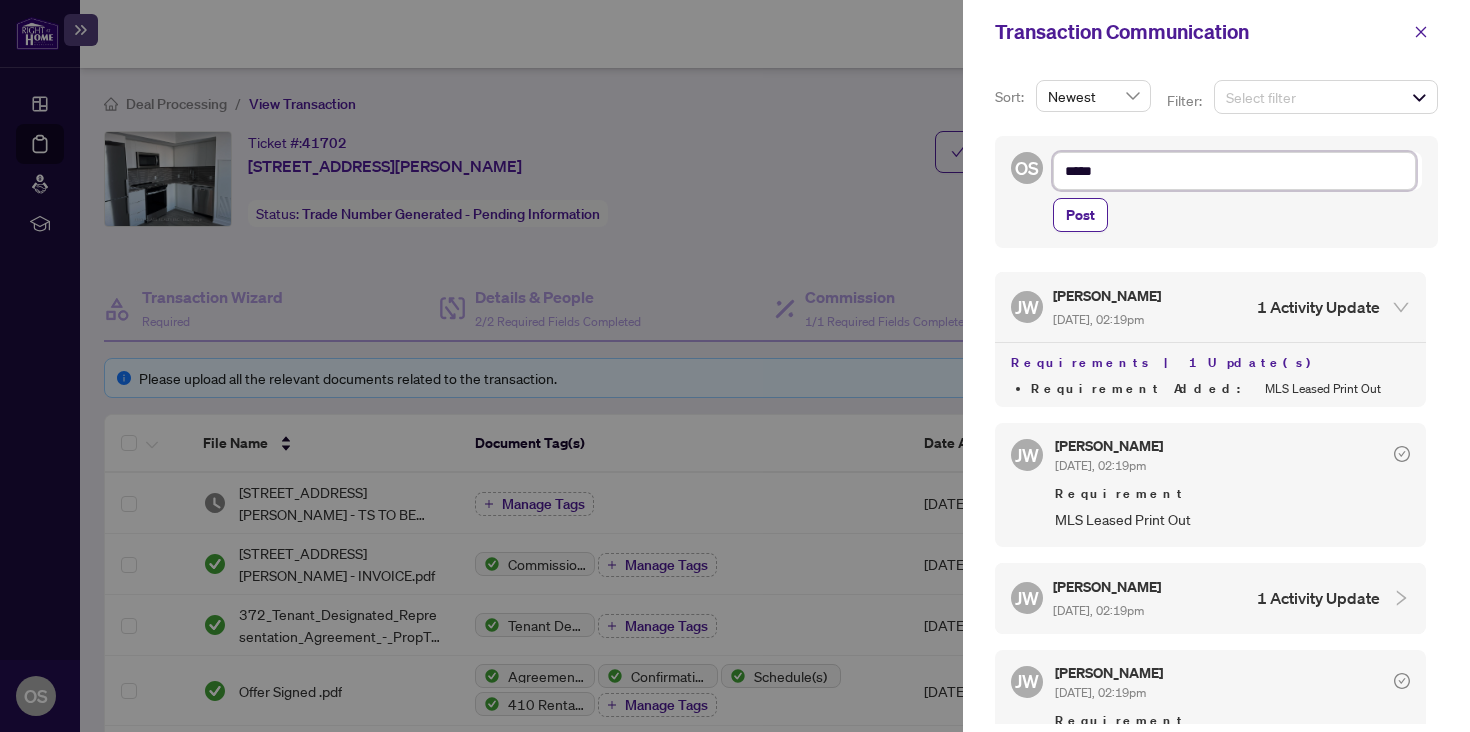 type on "******" 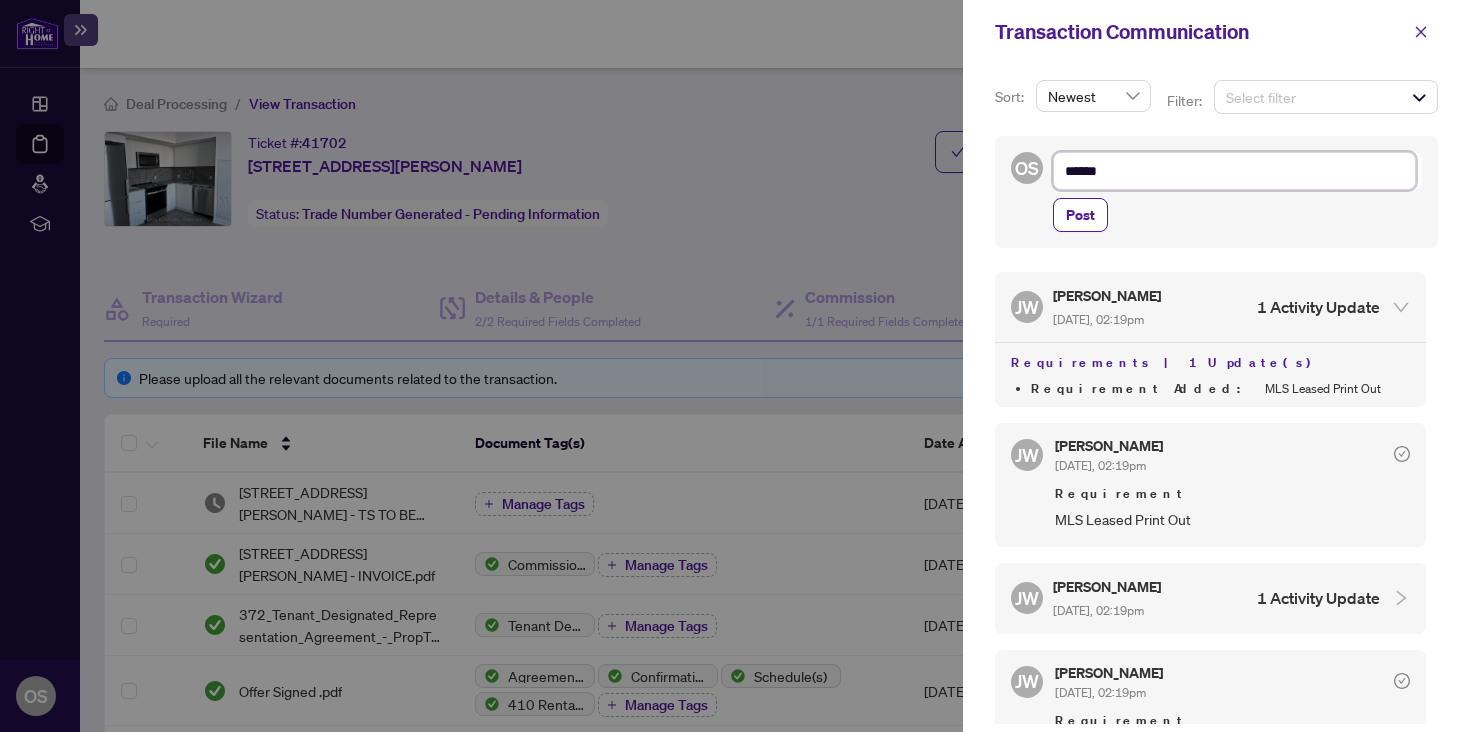 type on "*******" 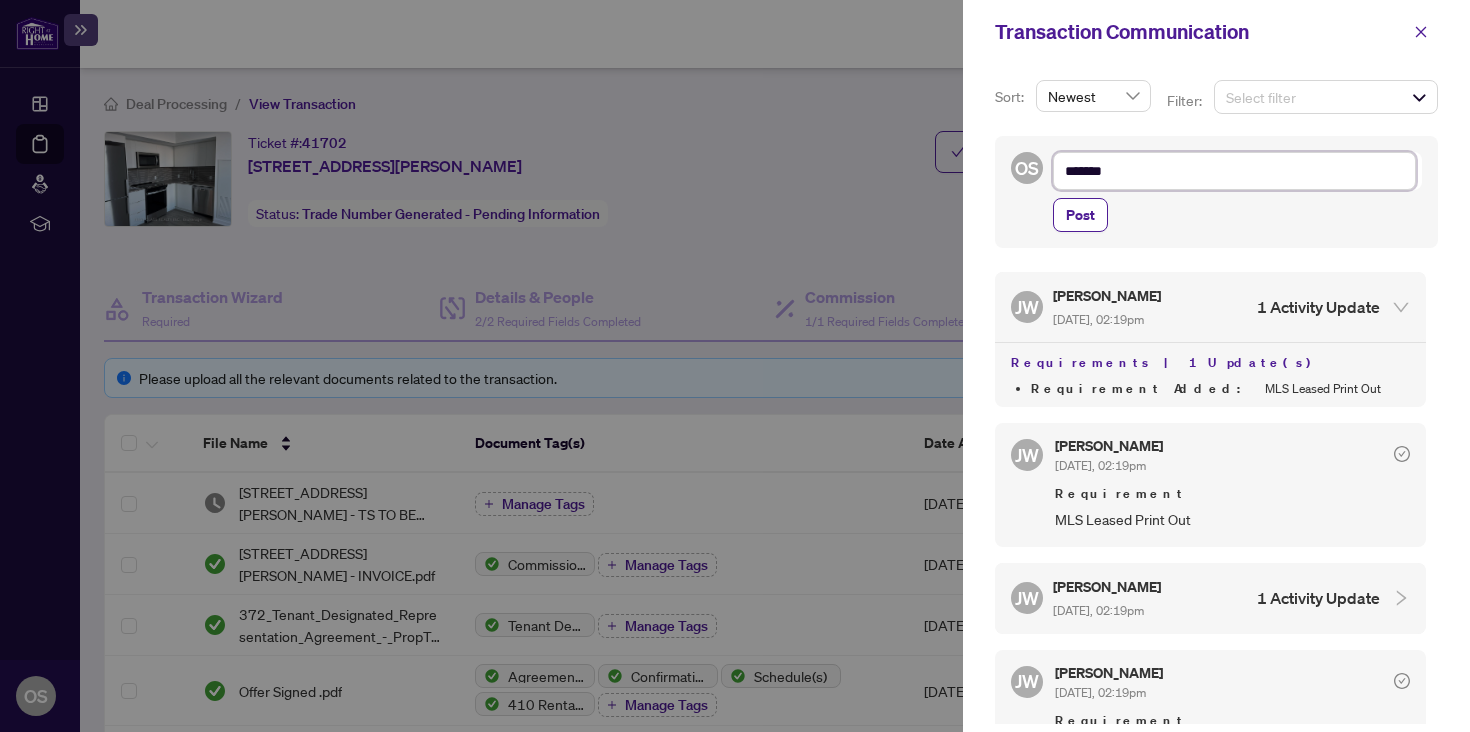 type on "********" 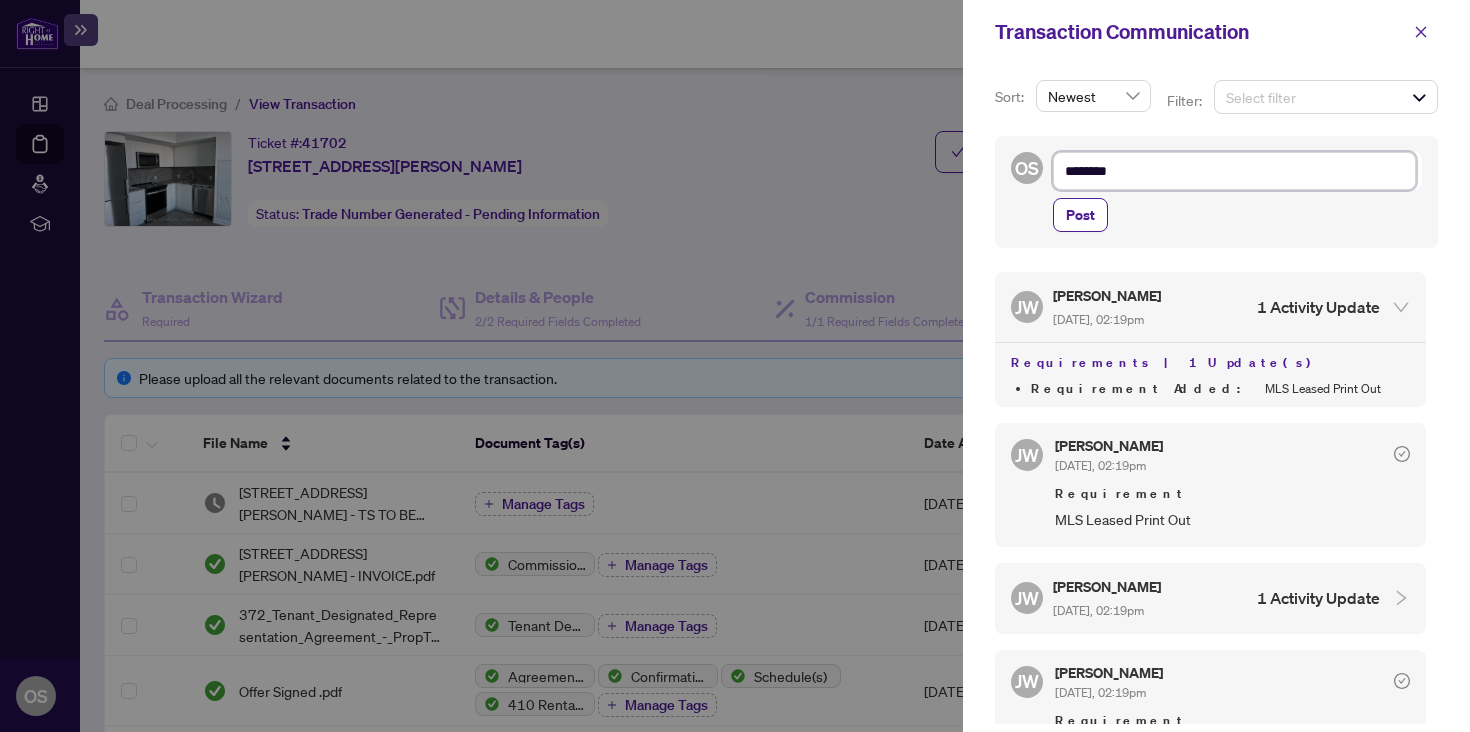 type on "*********" 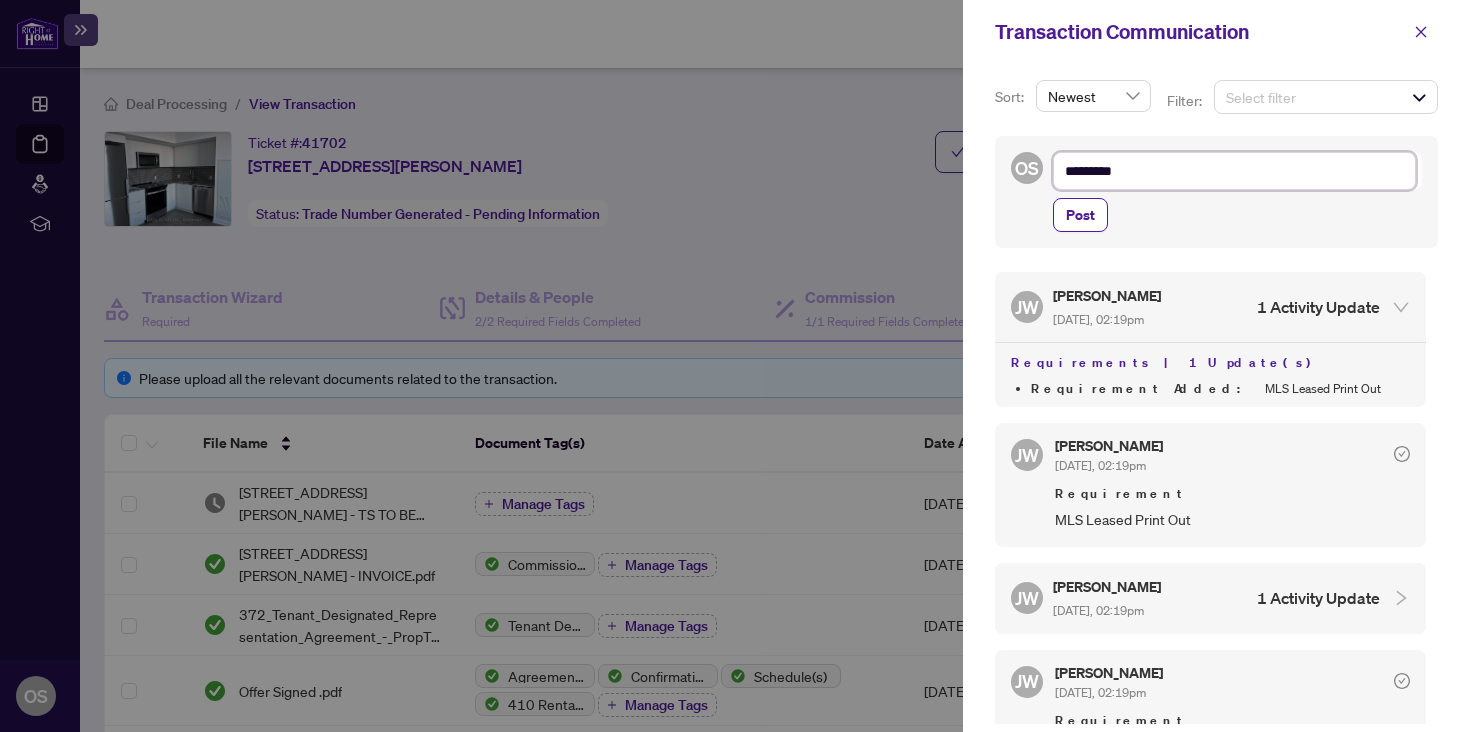 type on "**********" 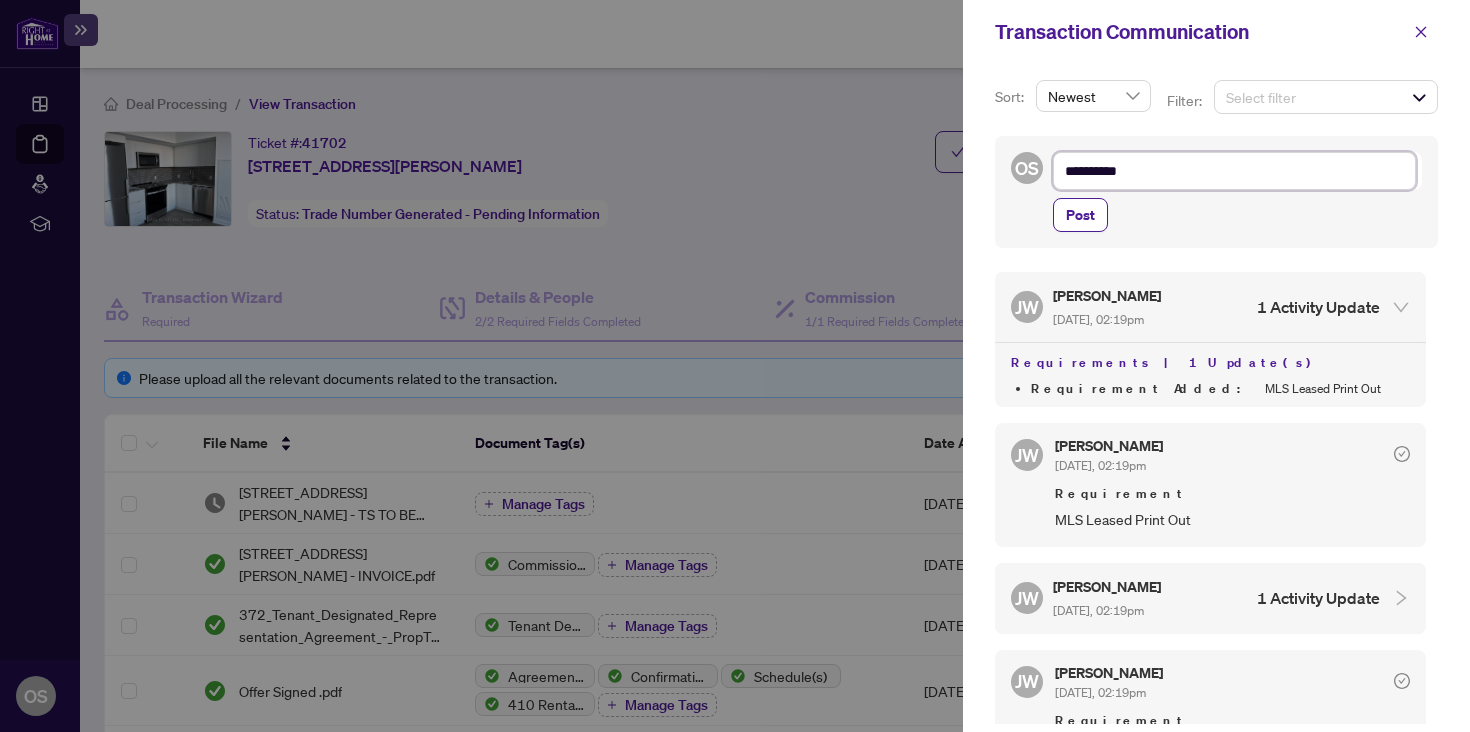 type on "**********" 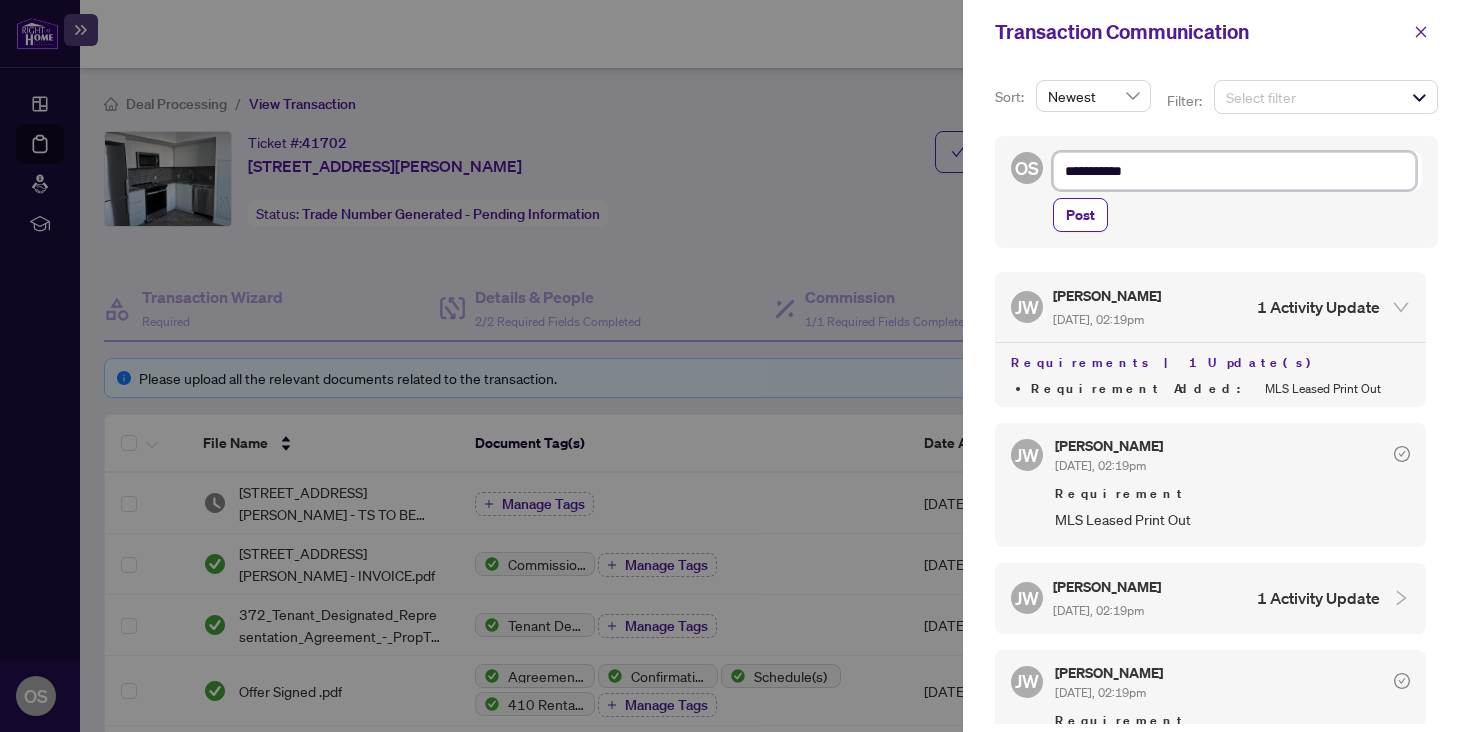 type on "**********" 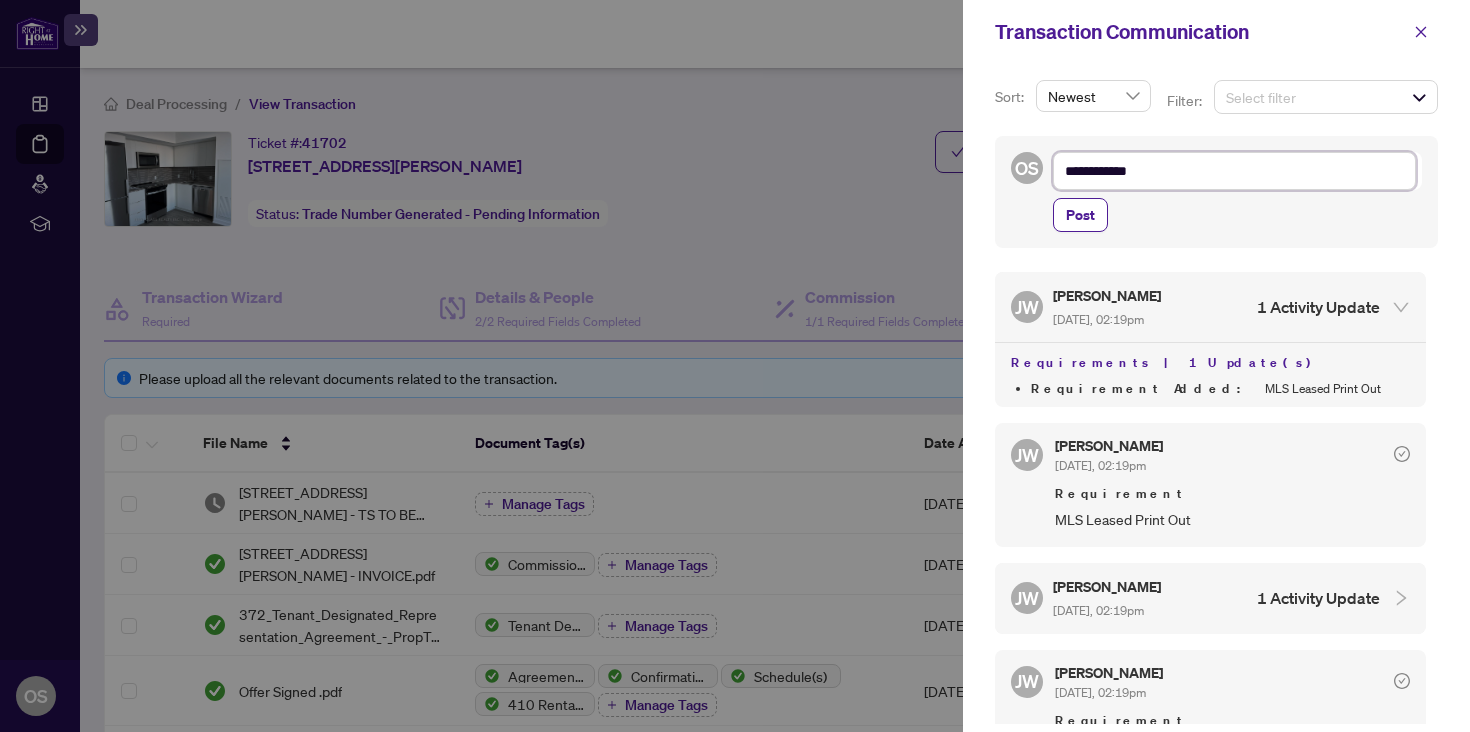type on "**********" 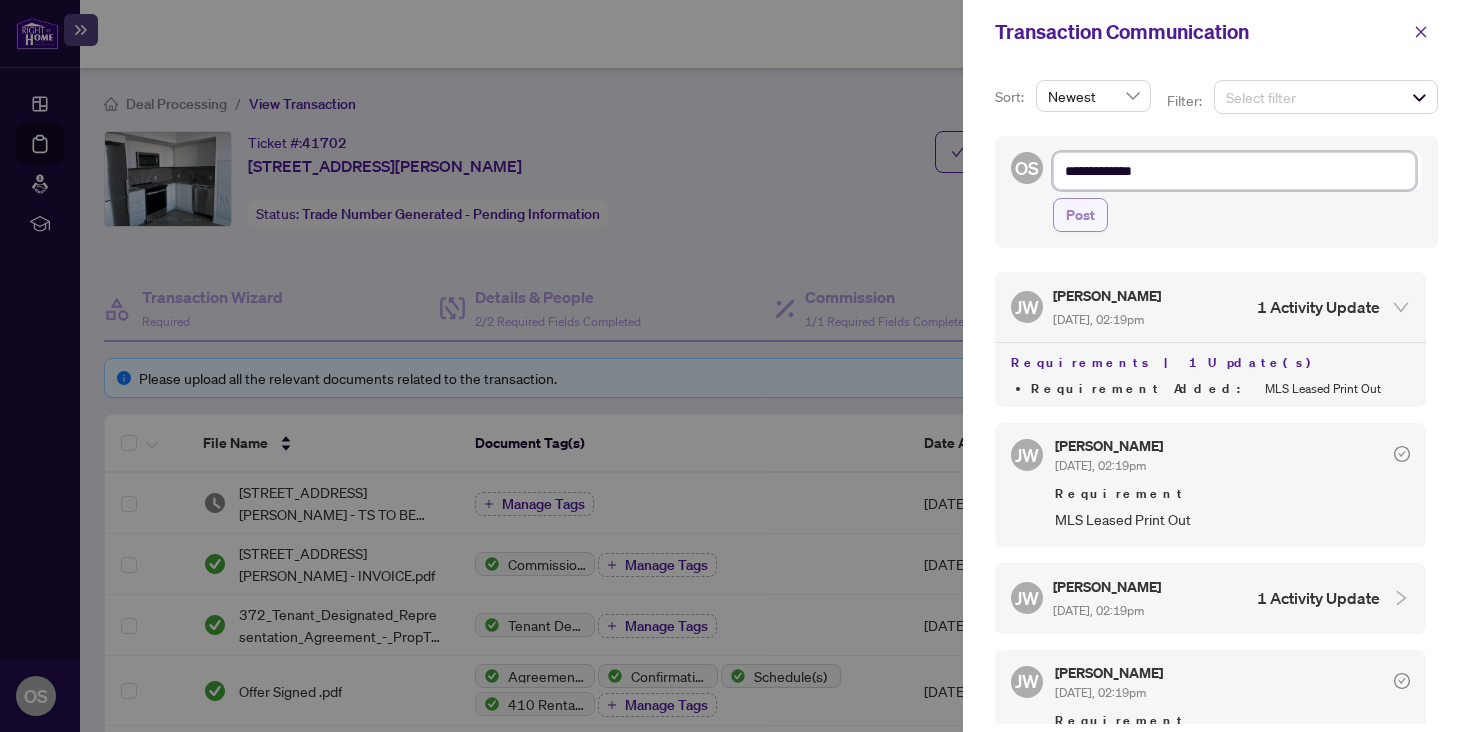type on "**********" 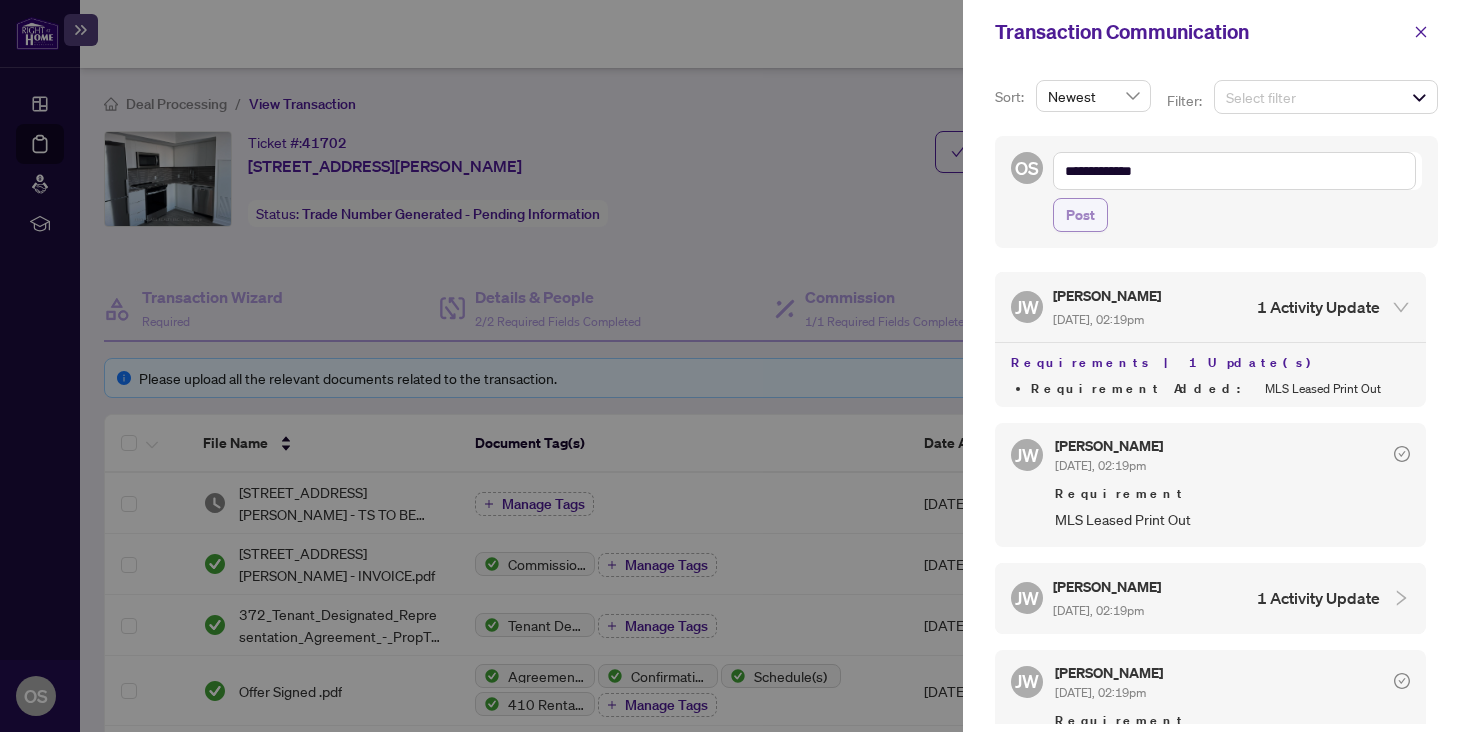 click on "Post" at bounding box center (1080, 215) 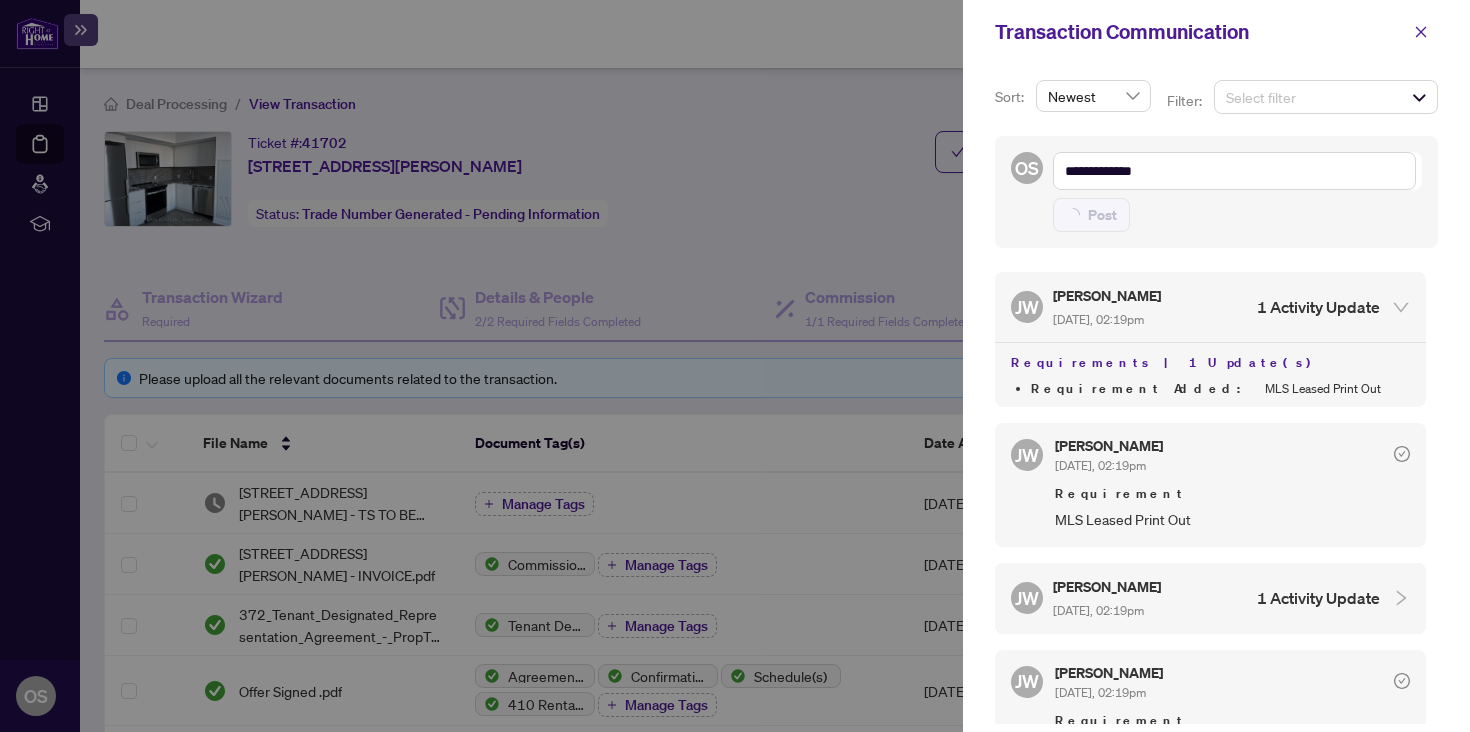 type 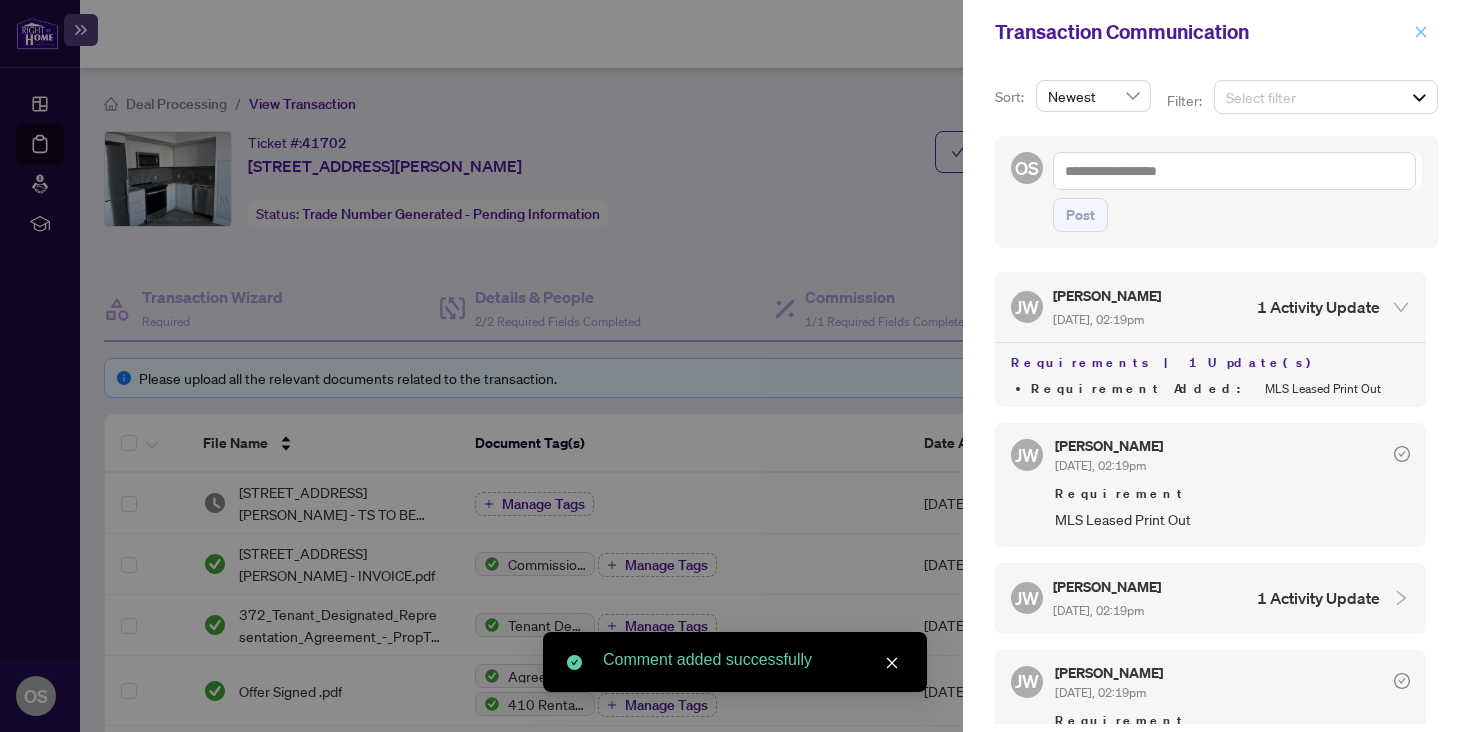 click 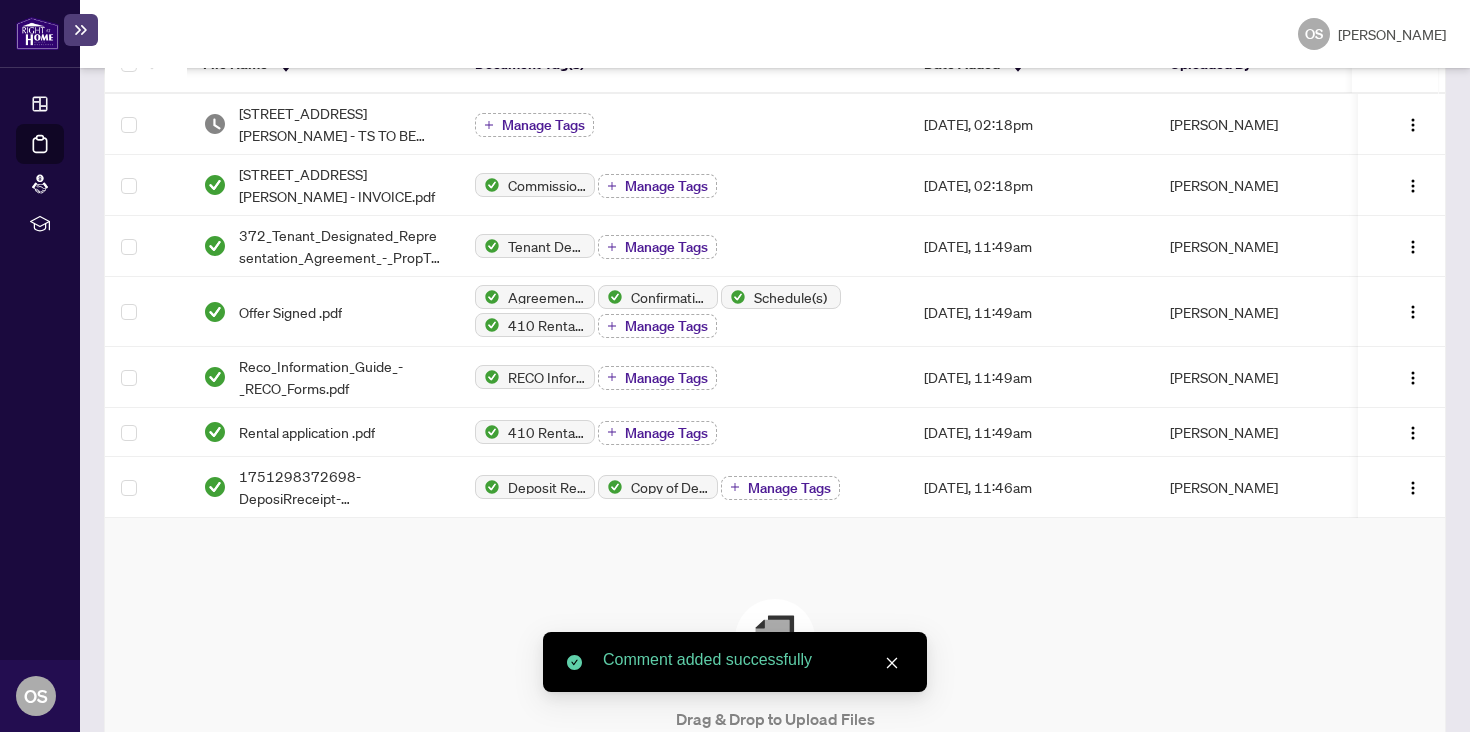 scroll, scrollTop: 608, scrollLeft: 0, axis: vertical 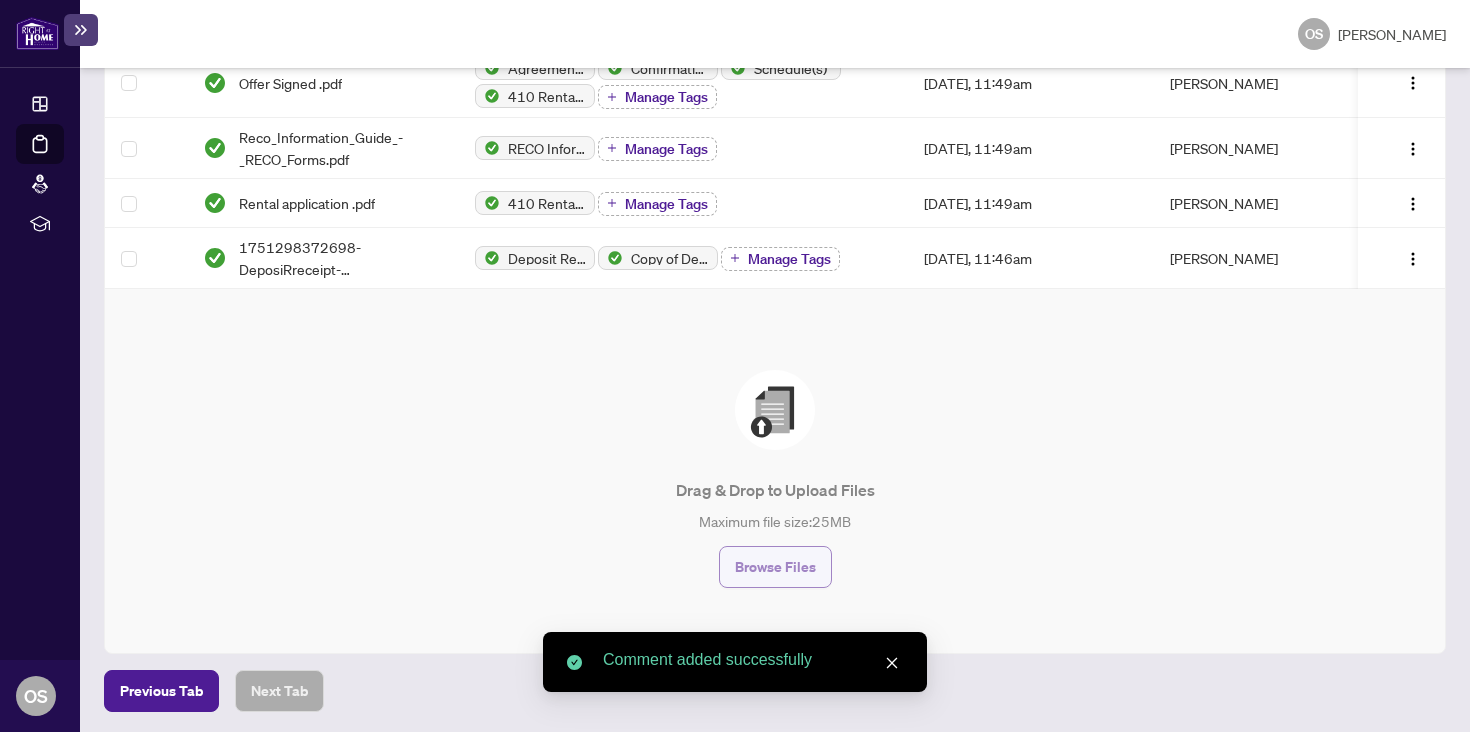 click on "Browse Files" at bounding box center (775, 567) 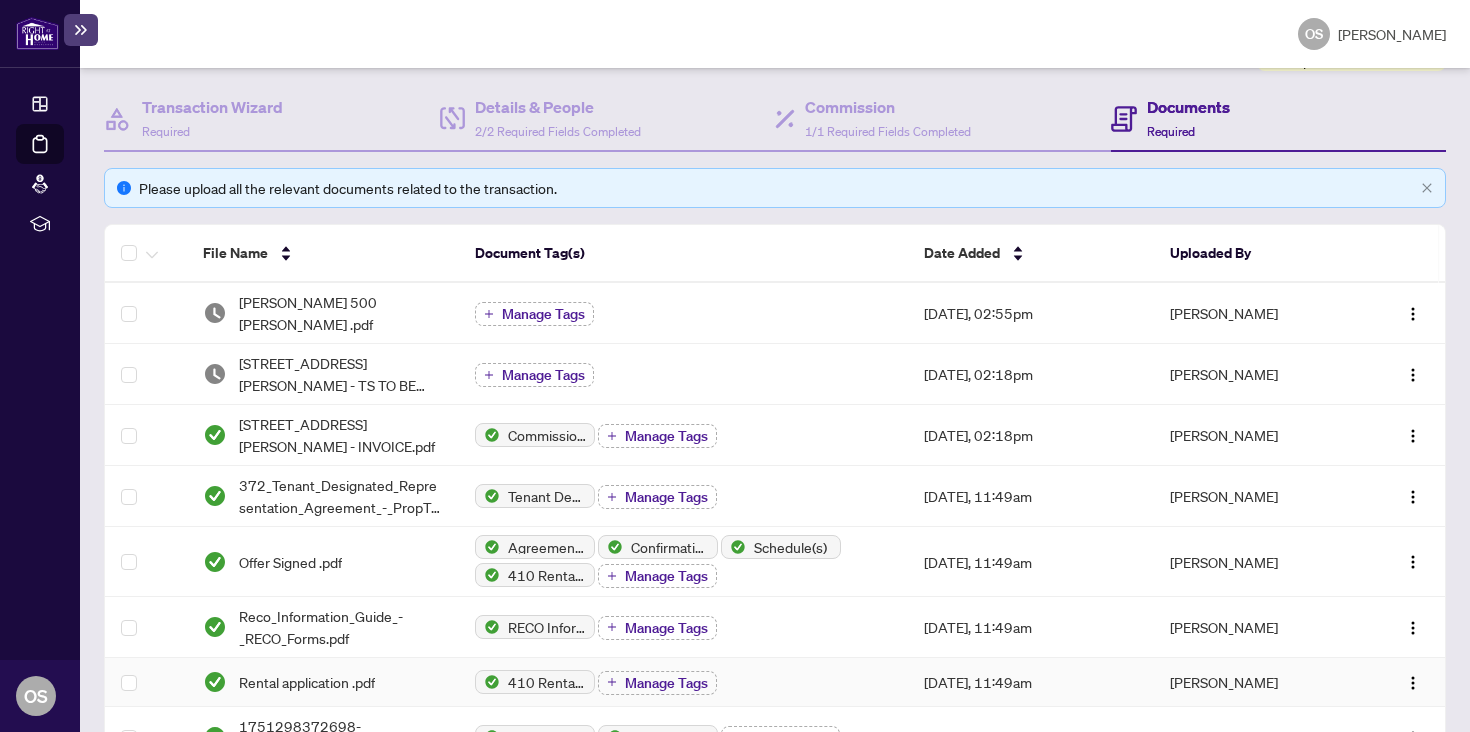 scroll, scrollTop: 0, scrollLeft: 0, axis: both 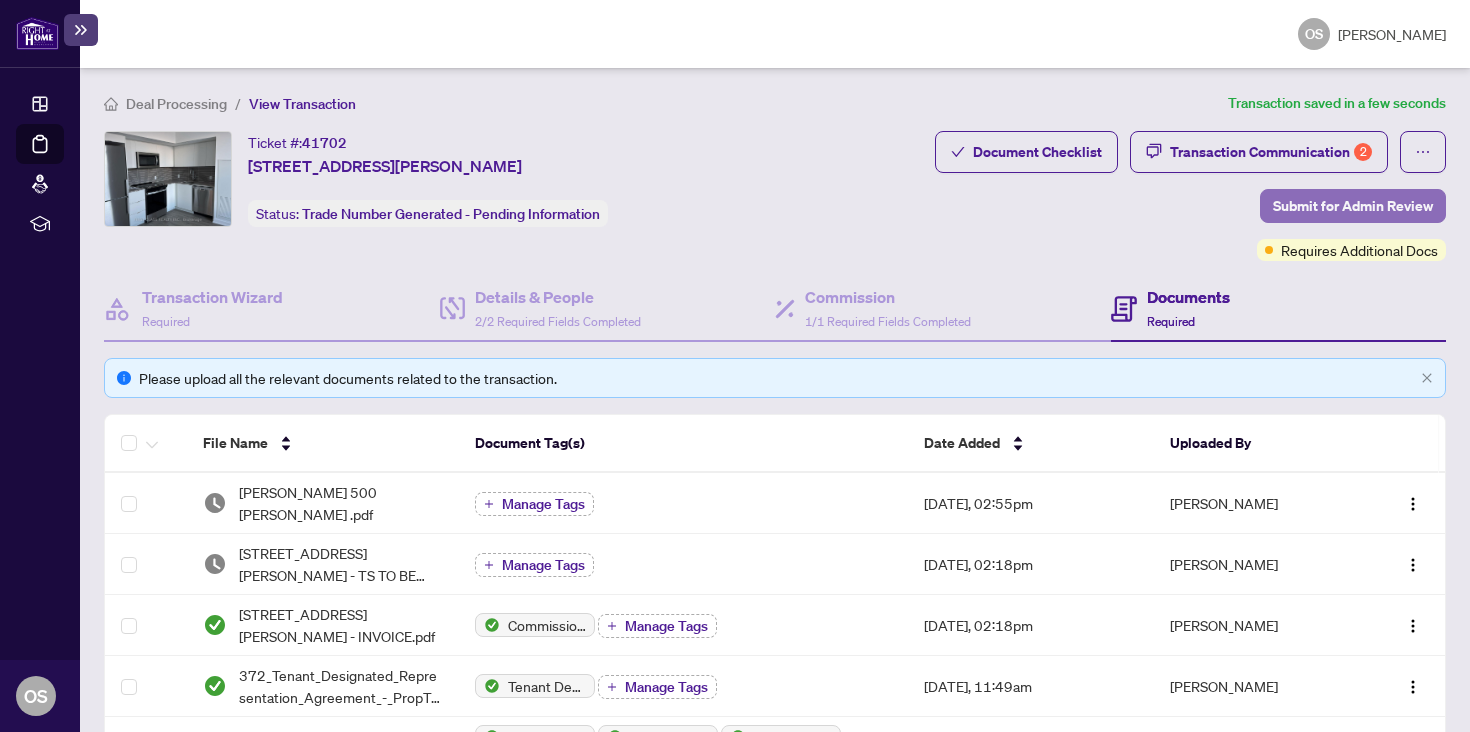 click on "Submit for Admin Review" at bounding box center (1353, 206) 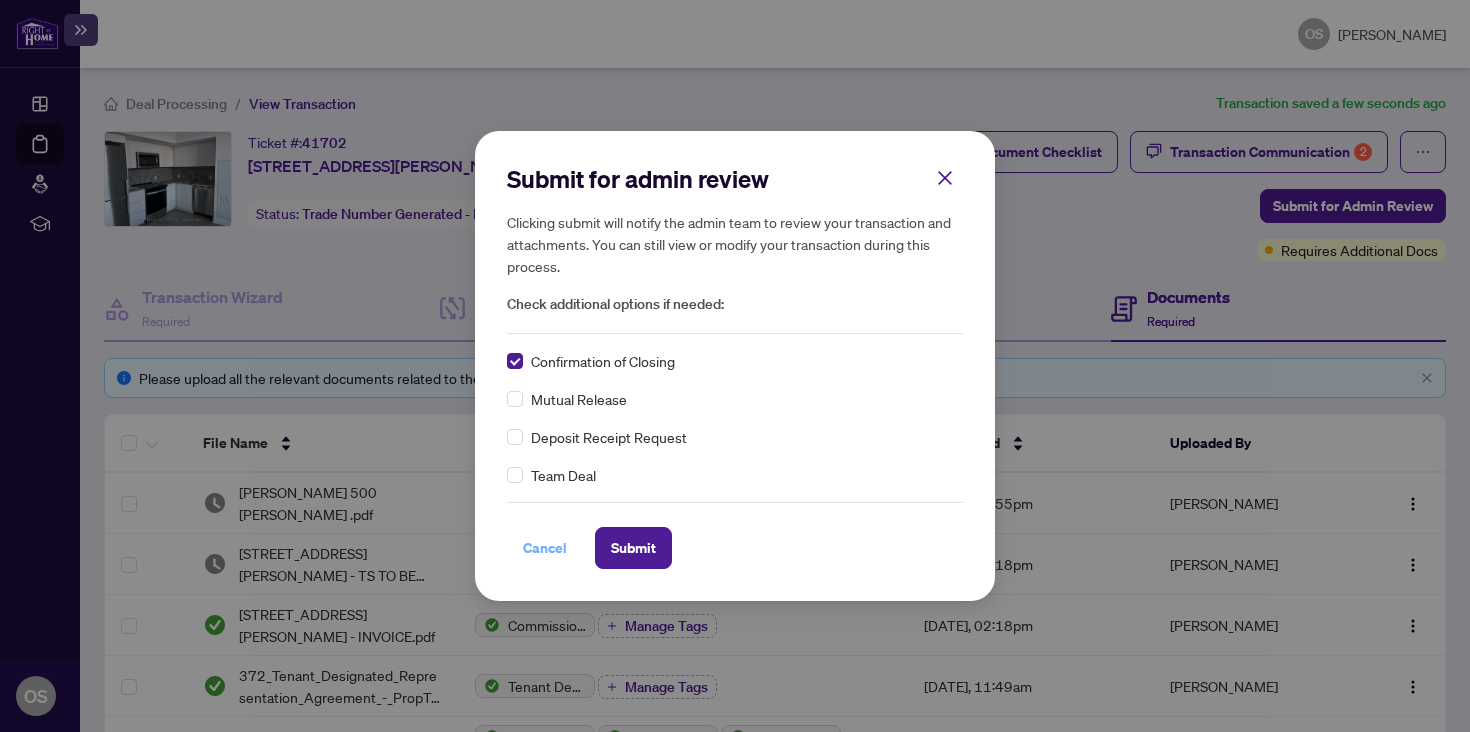 click on "Cancel" at bounding box center (545, 548) 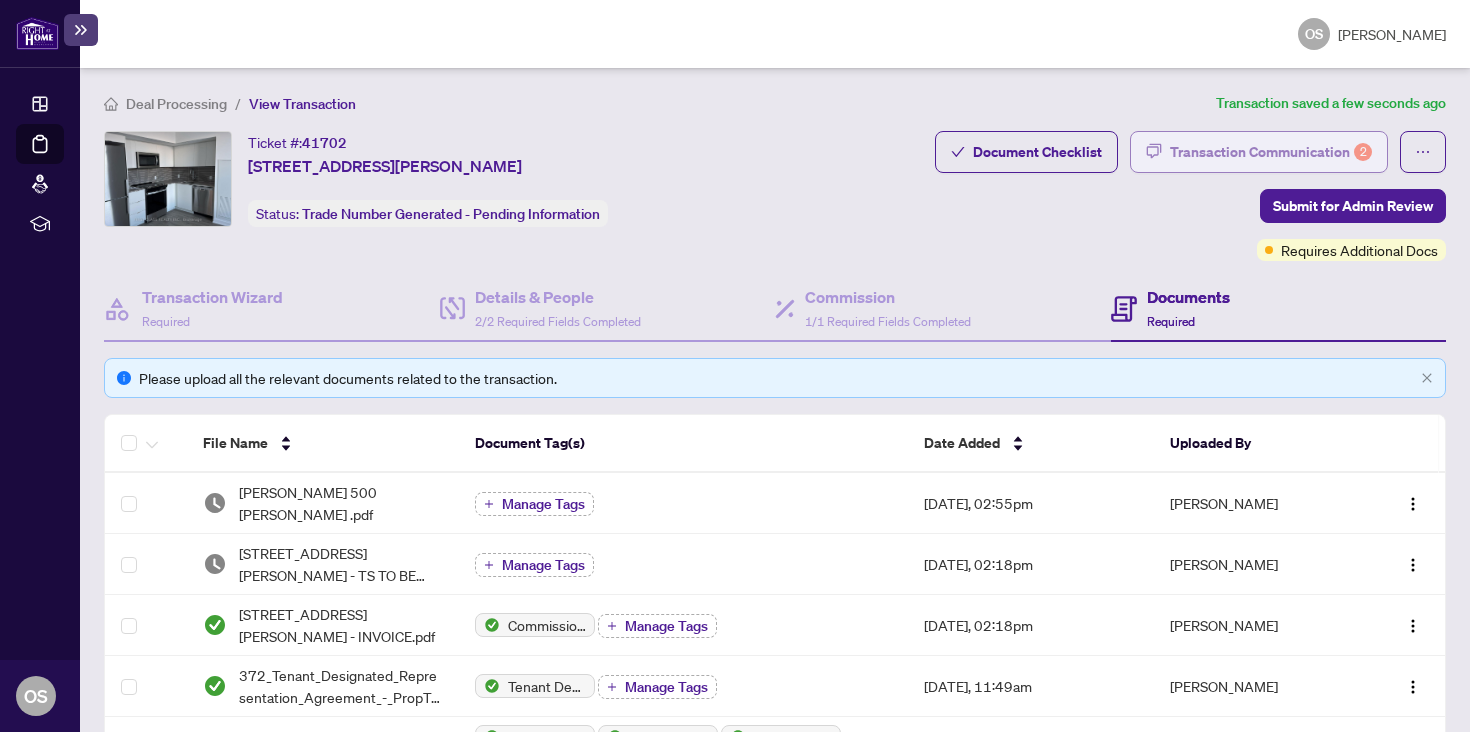 click on "Transaction Communication 2" at bounding box center [1271, 152] 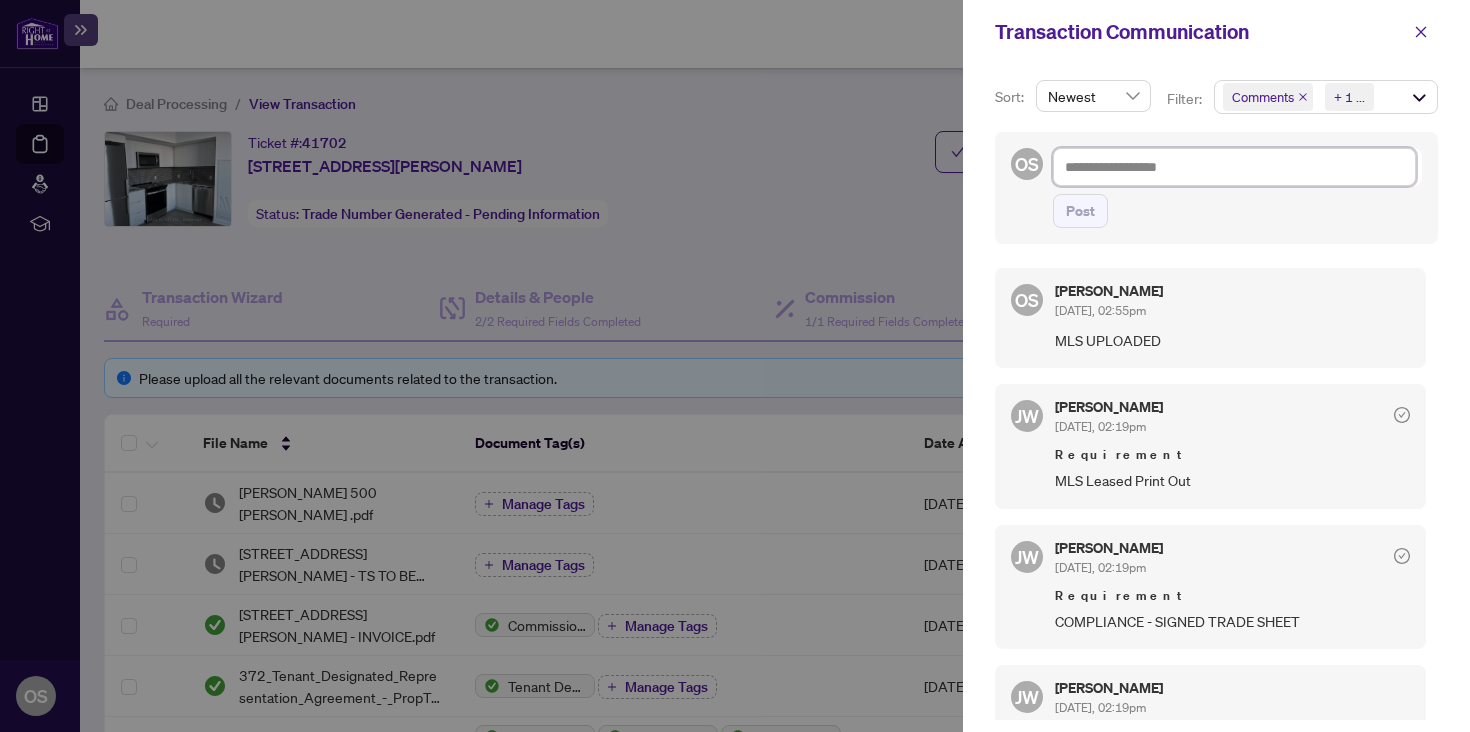 click at bounding box center [1234, 167] 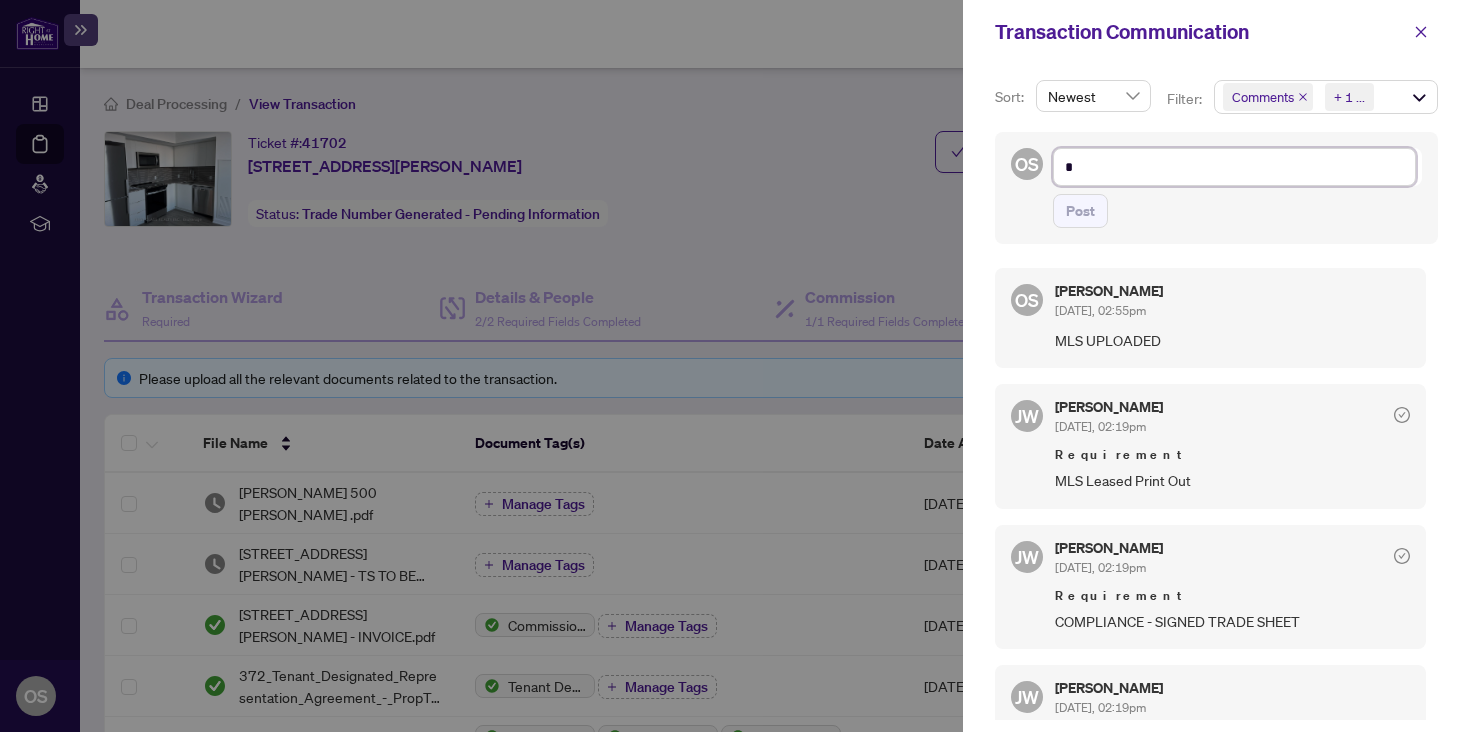 type on "**" 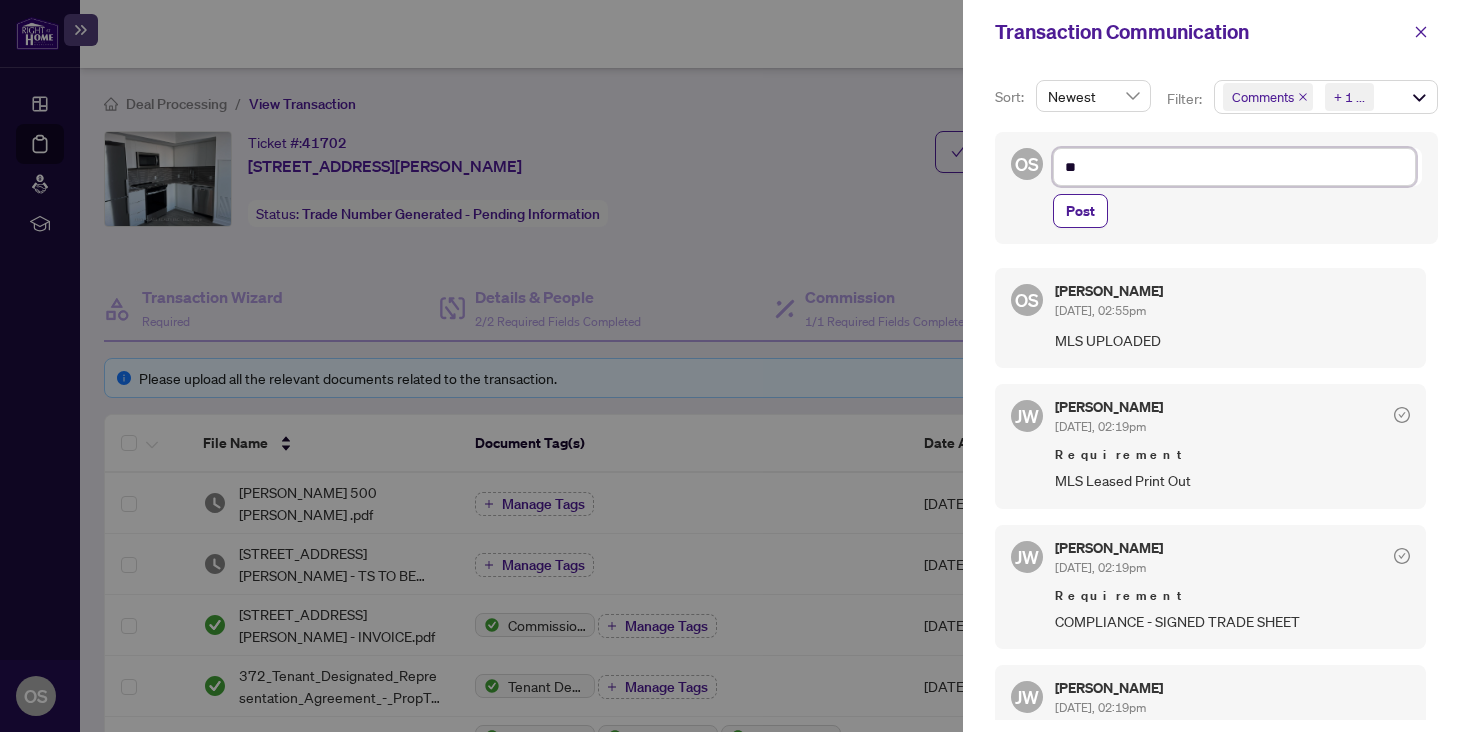type on "***" 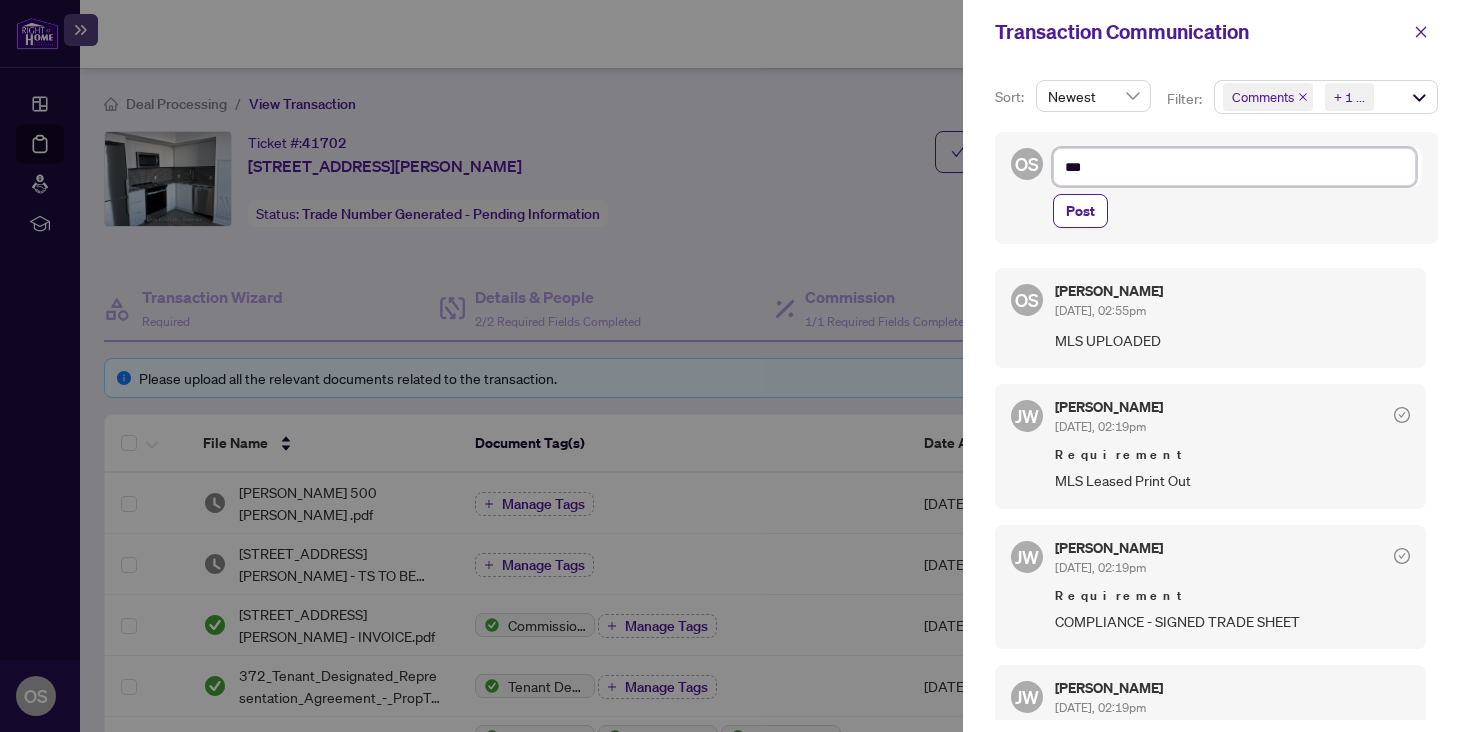 type on "***" 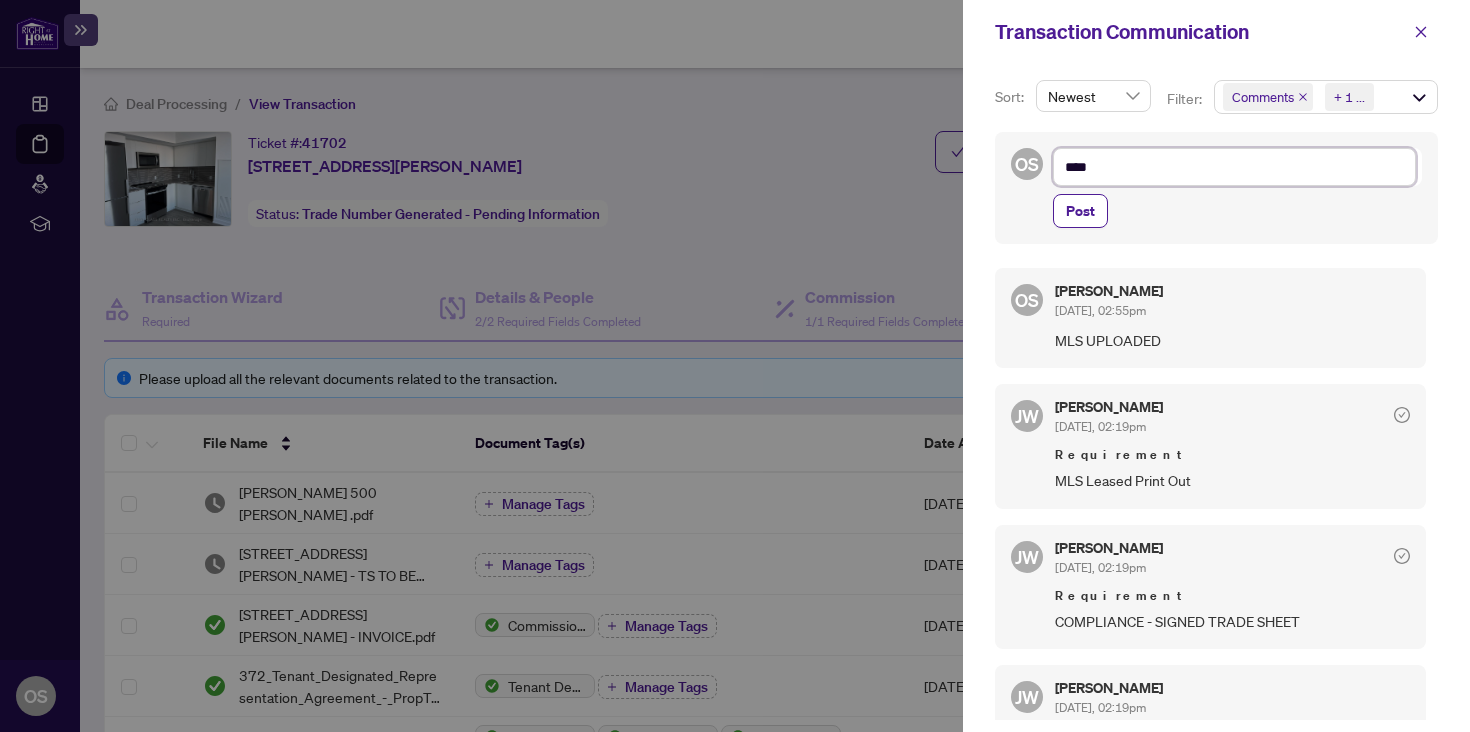 type on "*****" 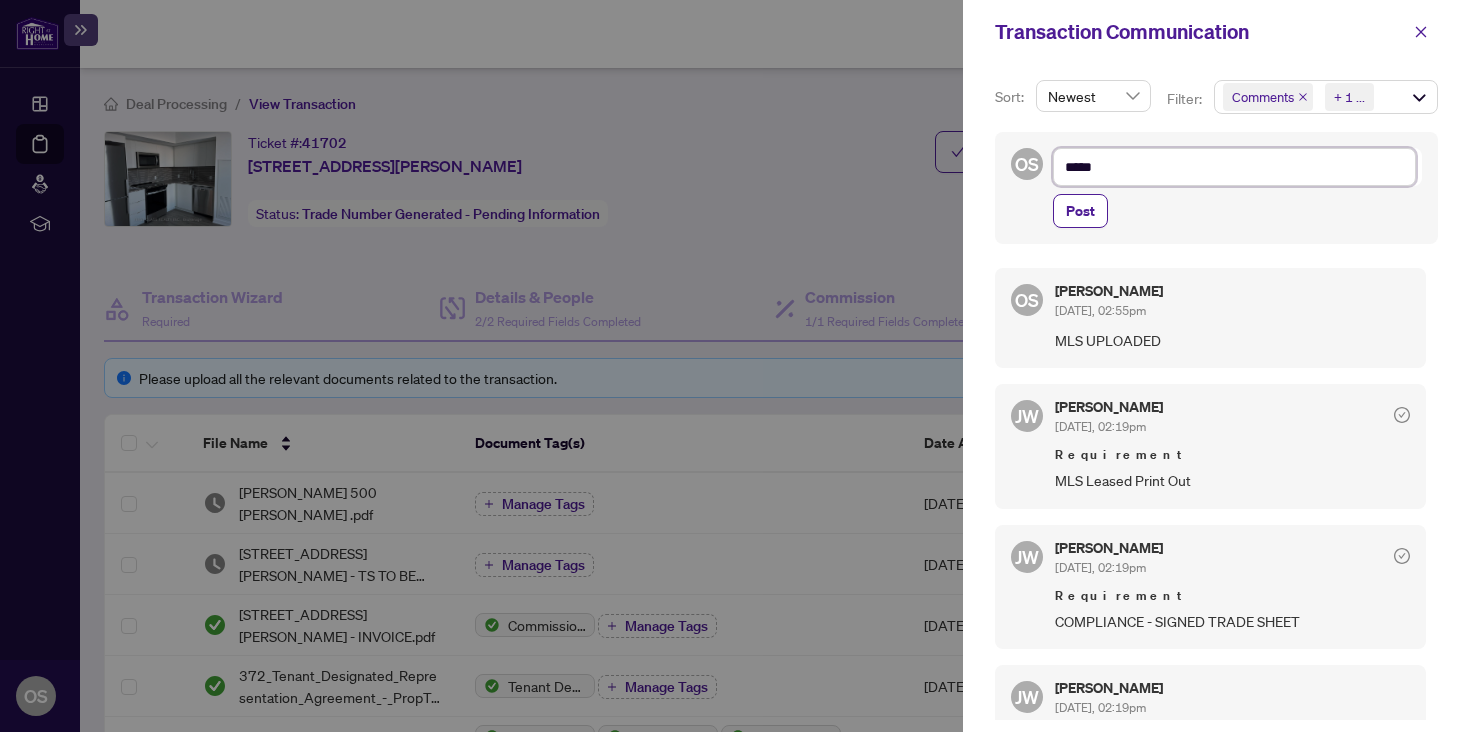 type on "******" 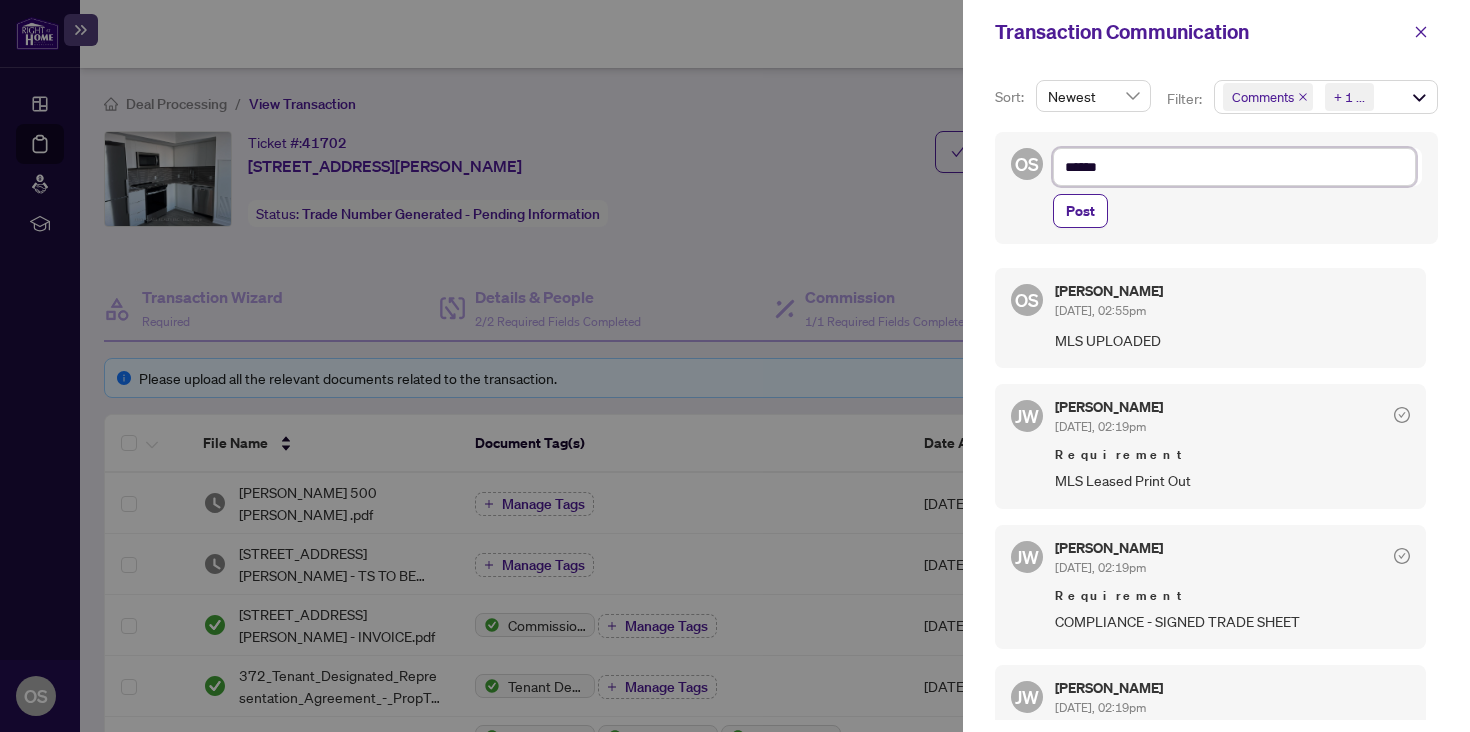 type on "*******" 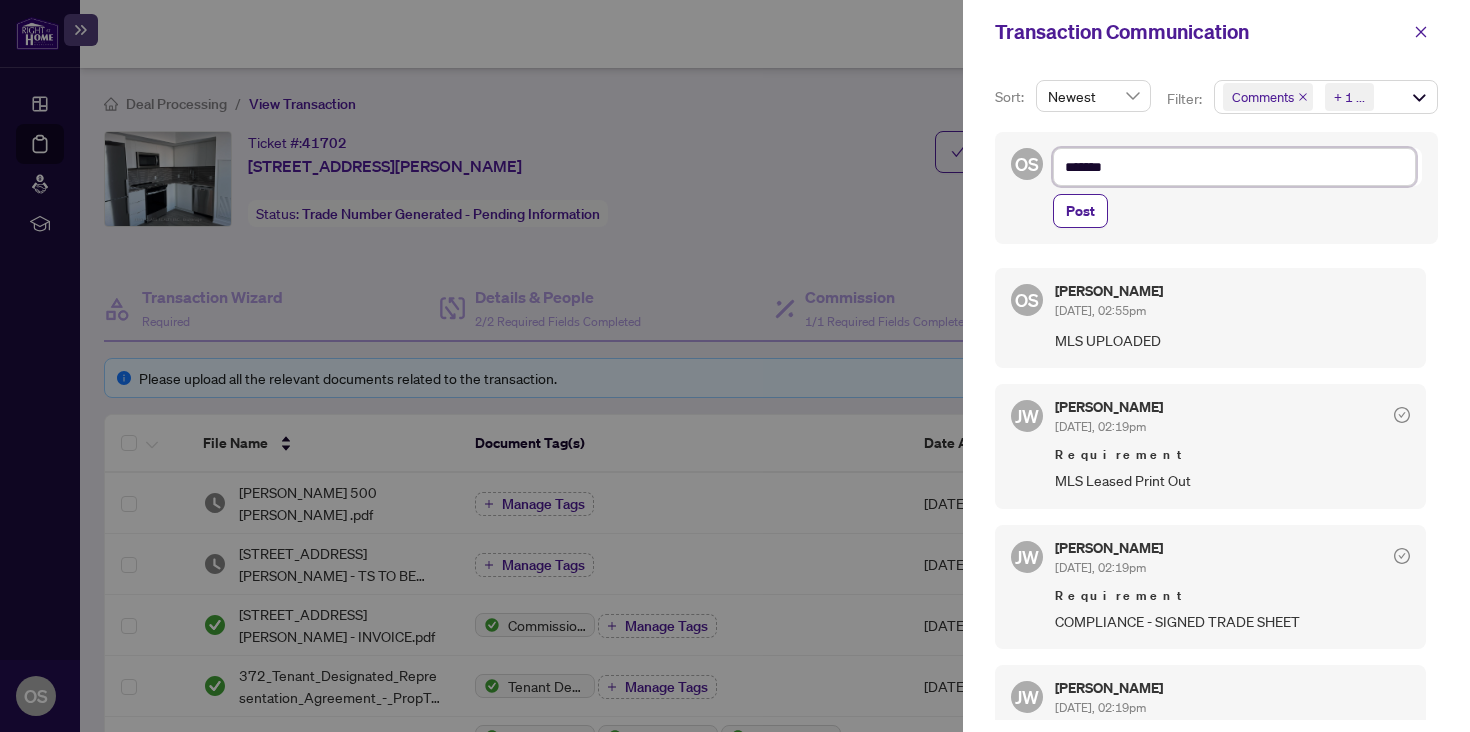 type on "********" 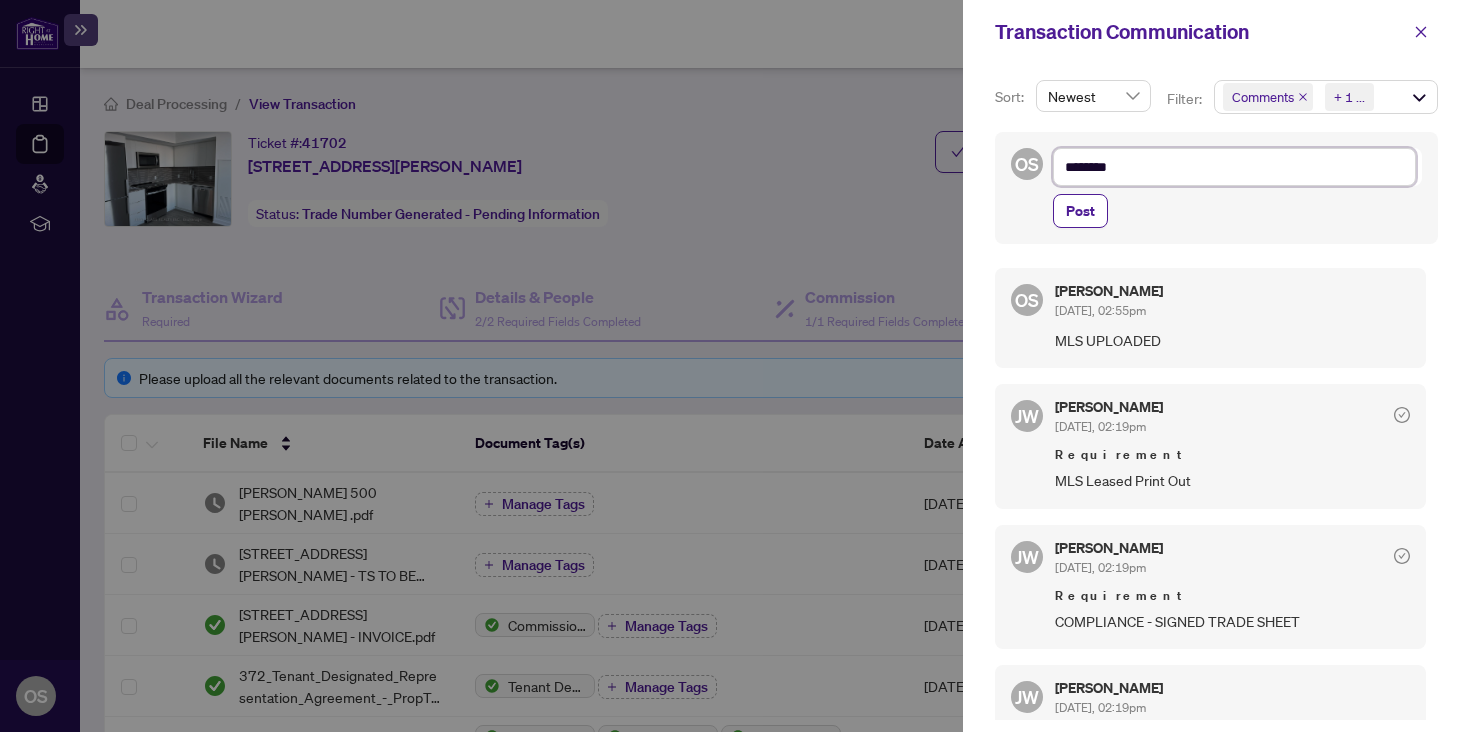 type on "*********" 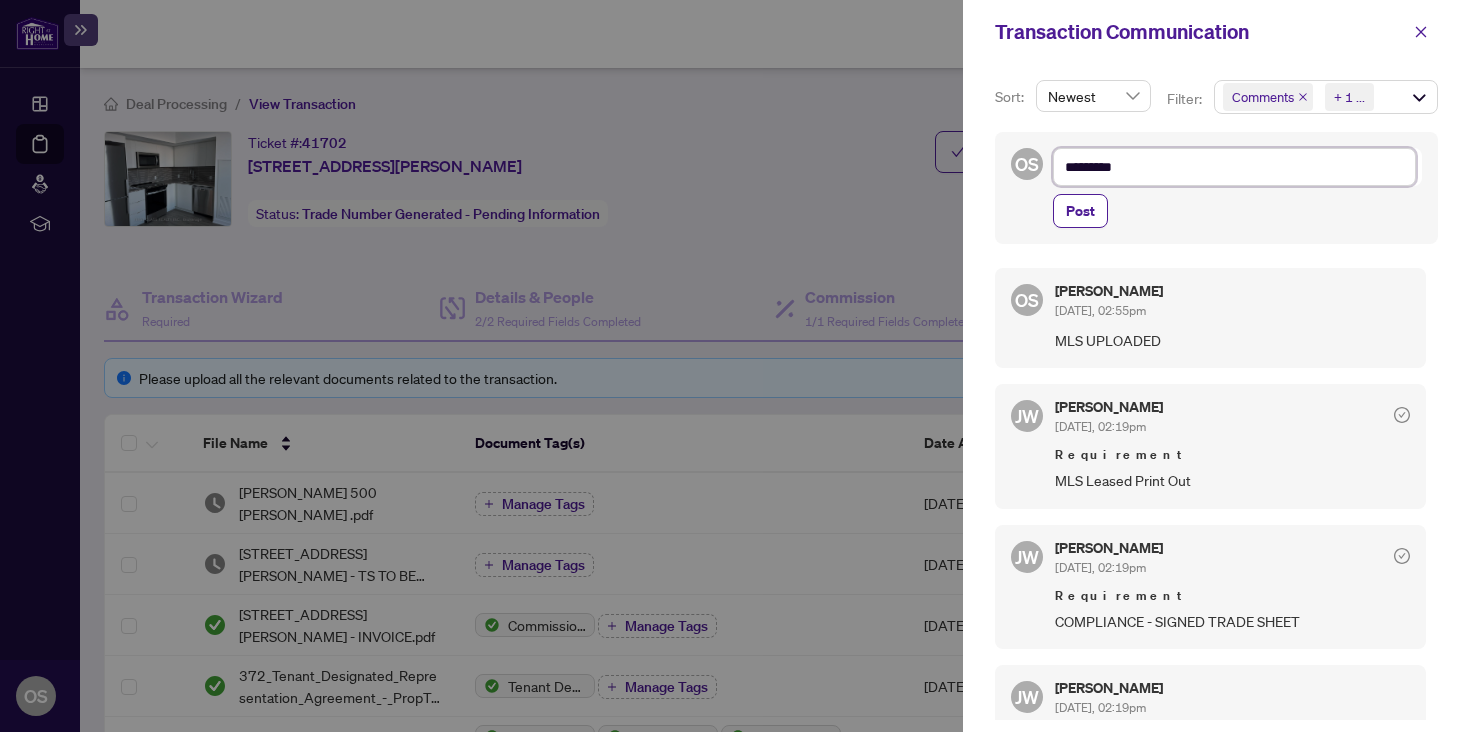 type on "**********" 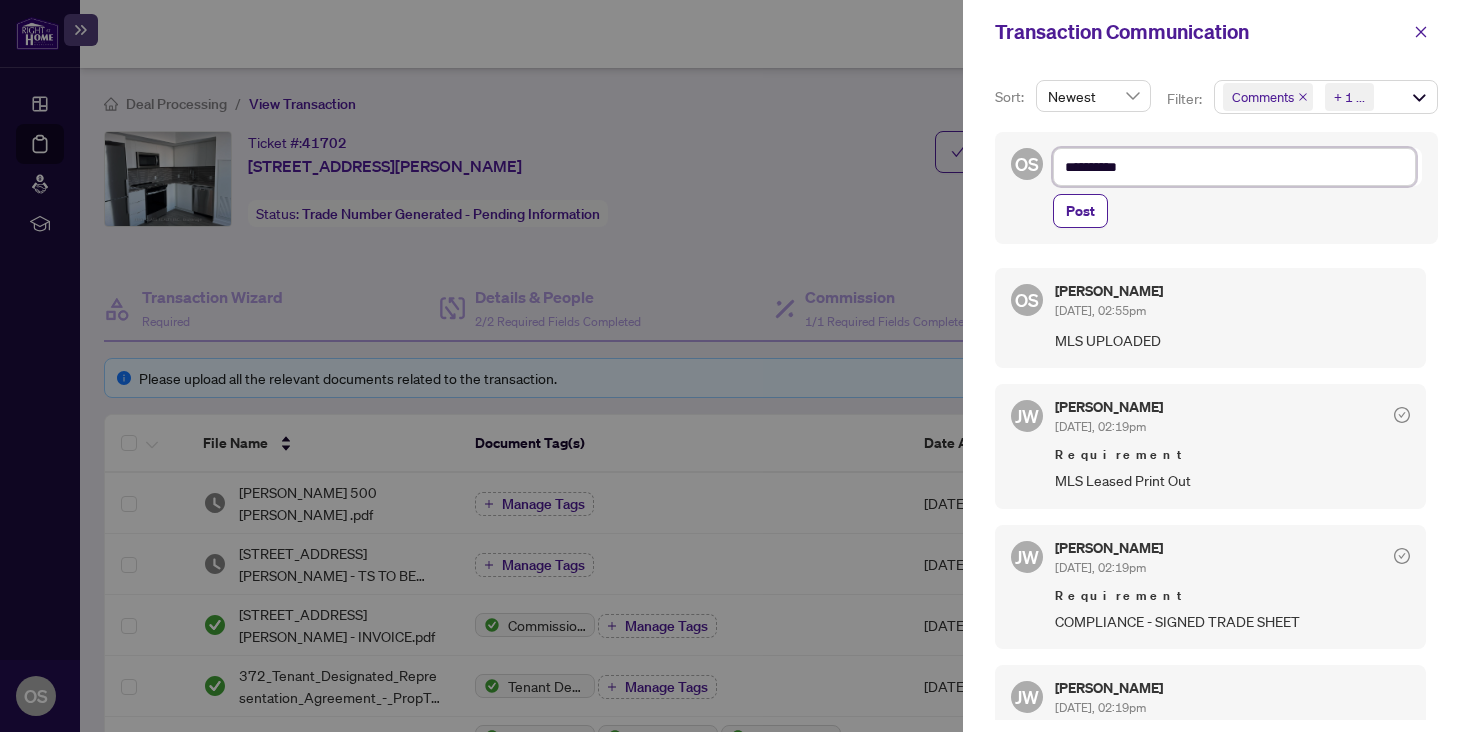 type on "**********" 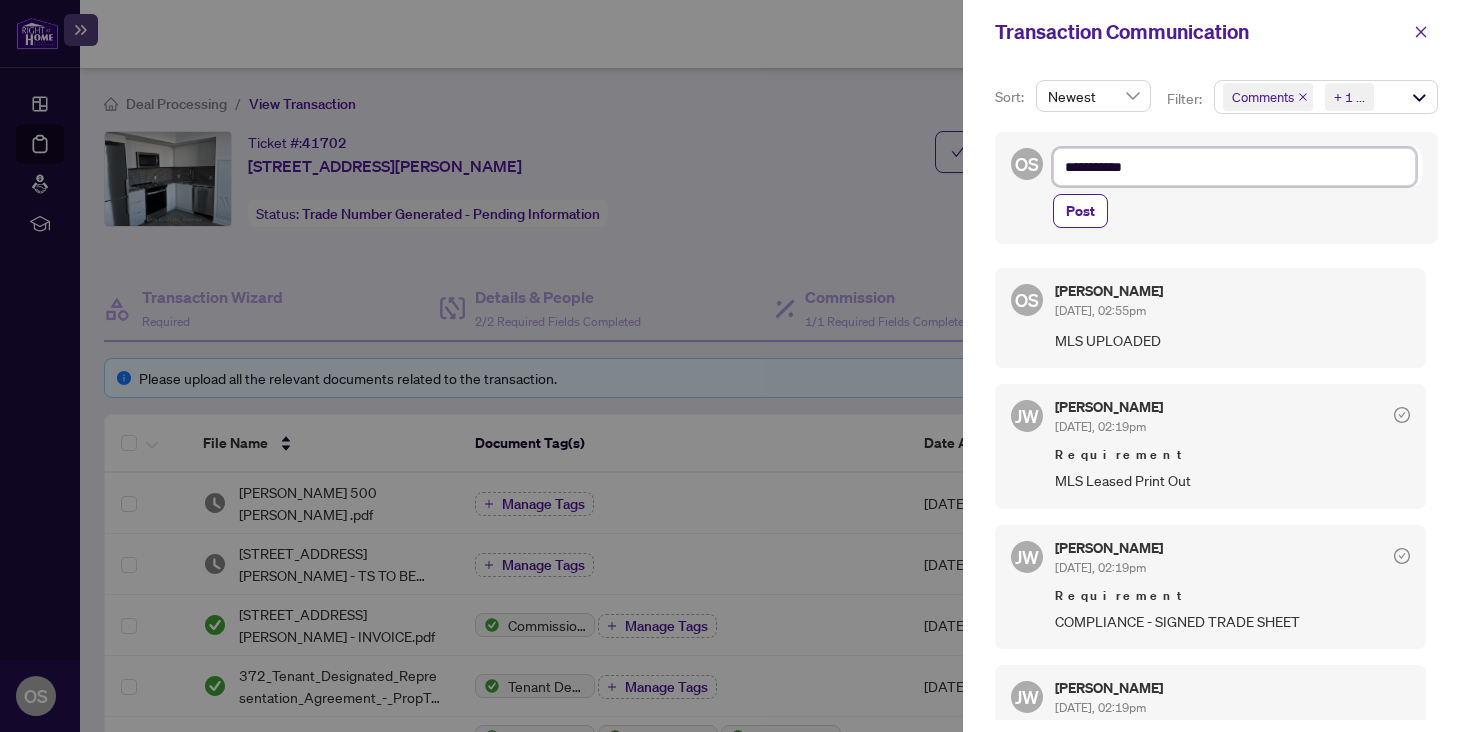 type on "**********" 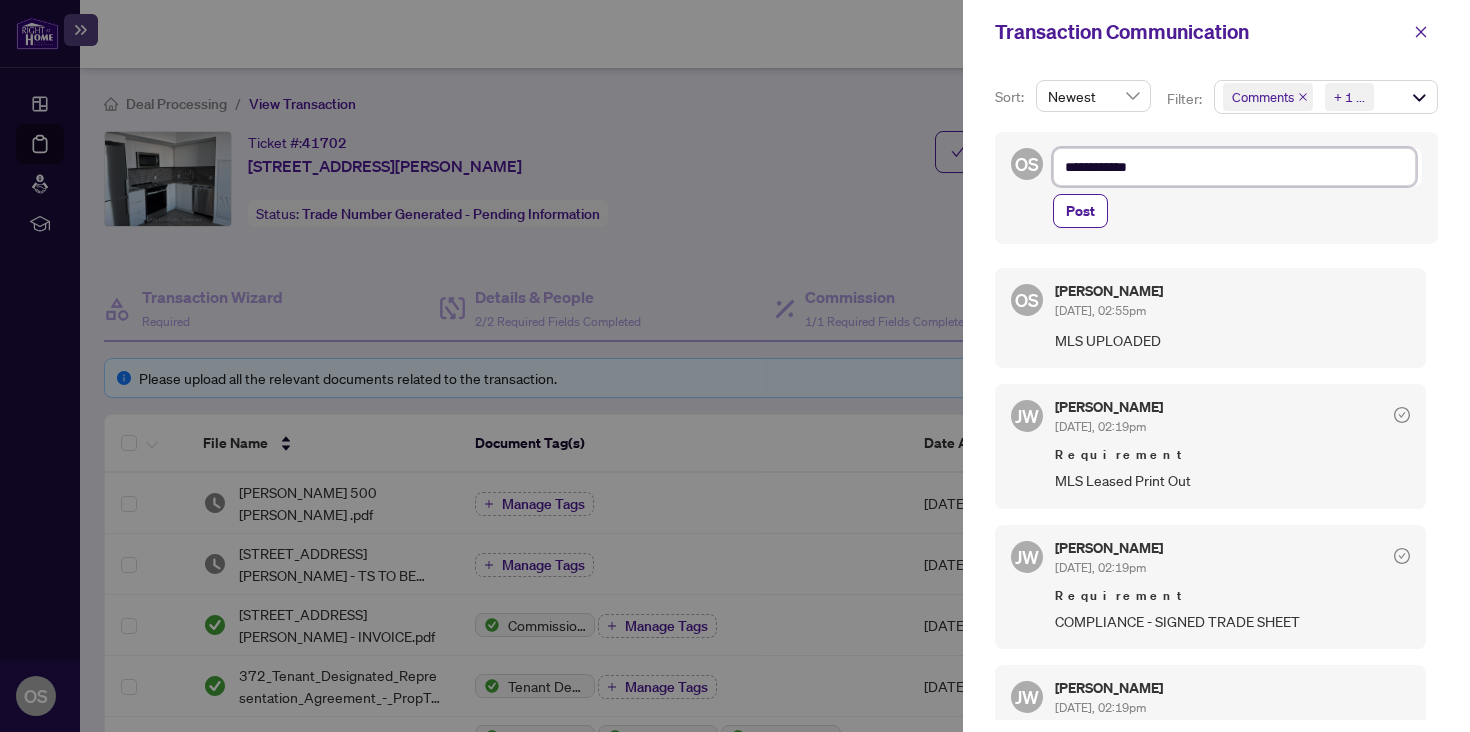 type on "**********" 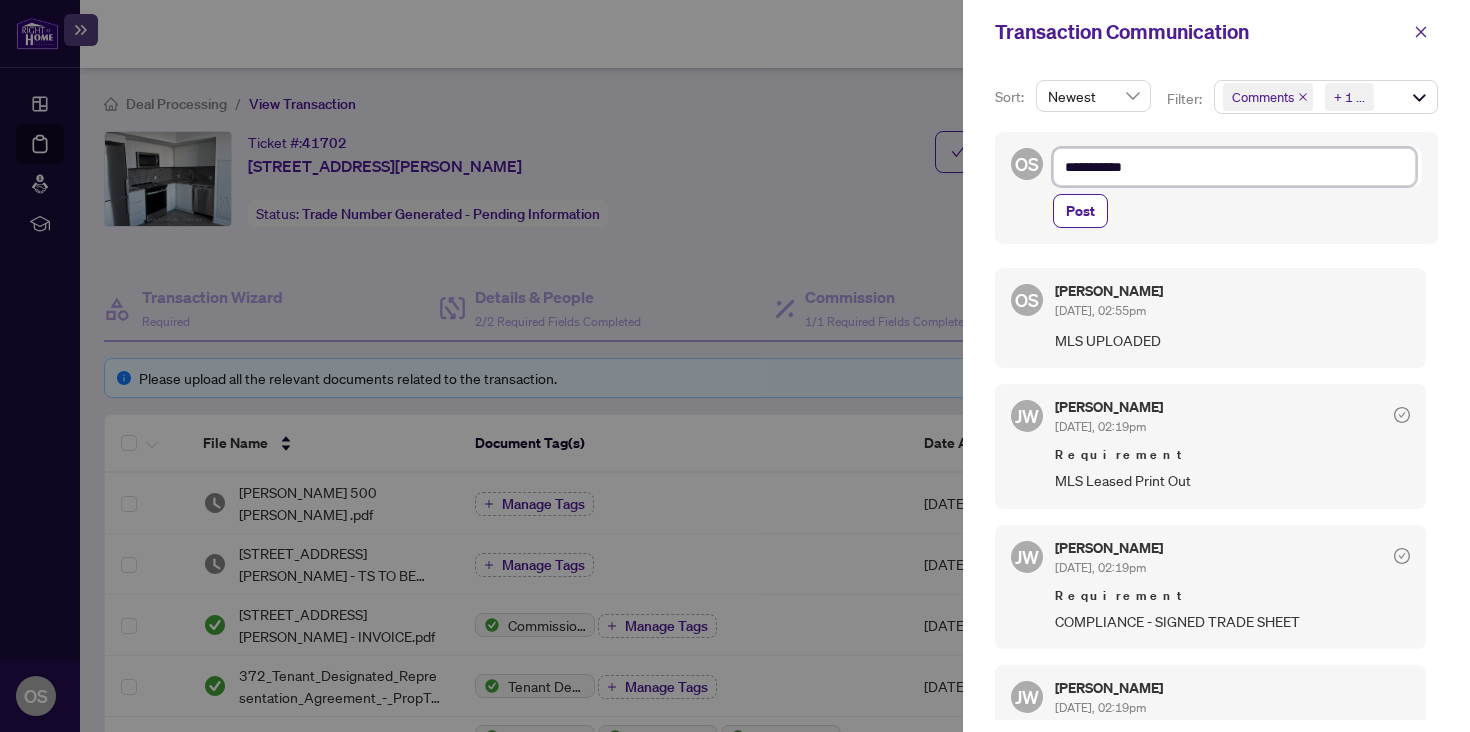 type on "**********" 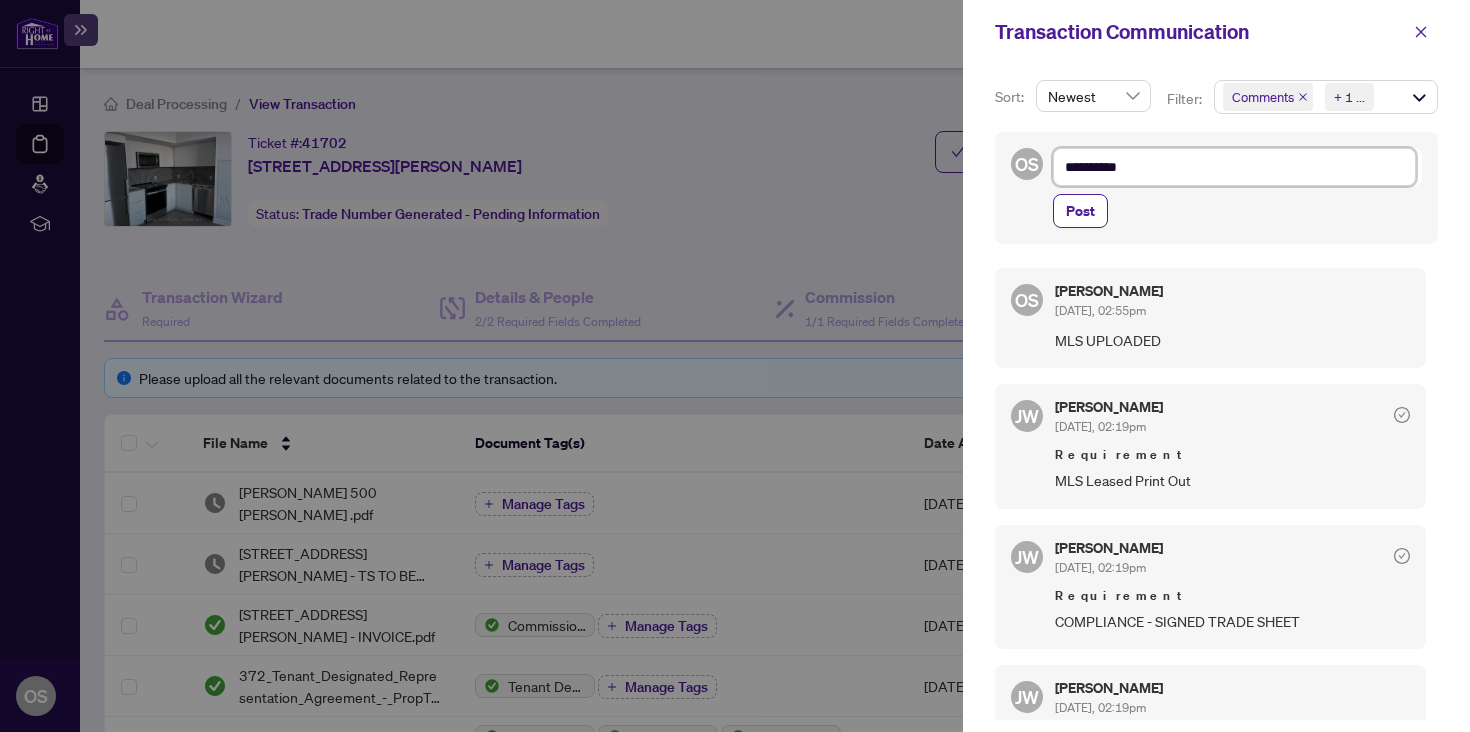 type on "*********" 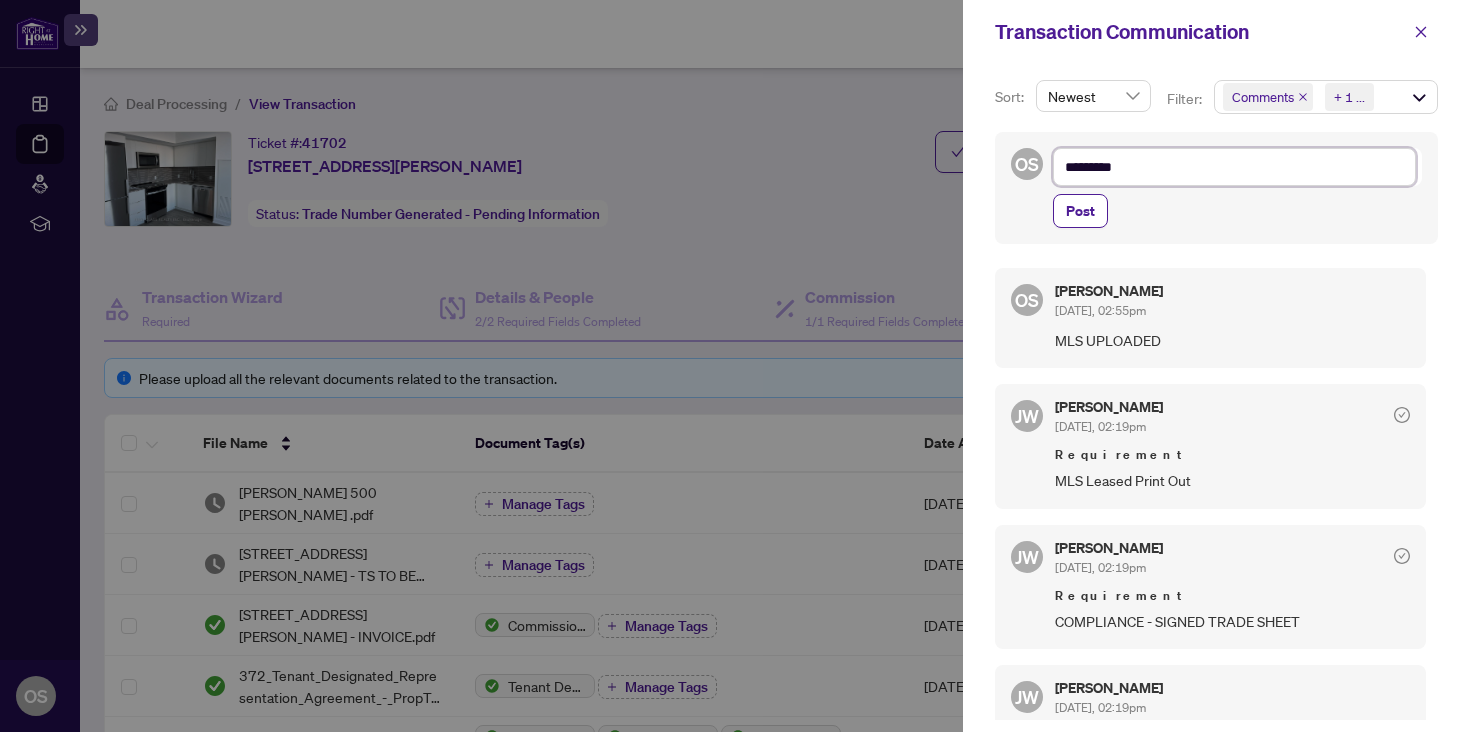 type on "********" 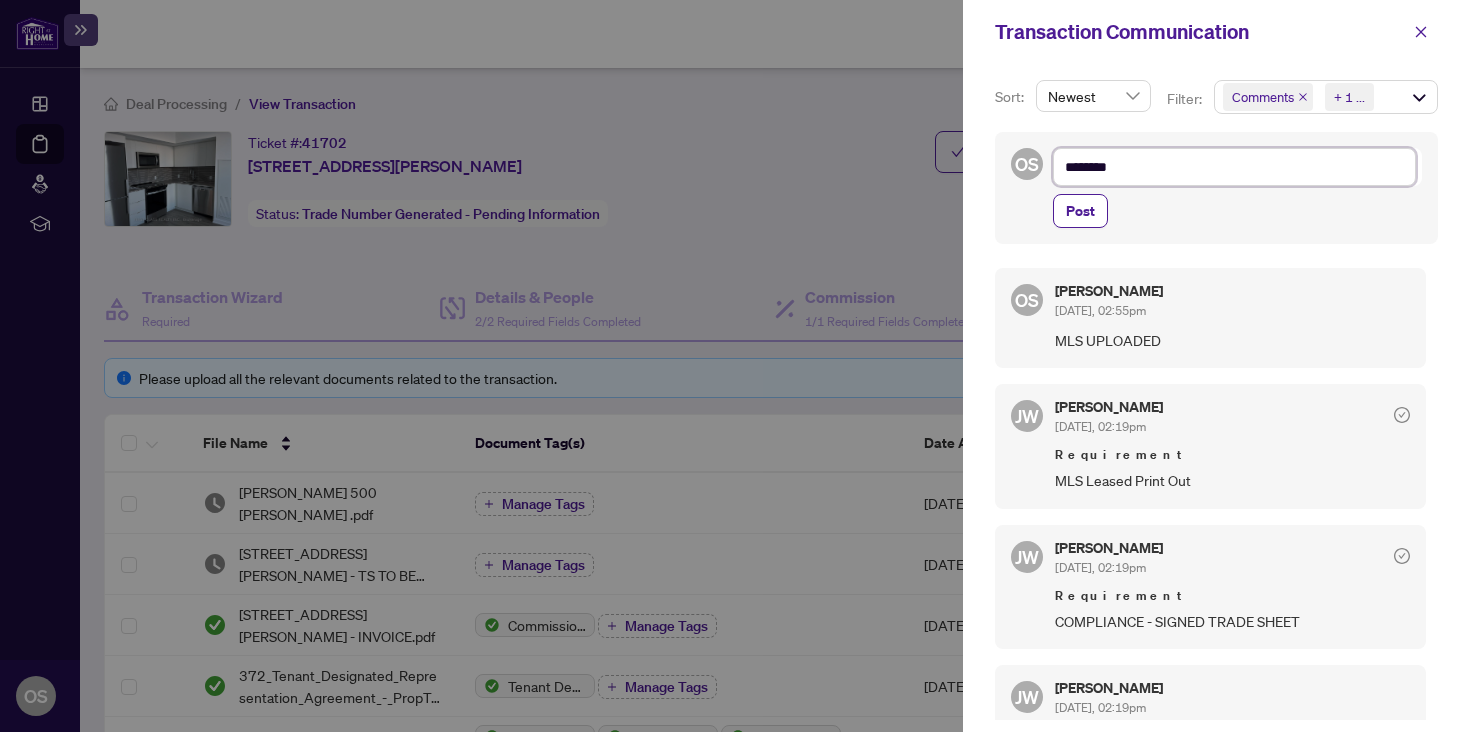 type on "*******" 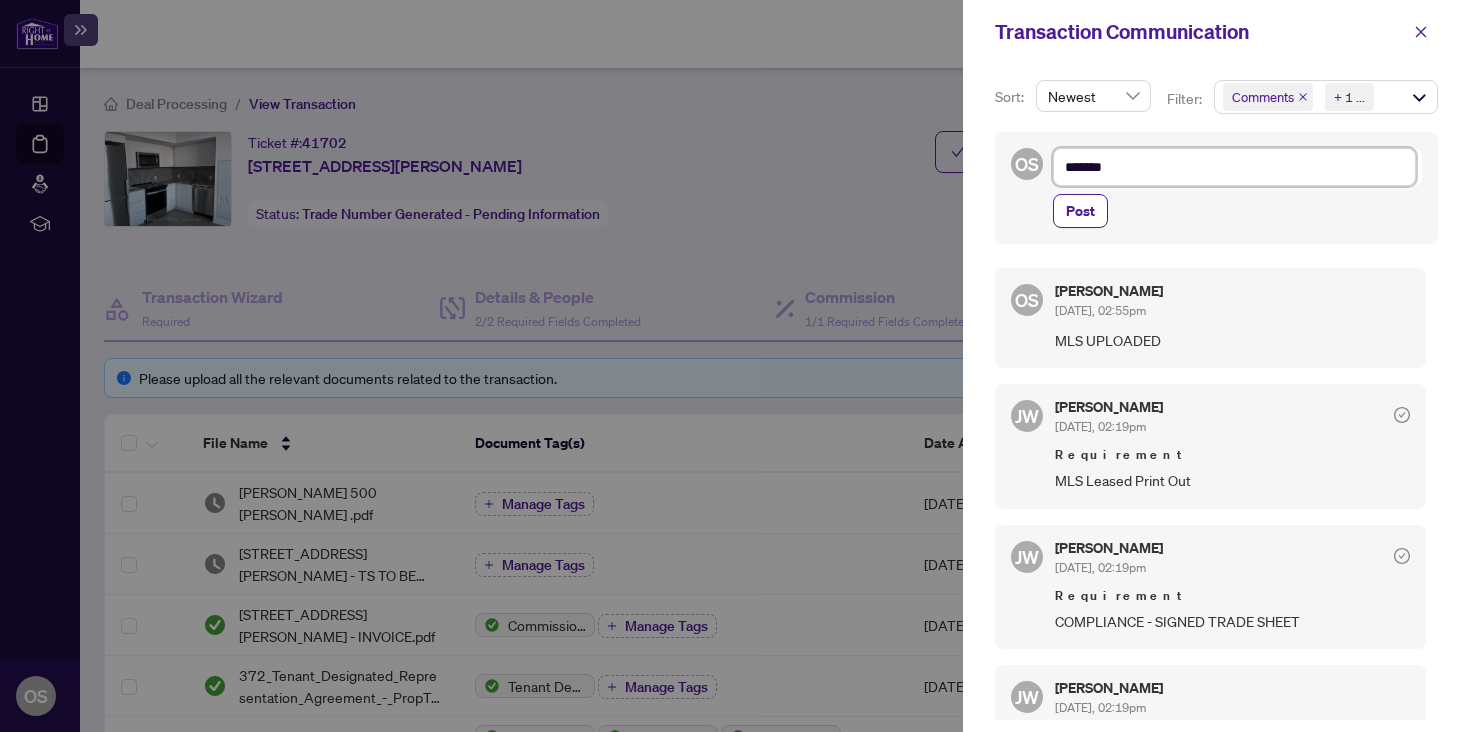 type on "*******" 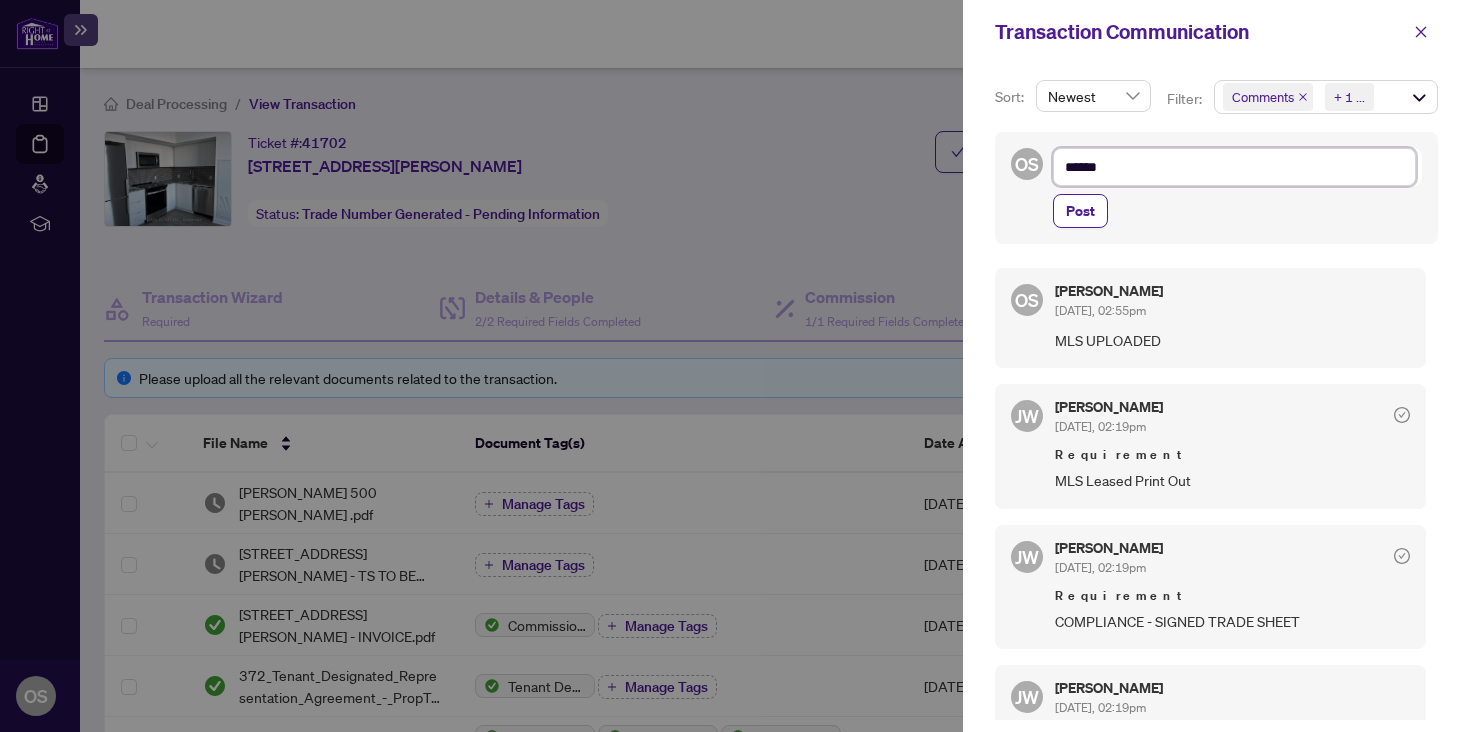 type on "******" 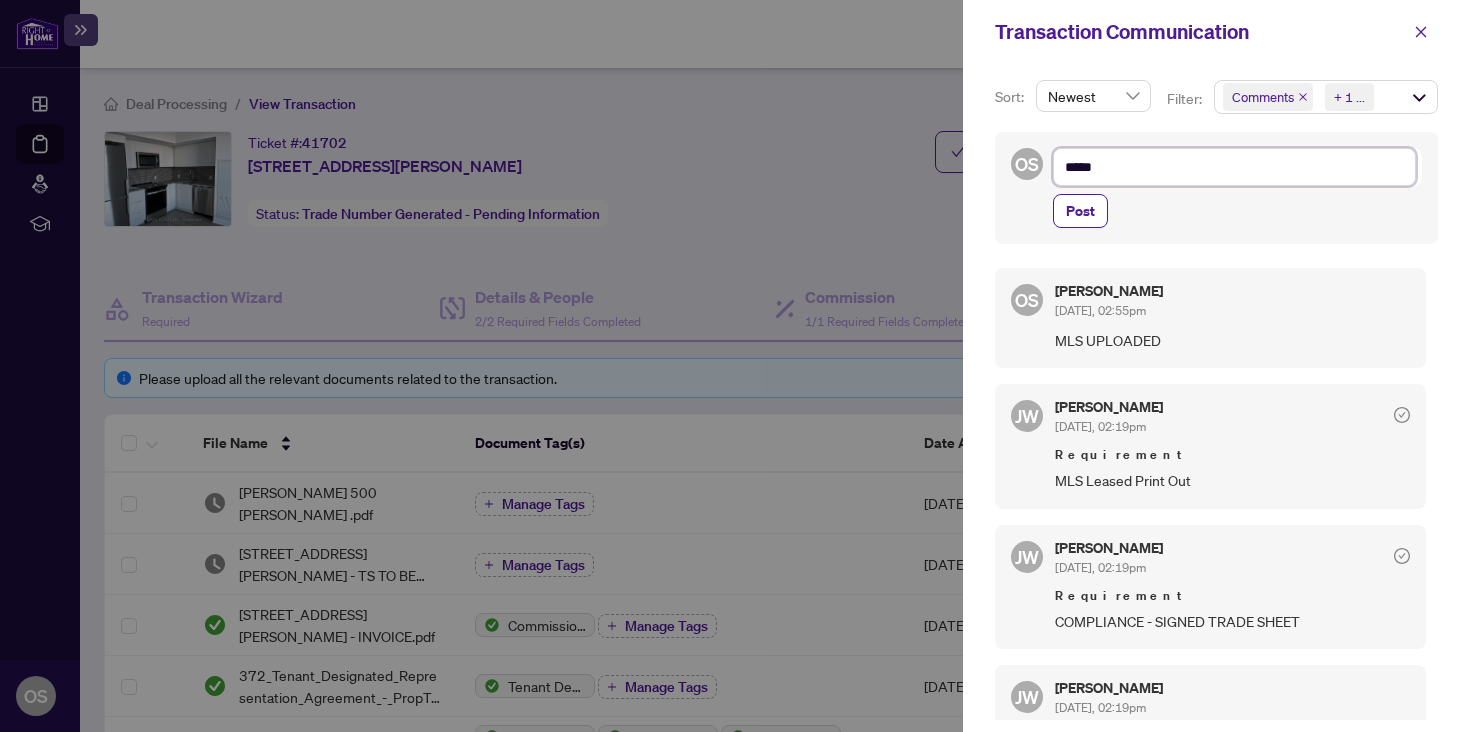 type on "***" 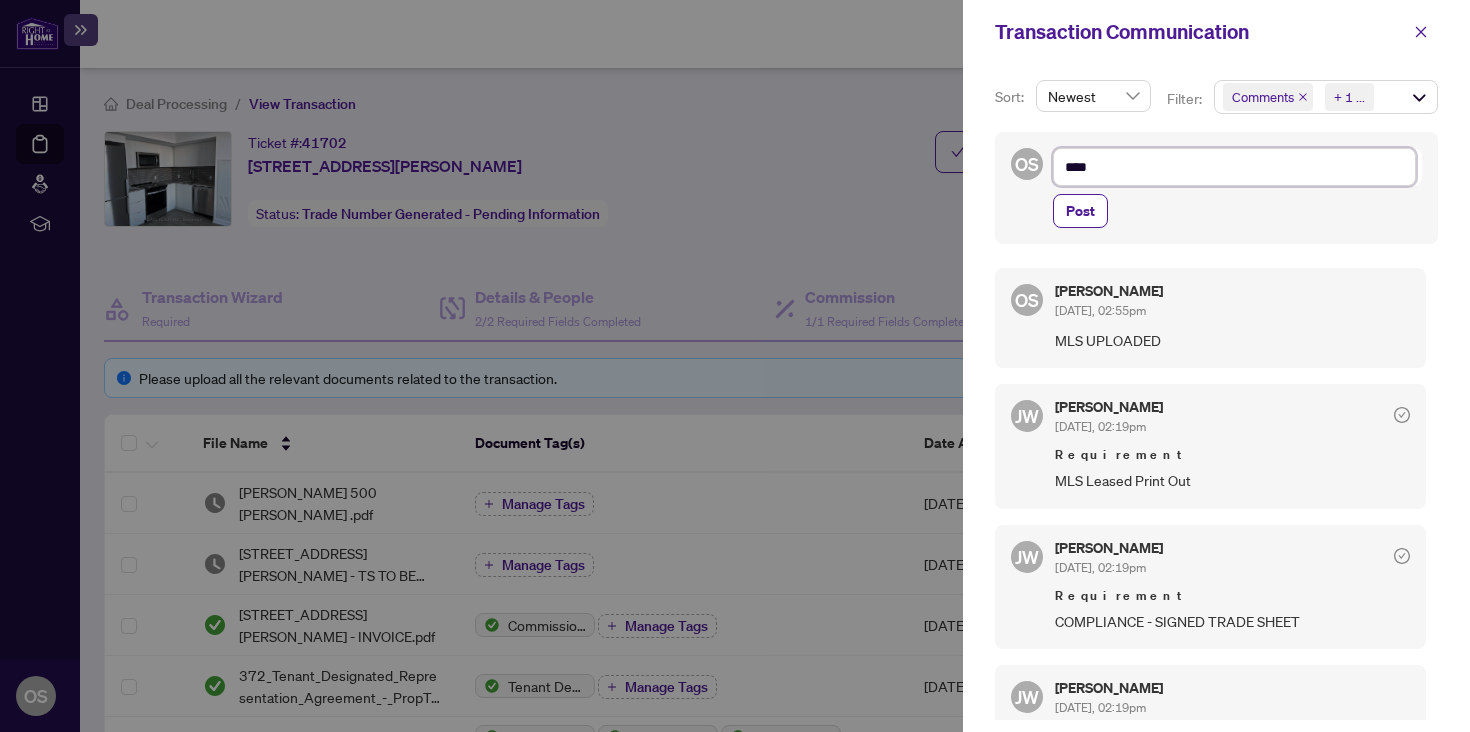 type on "*****" 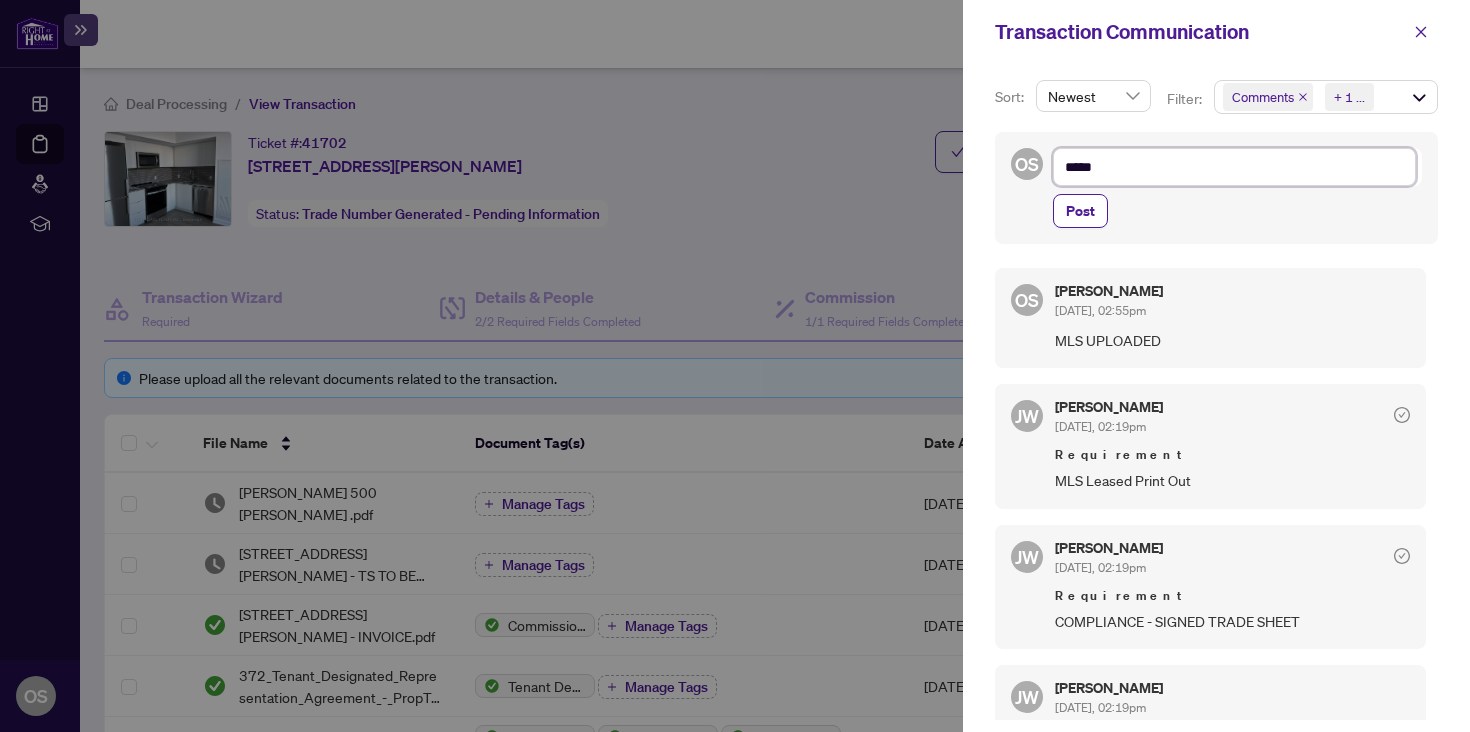 type on "******" 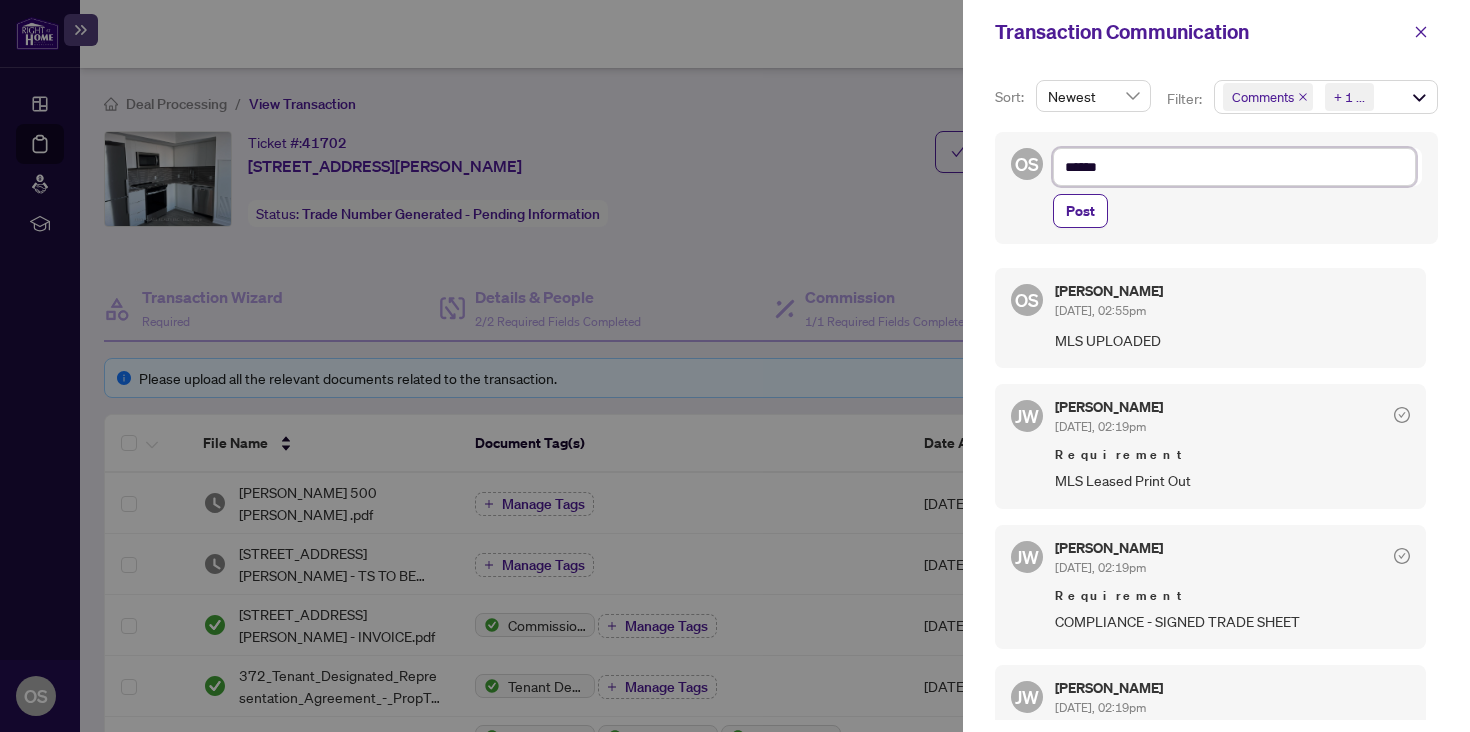 type on "*******" 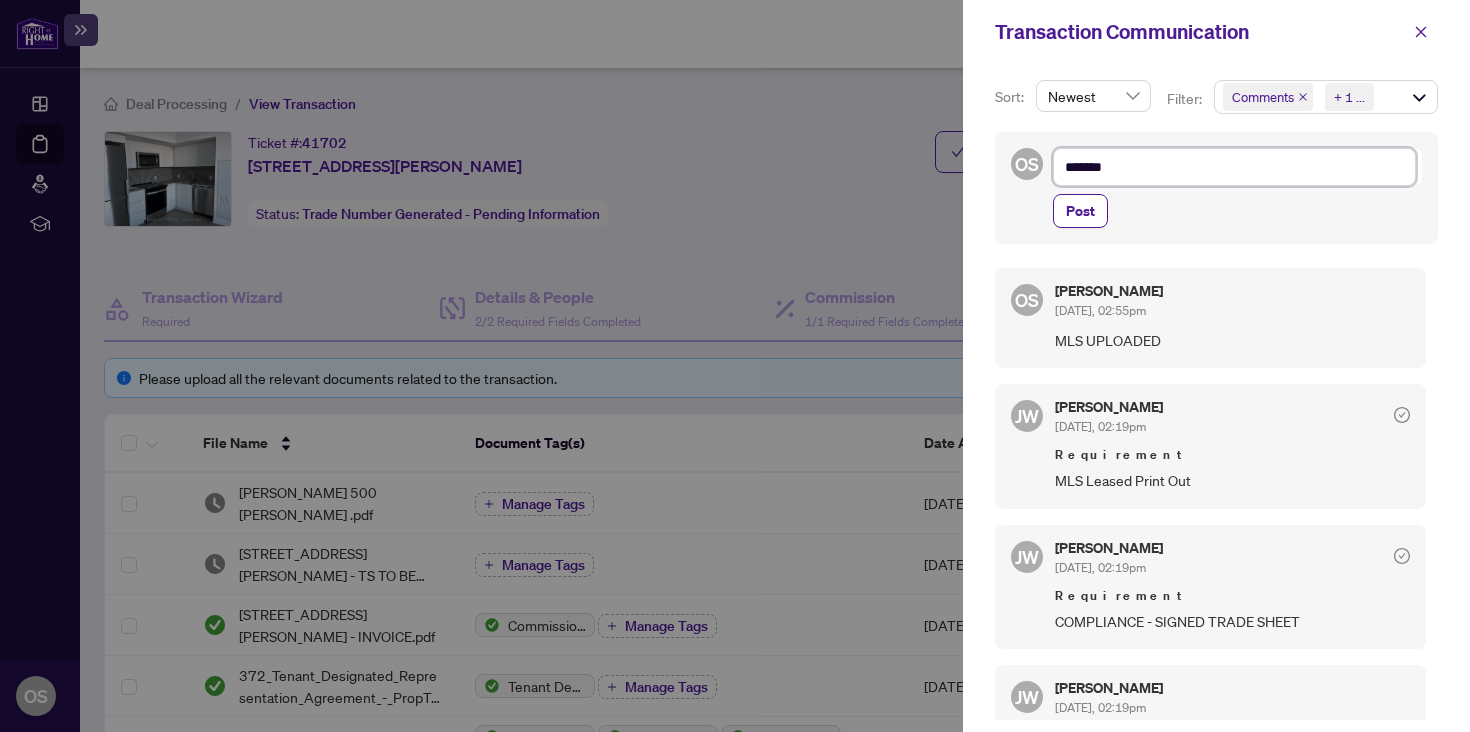 type on "********" 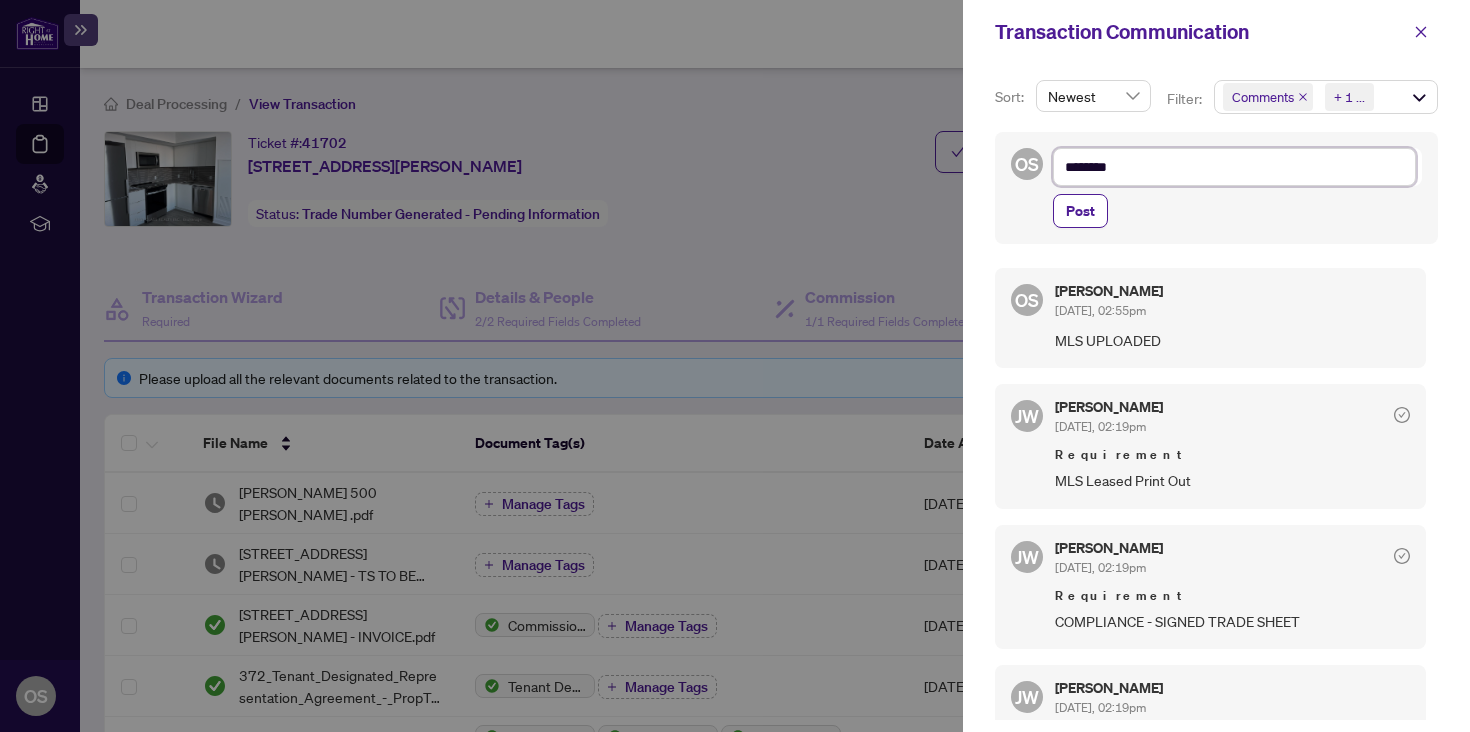 type on "*********" 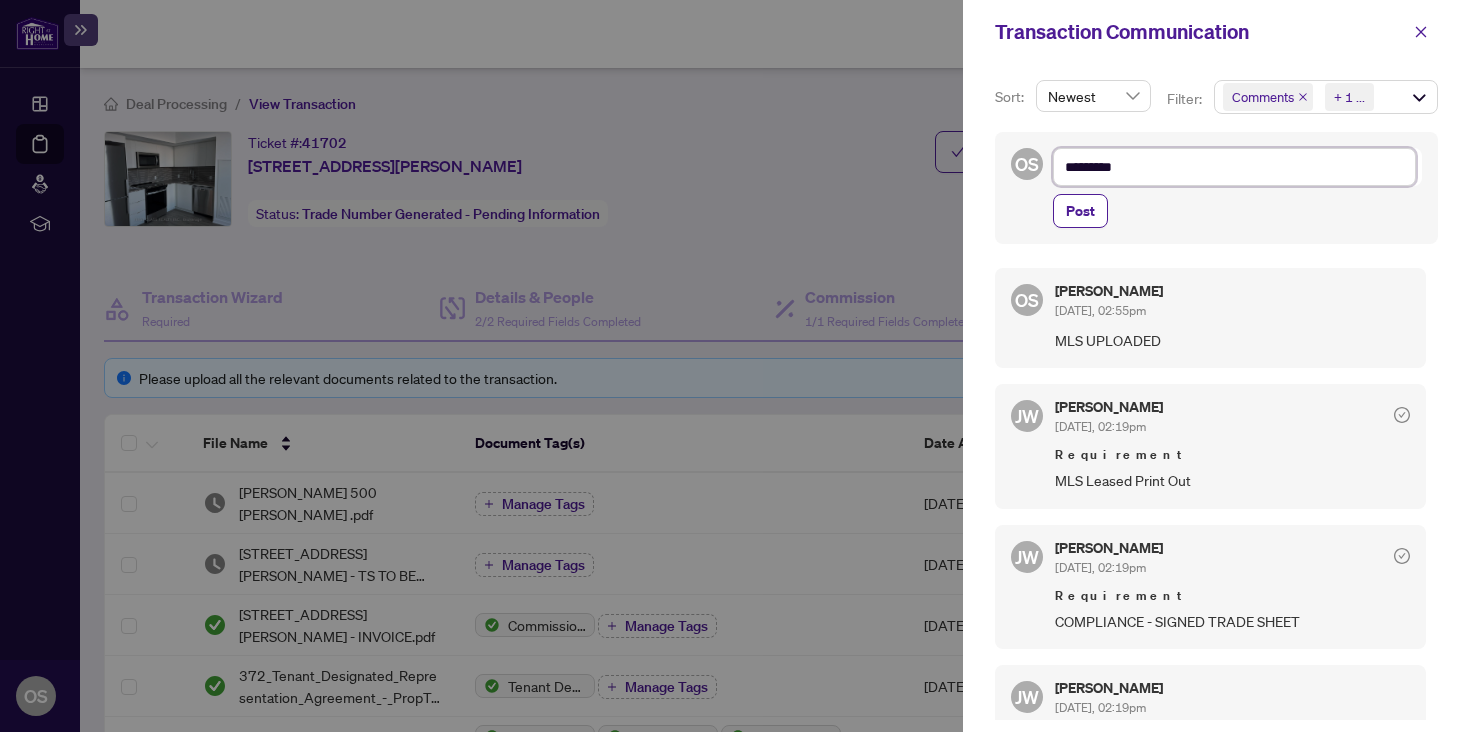 type on "**********" 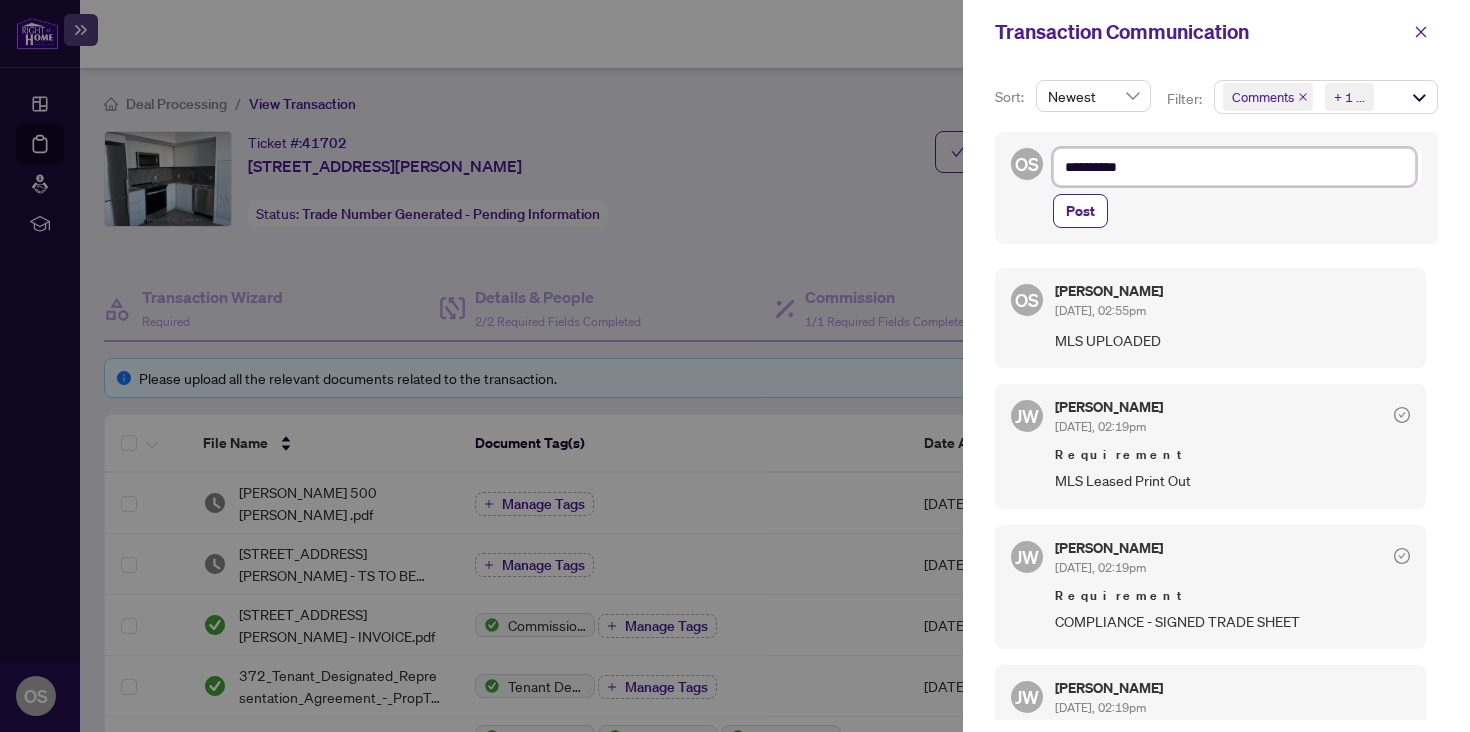 type on "**********" 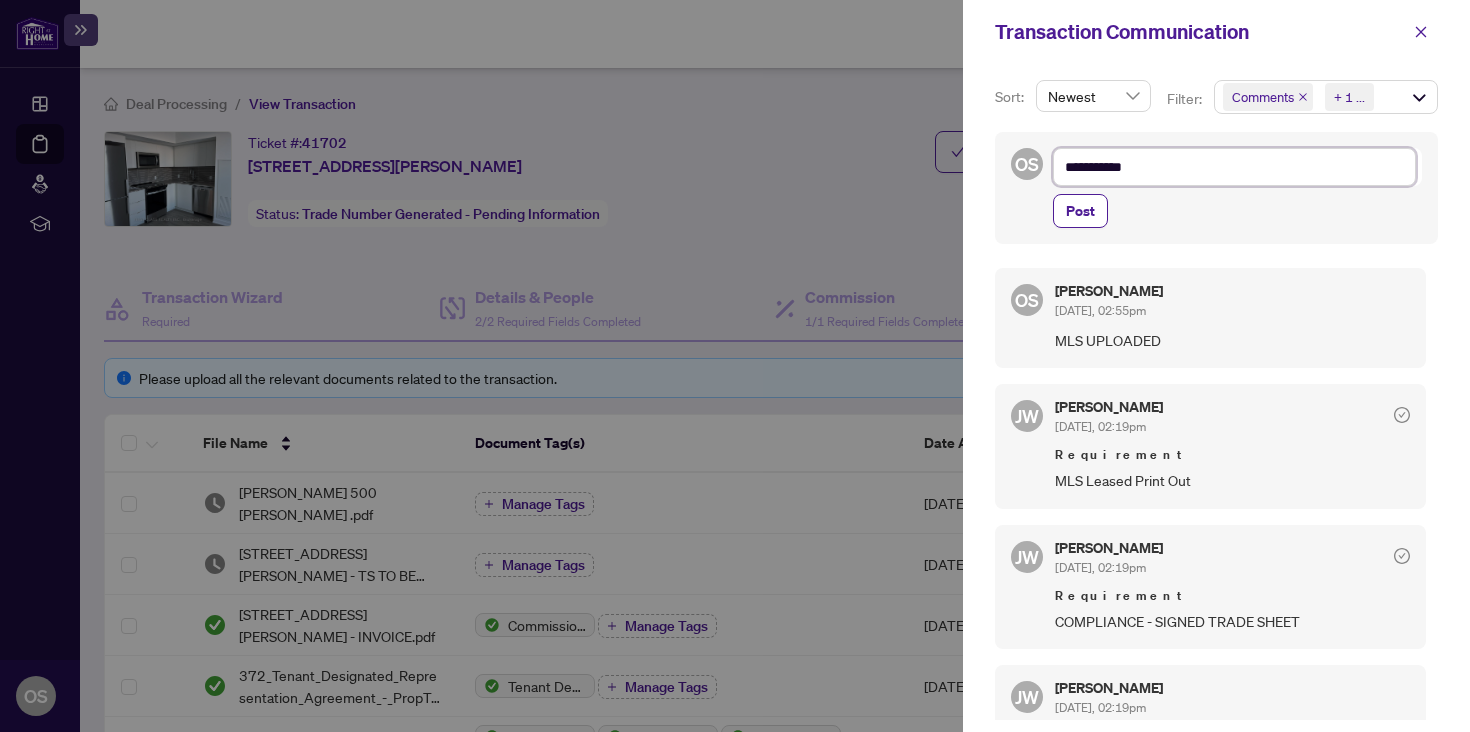 type on "**********" 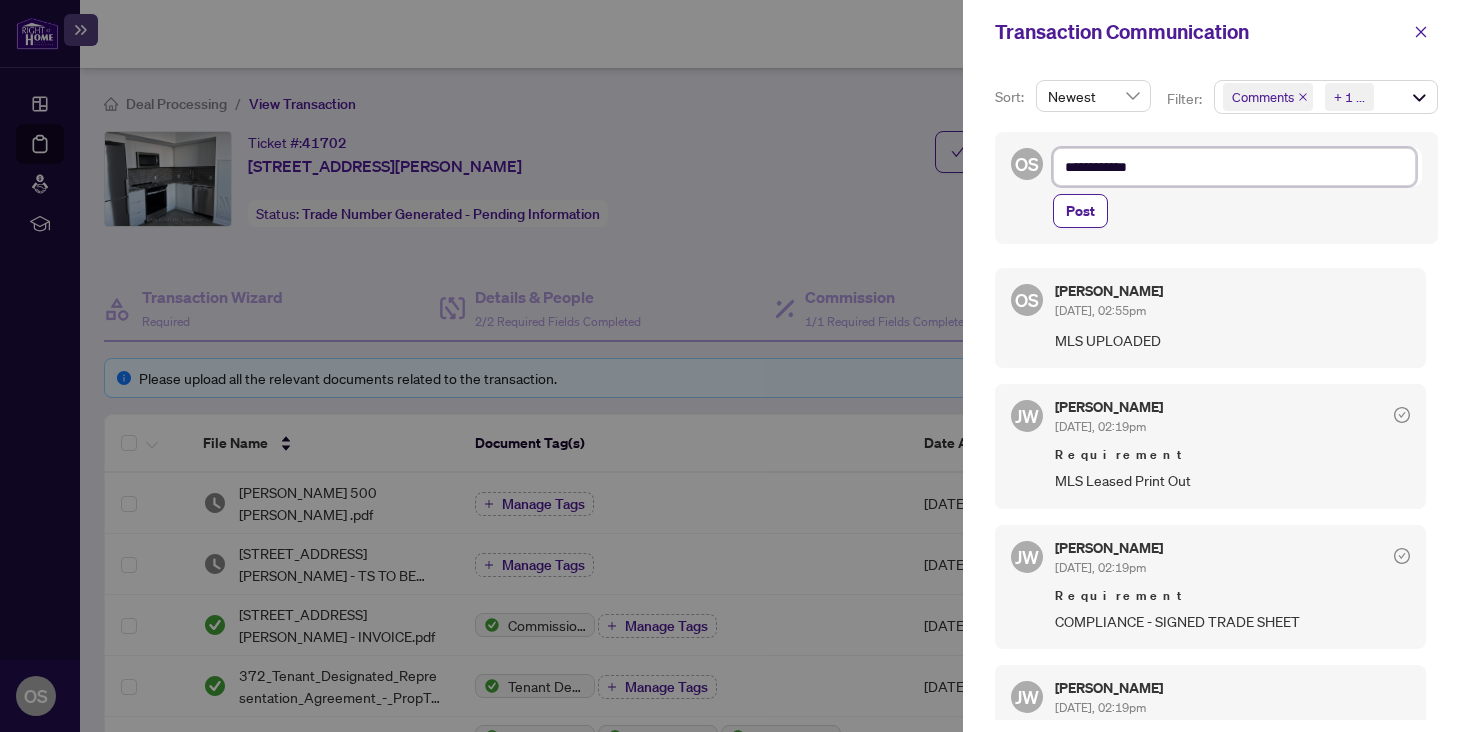 type on "**********" 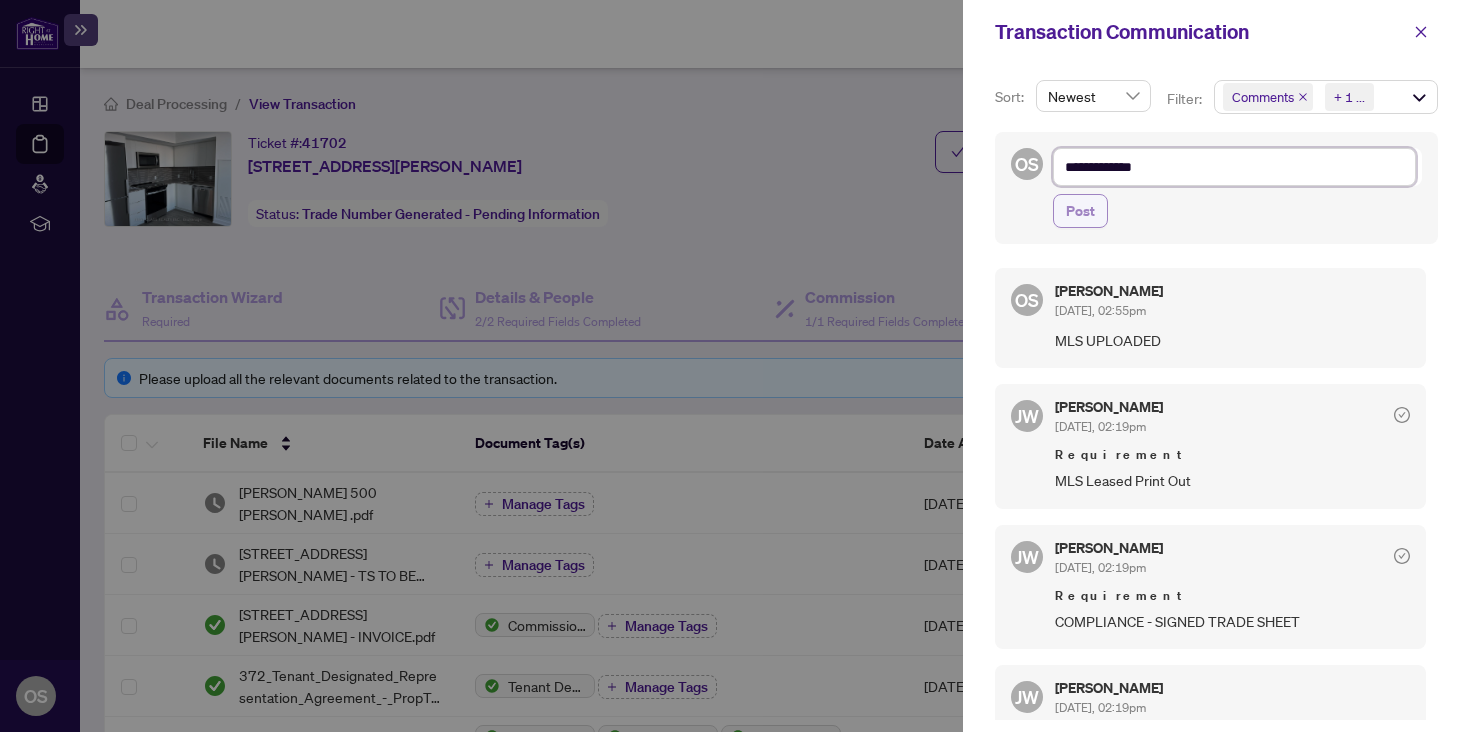 type on "**********" 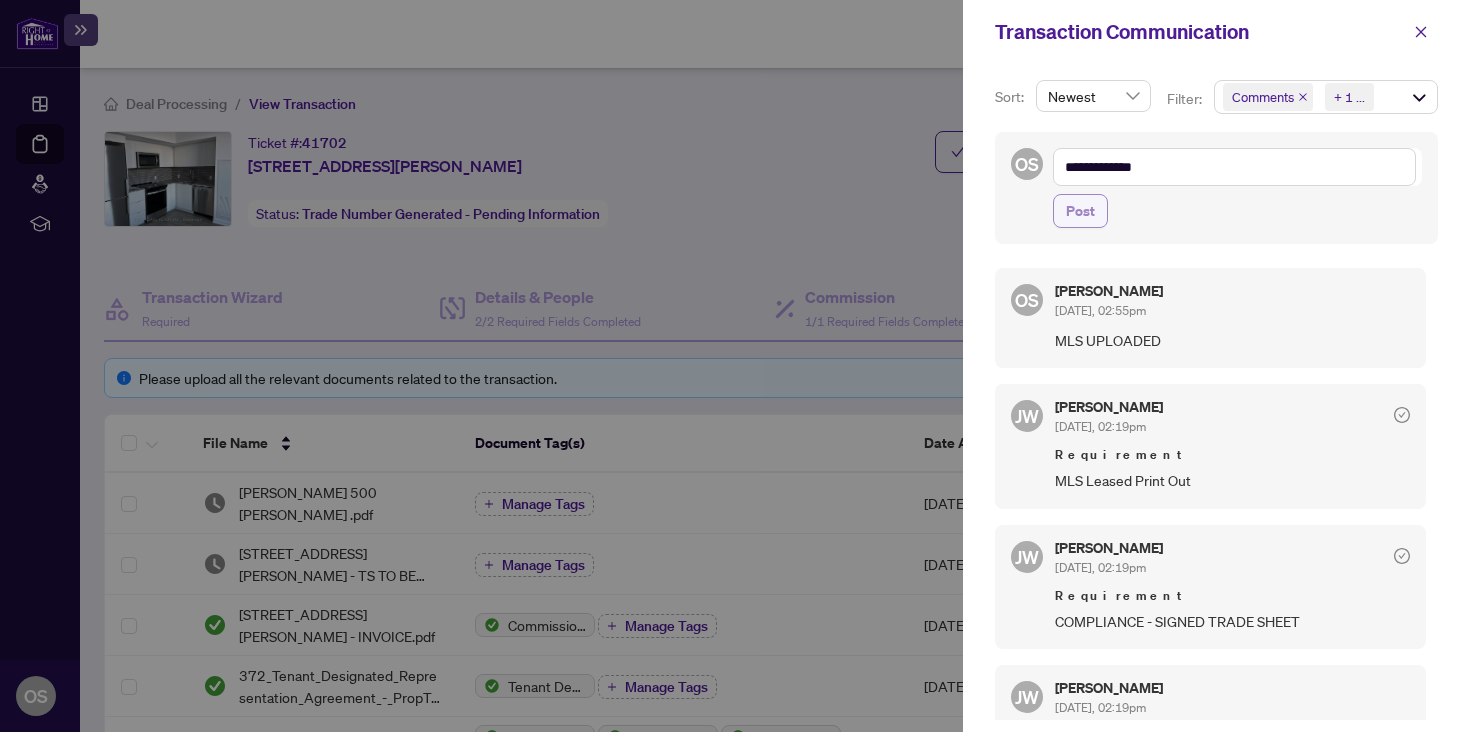 click on "Post" at bounding box center (1080, 211) 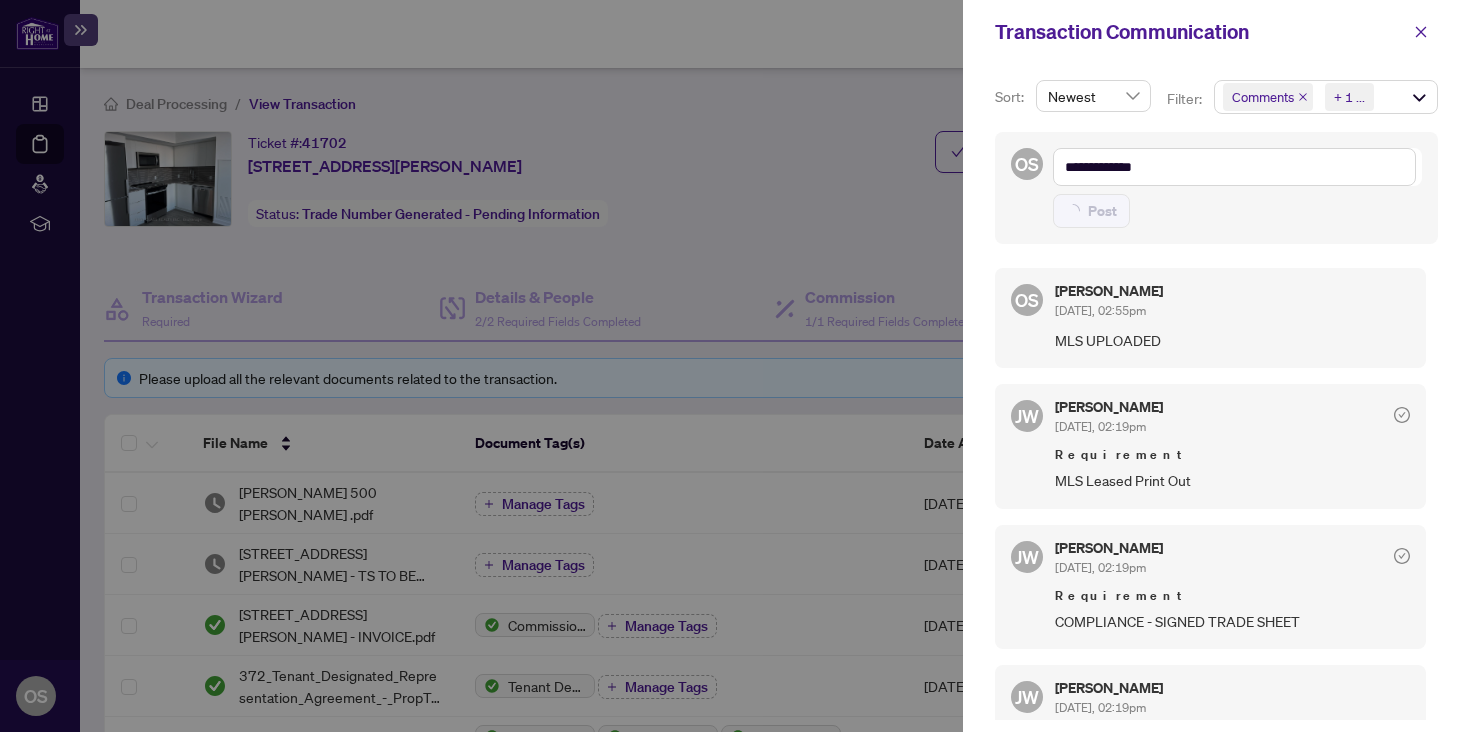 type 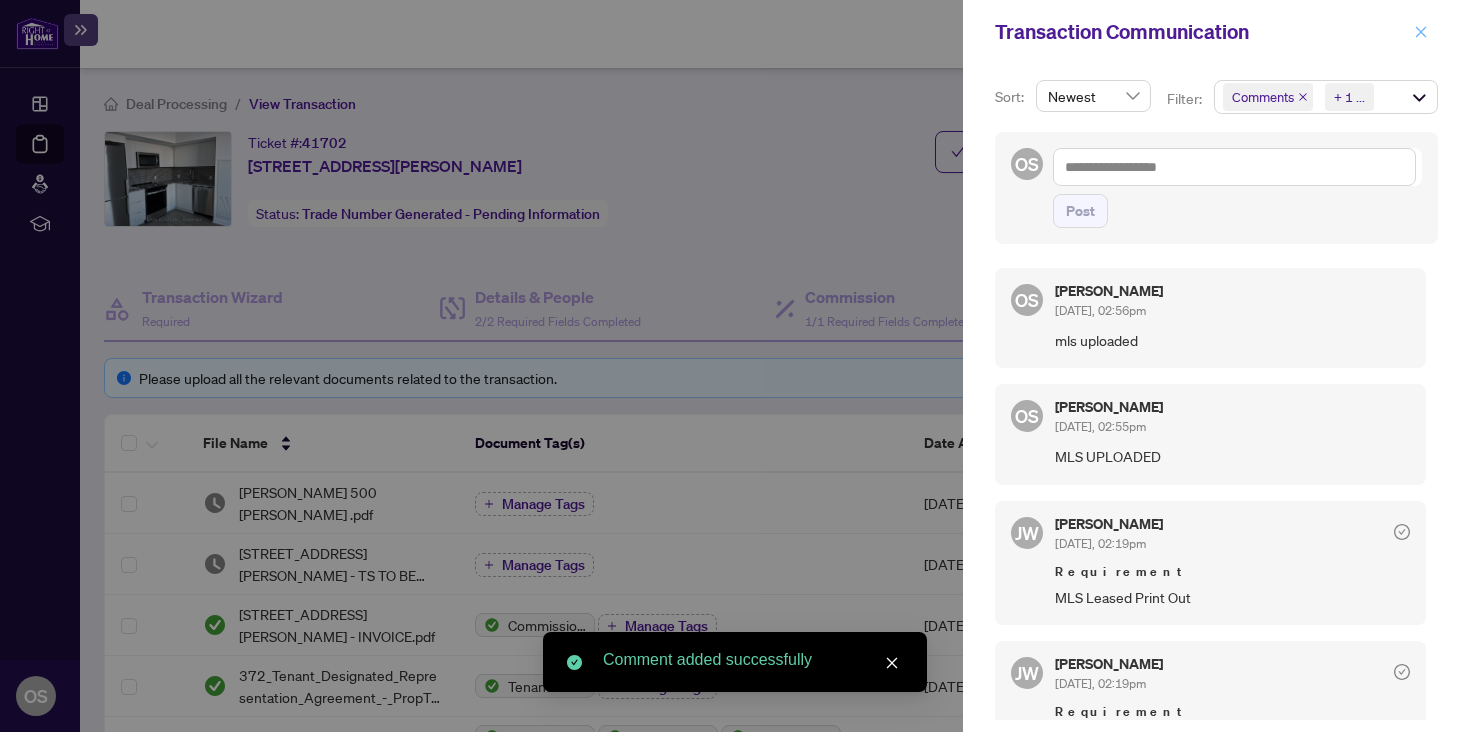click 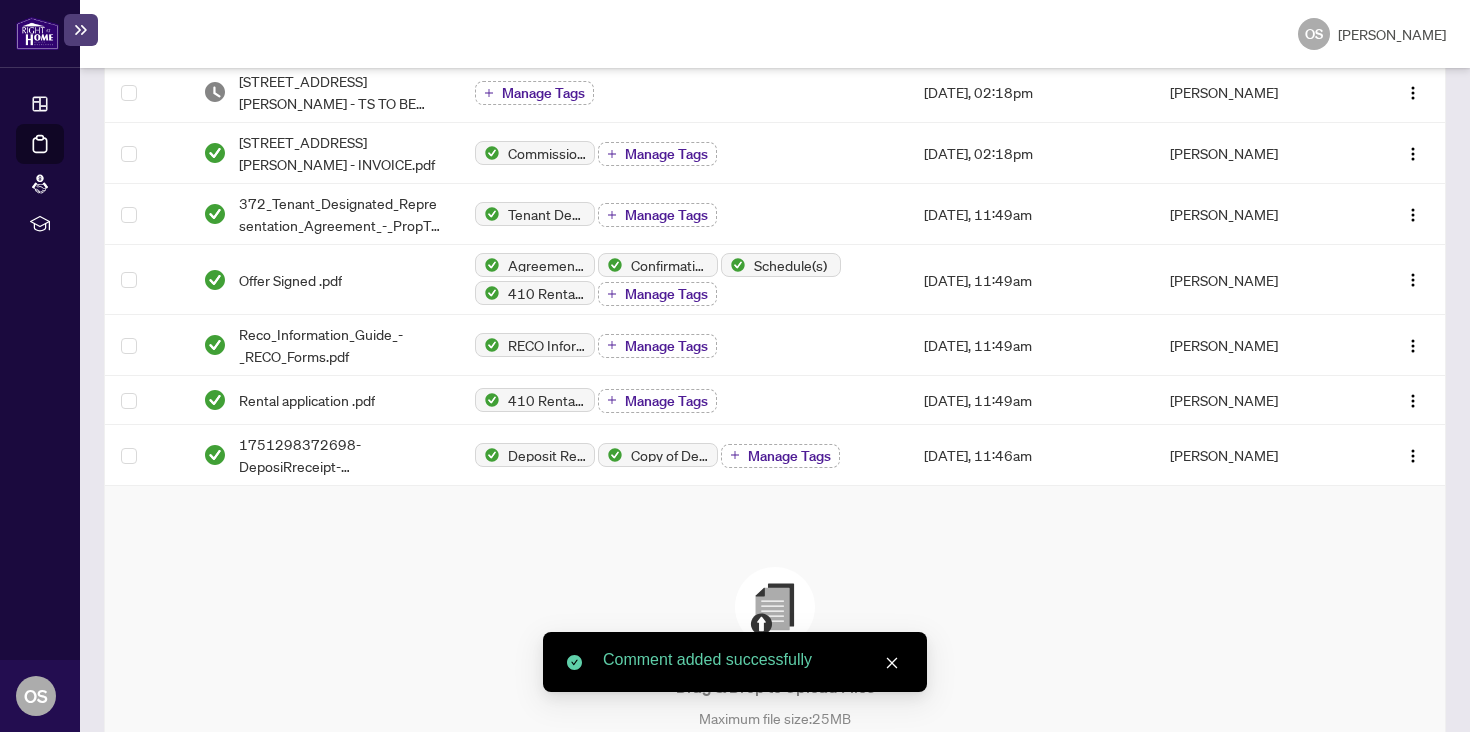 scroll, scrollTop: 657, scrollLeft: 0, axis: vertical 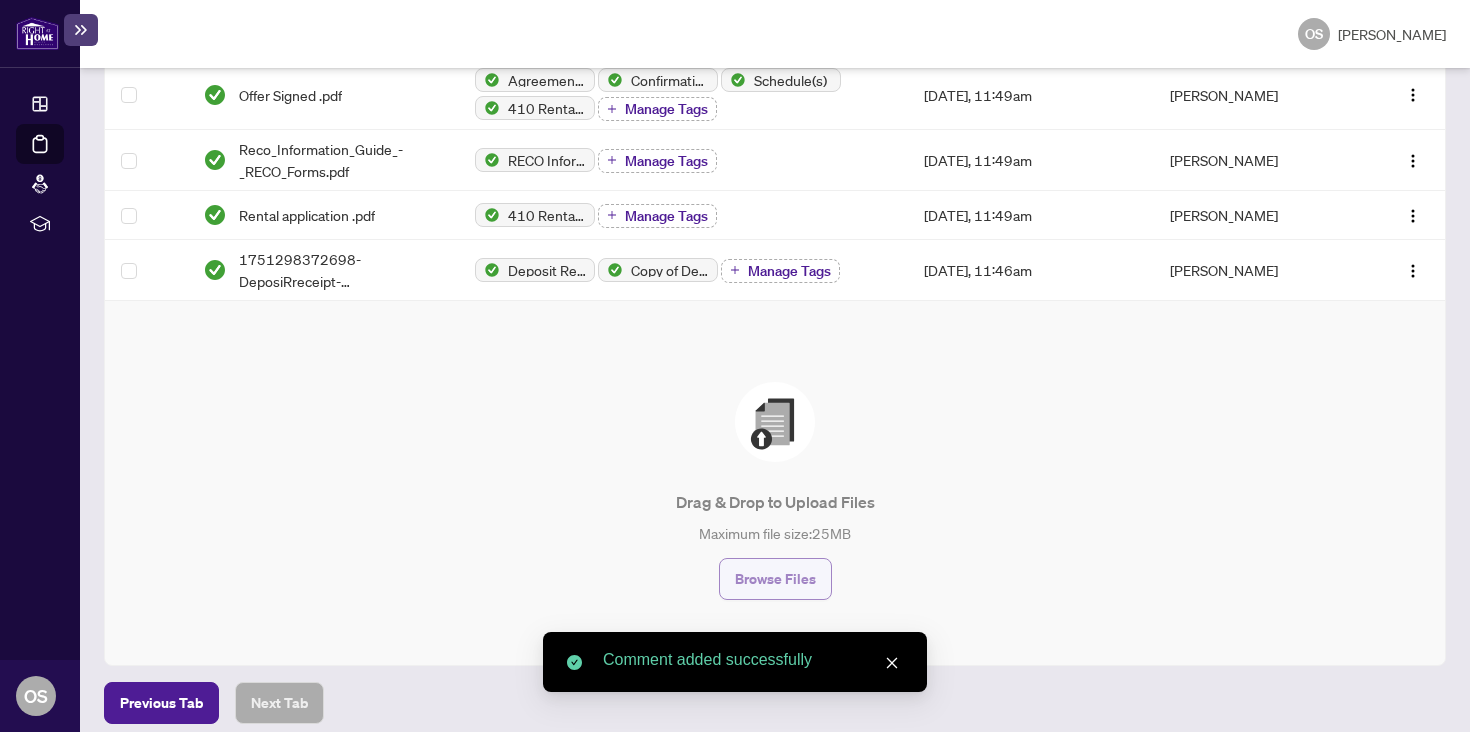 click on "Browse Files" at bounding box center (775, 579) 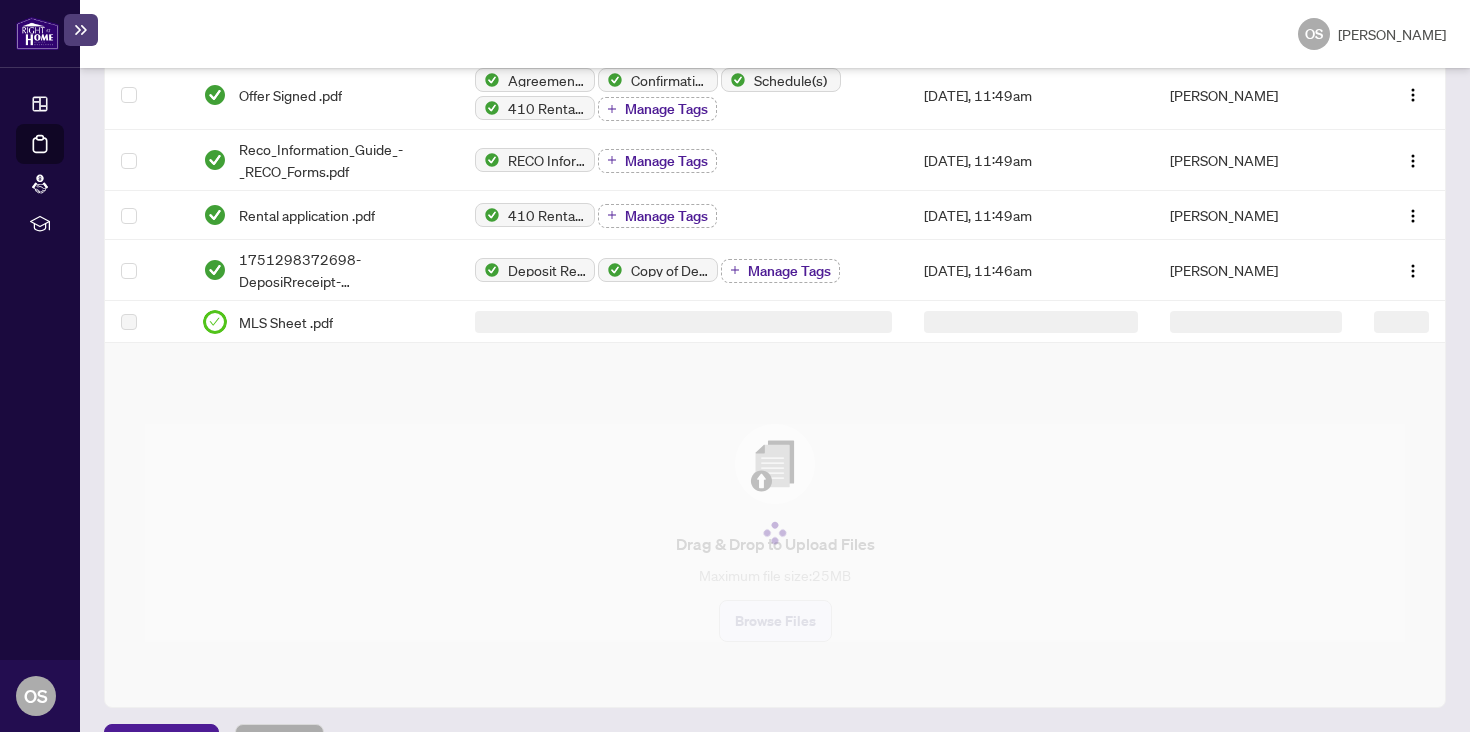 scroll, scrollTop: 0, scrollLeft: 0, axis: both 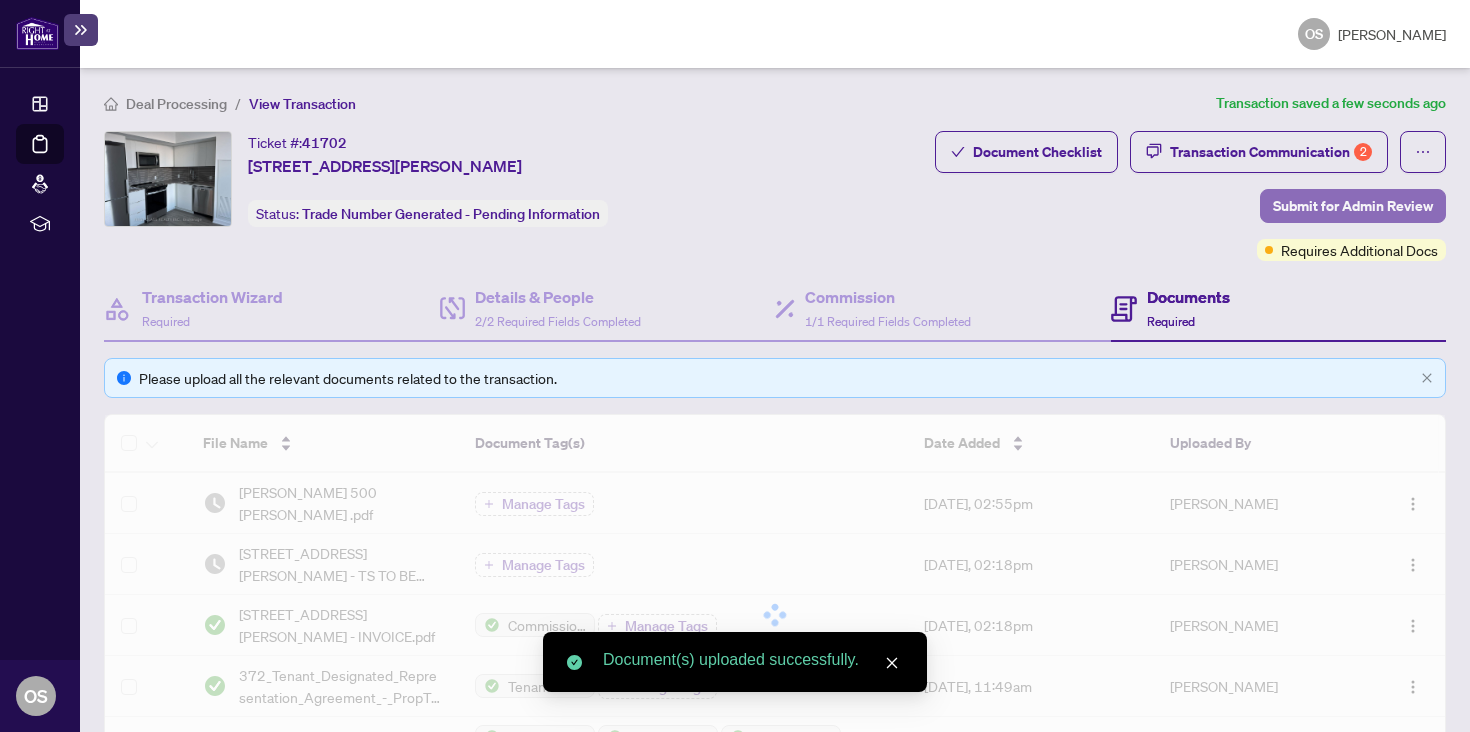 click on "Submit for Admin Review" at bounding box center [1353, 206] 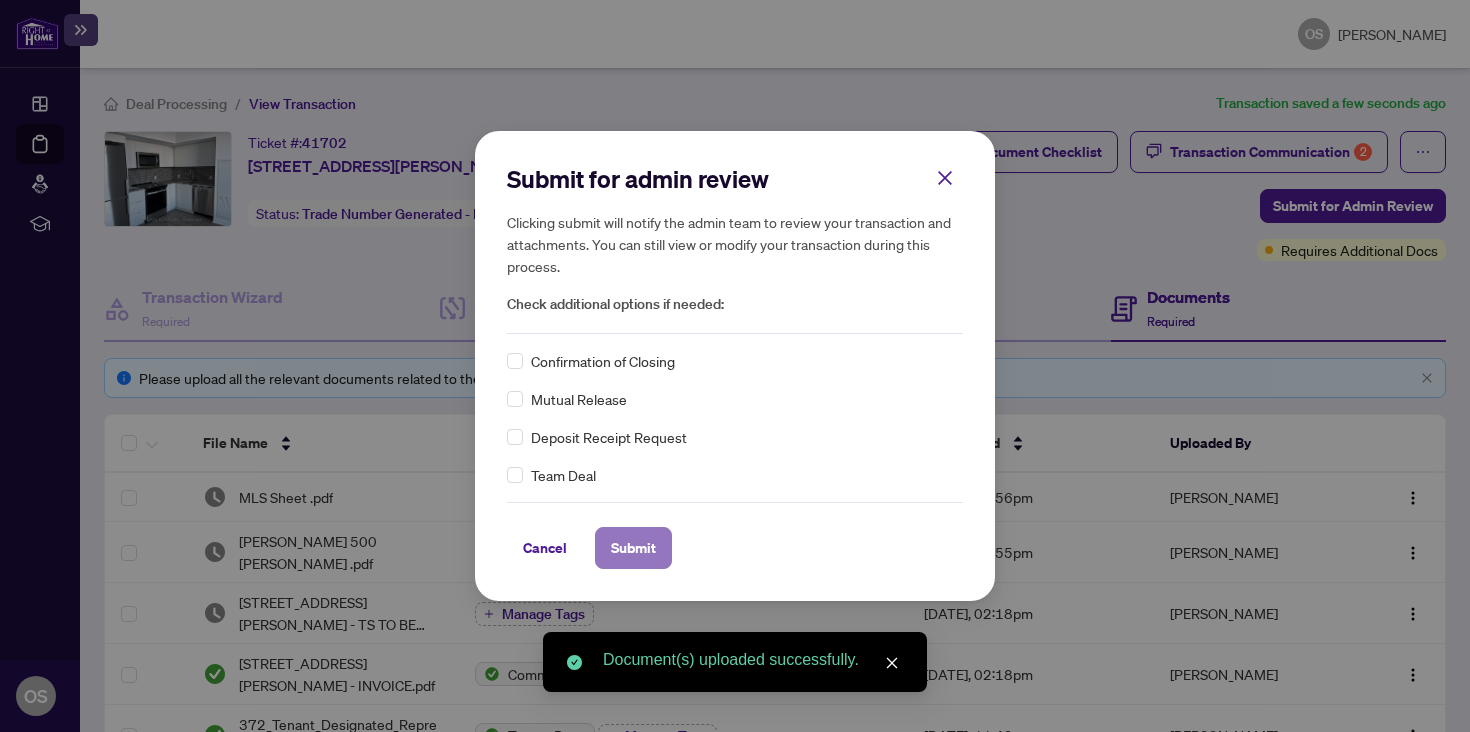 click on "Submit" at bounding box center [633, 548] 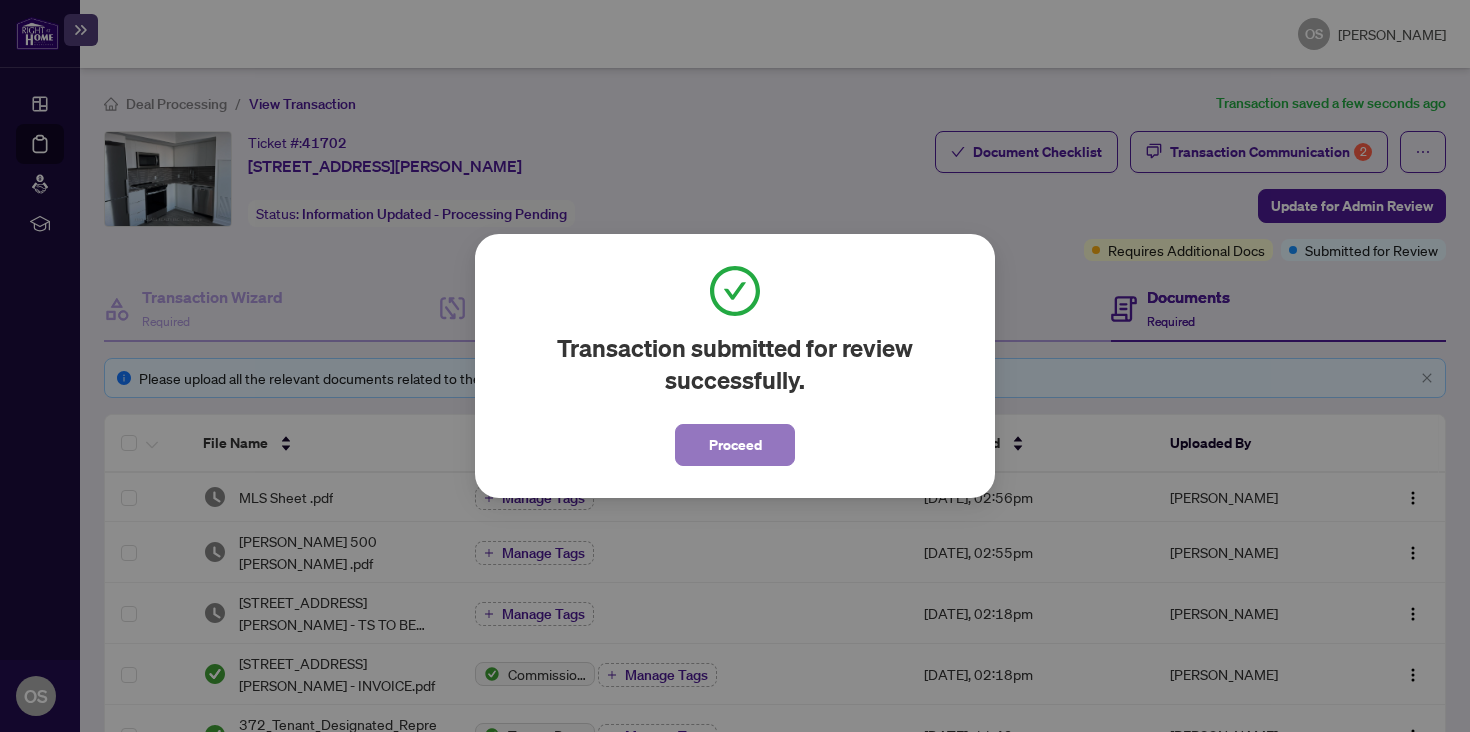 click on "Proceed" at bounding box center [735, 445] 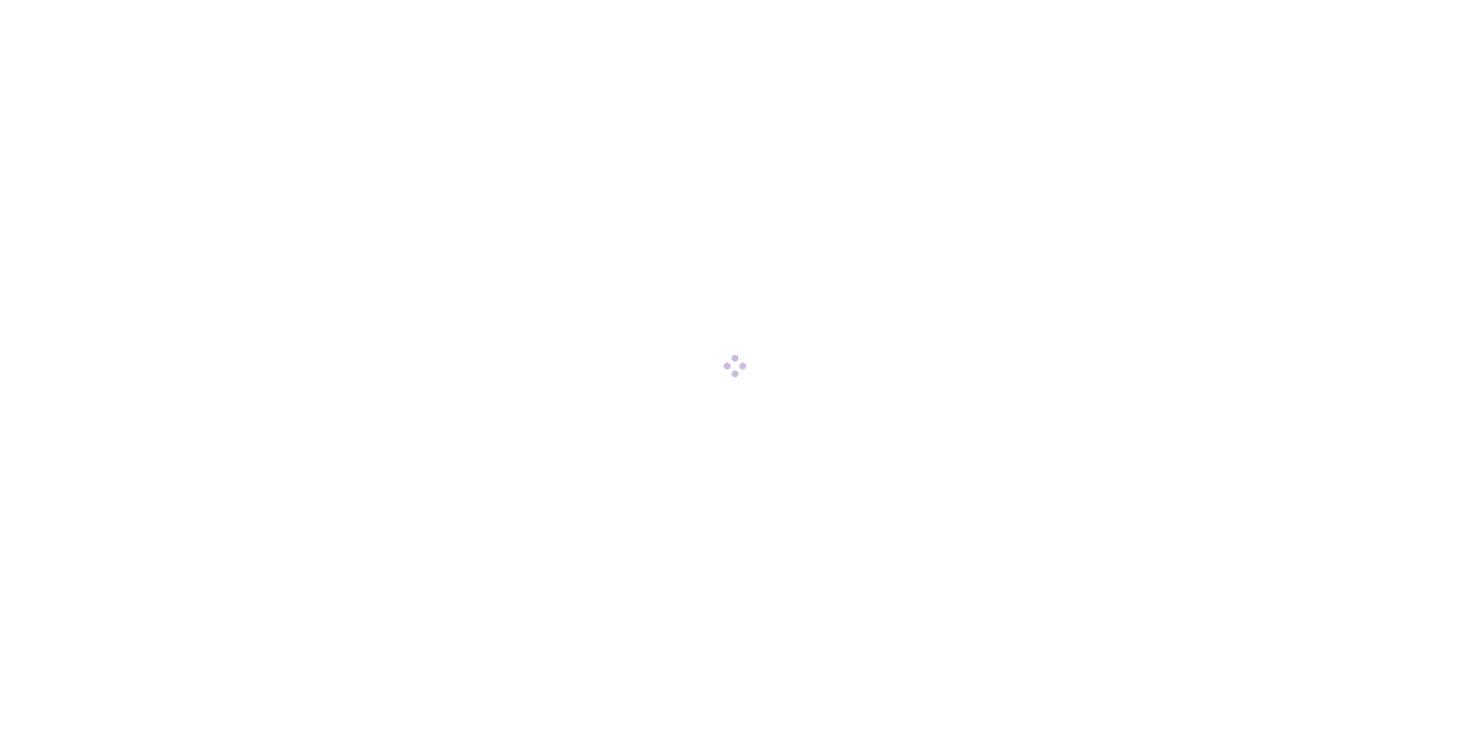 scroll, scrollTop: 0, scrollLeft: 0, axis: both 